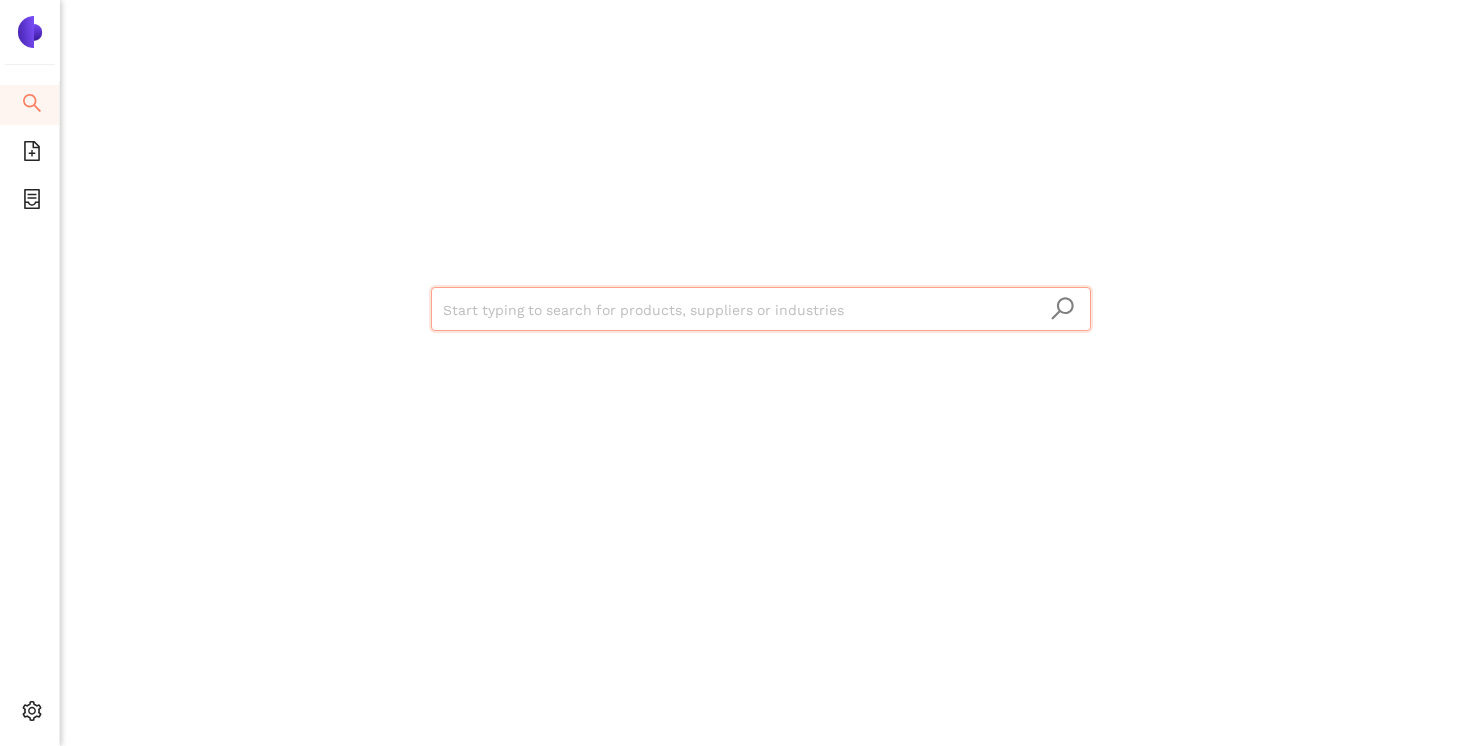 scroll, scrollTop: 0, scrollLeft: 0, axis: both 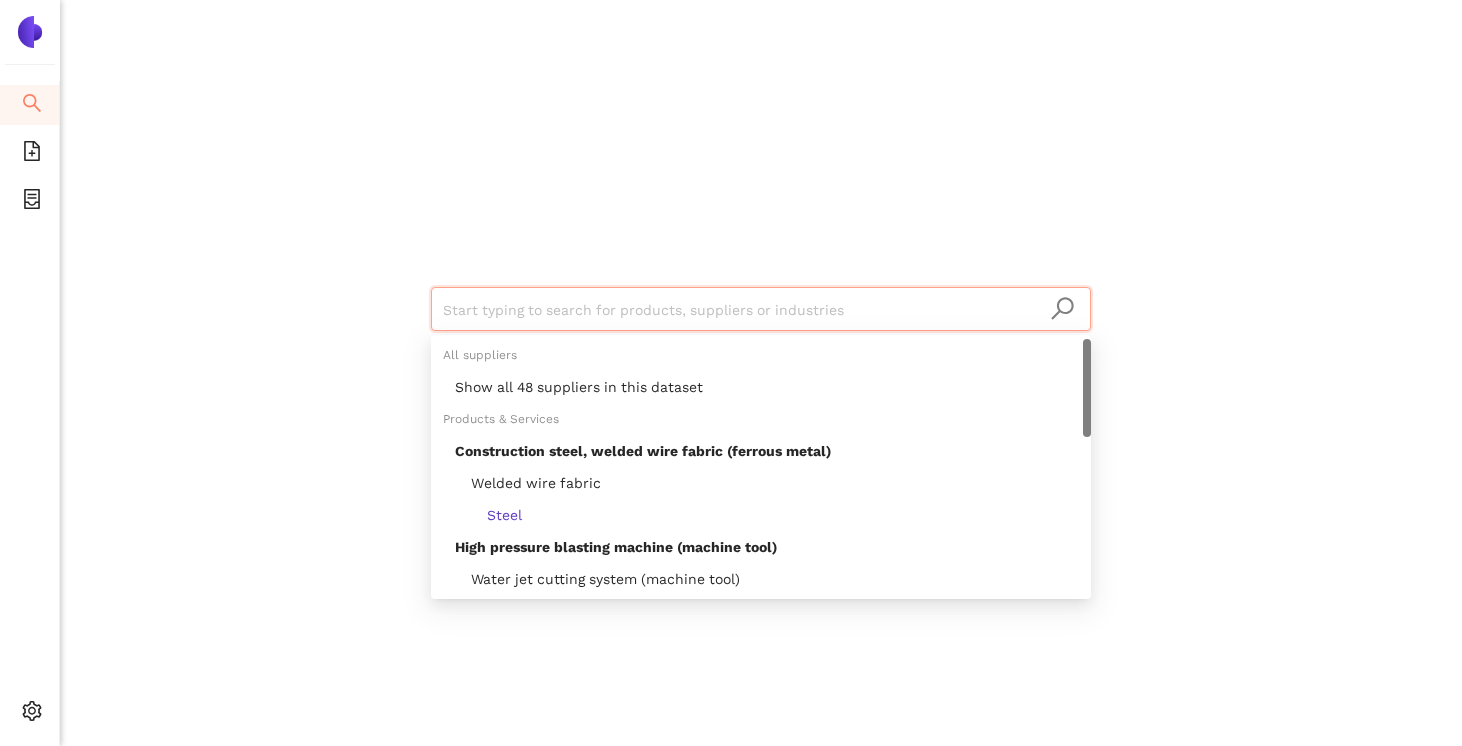 click at bounding box center [761, 310] 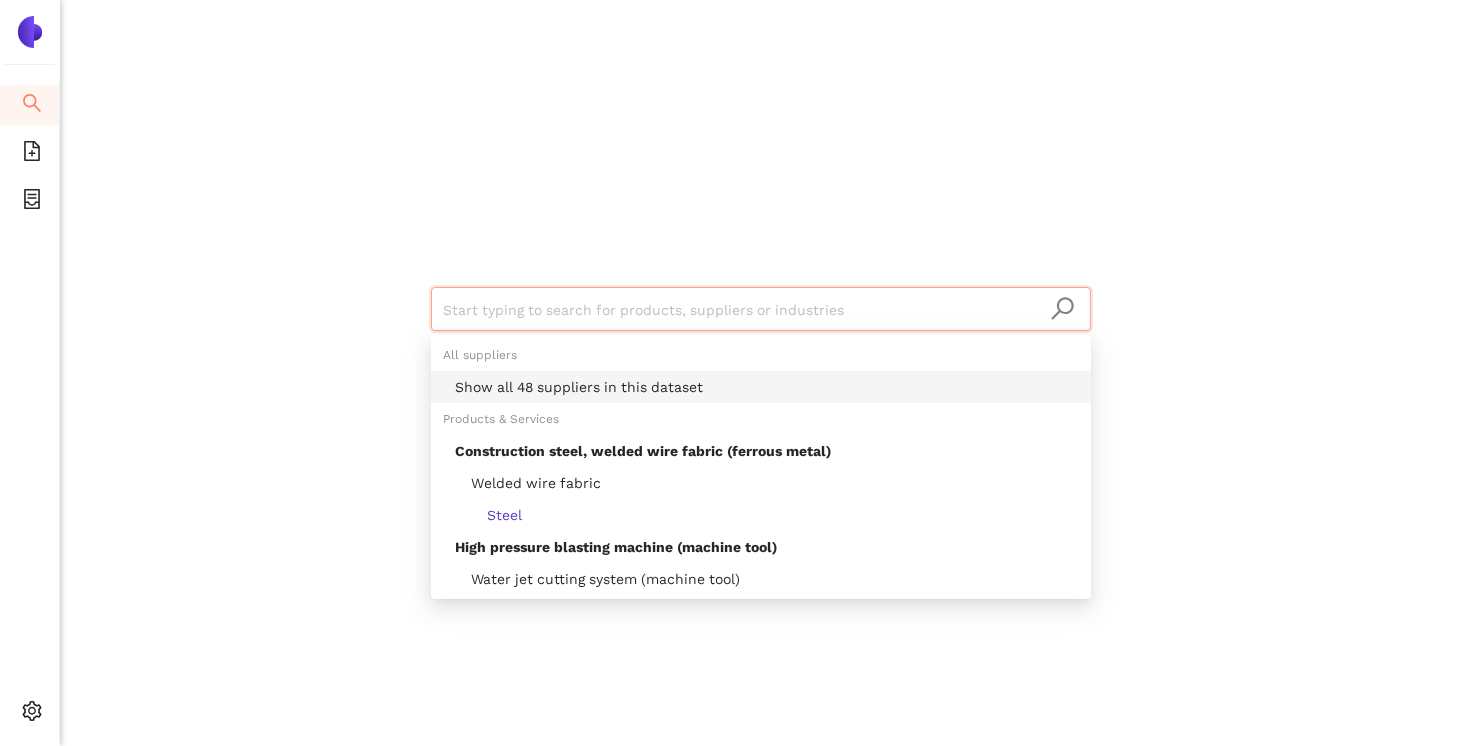 click on "Show all 48 suppliers in this dataset" at bounding box center (761, 387) 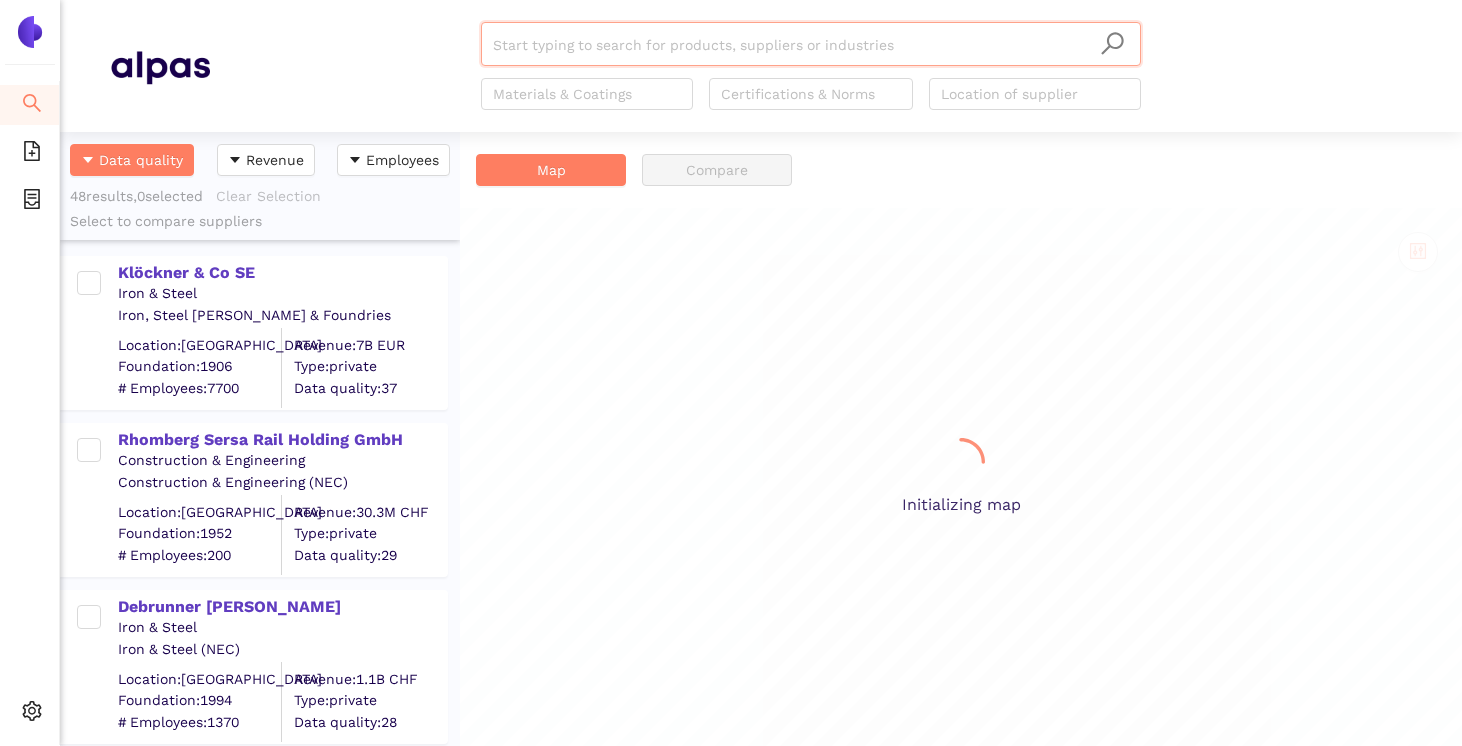 scroll, scrollTop: 1, scrollLeft: 1, axis: both 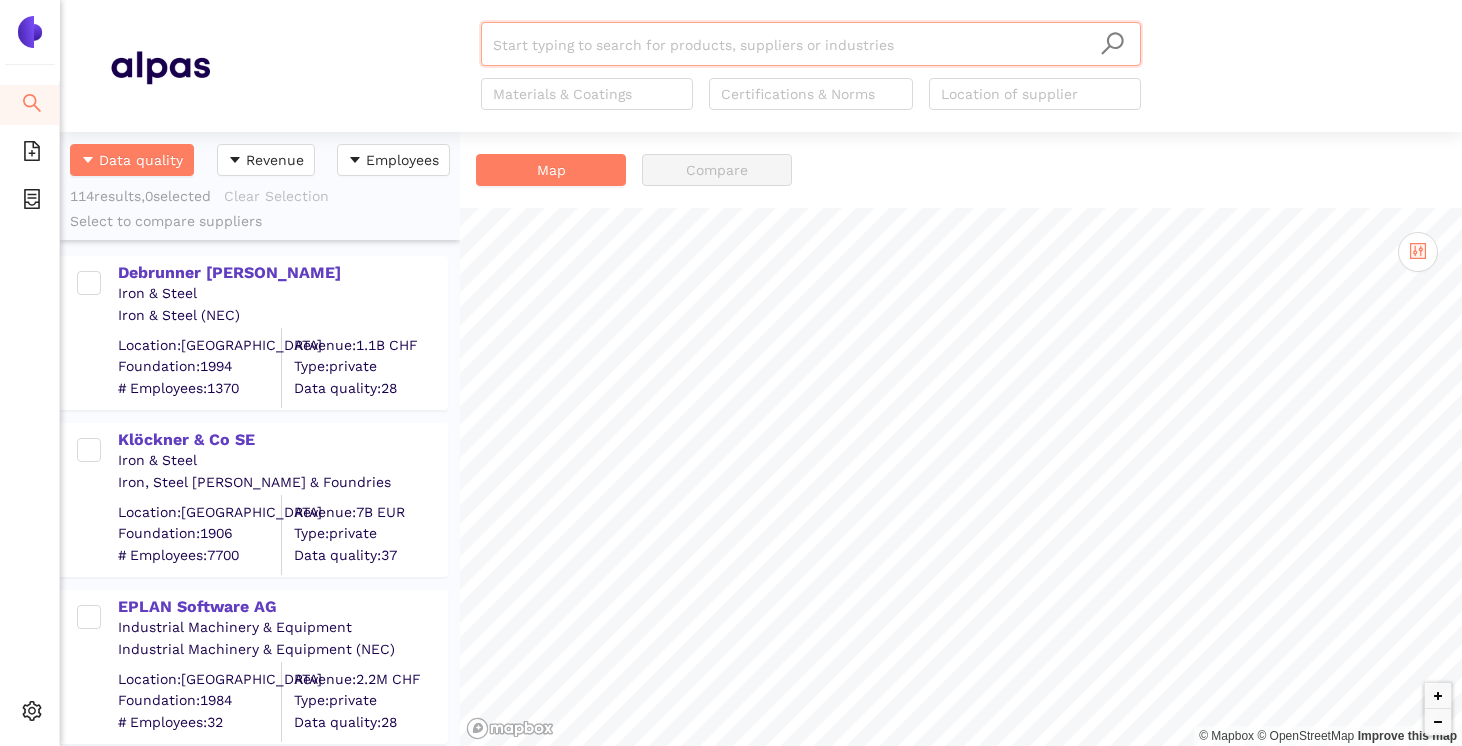 click on "Iron & Steel (NEC)" at bounding box center (282, 316) 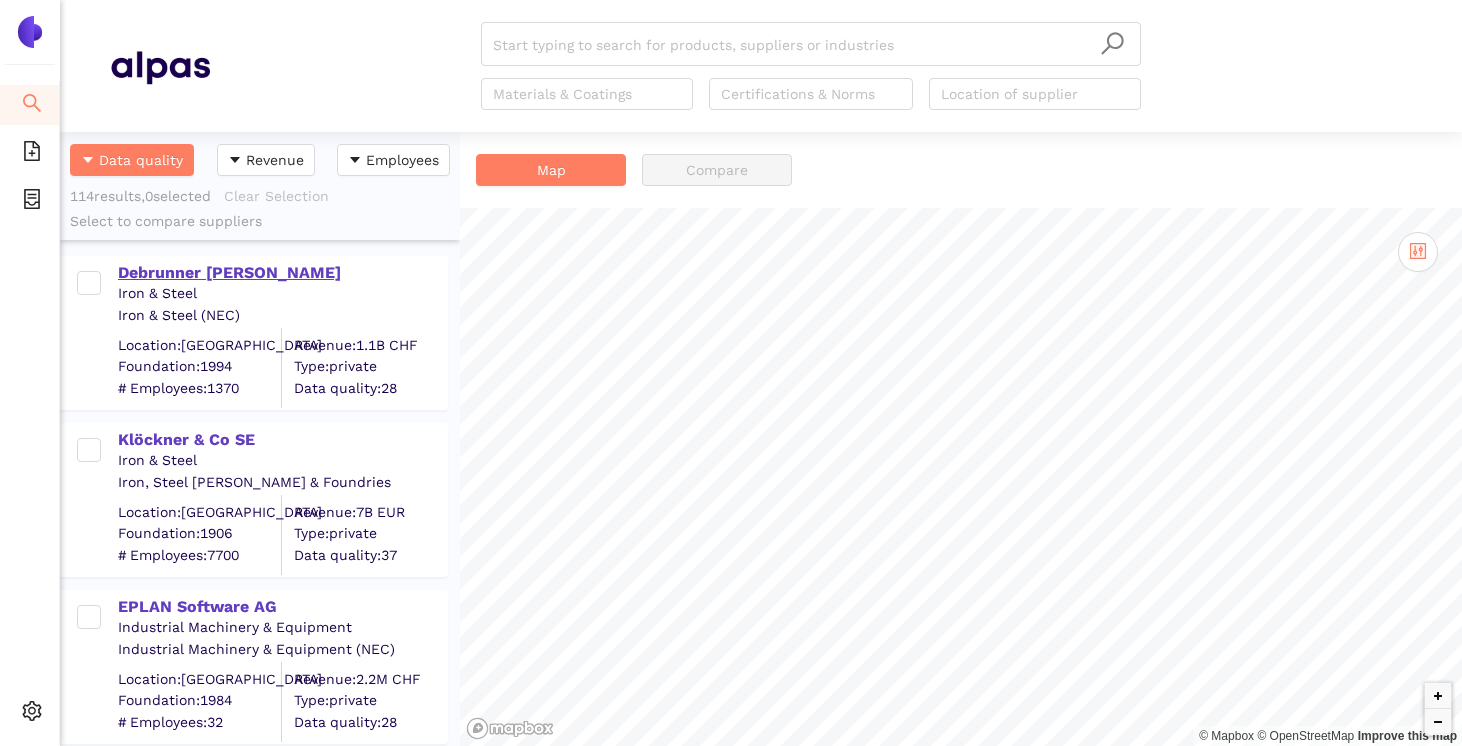 click on "Debrunner [PERSON_NAME]" at bounding box center [282, 273] 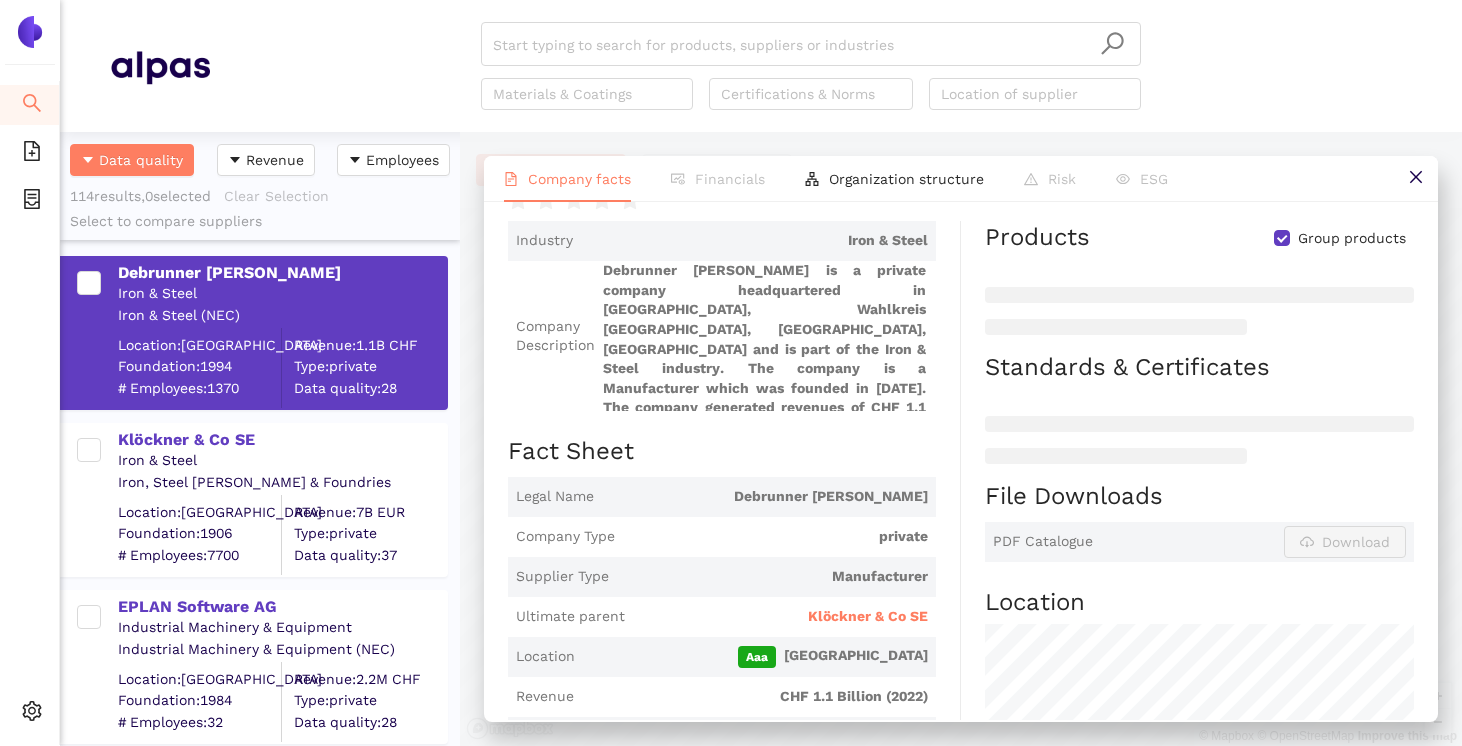 scroll, scrollTop: 0, scrollLeft: 0, axis: both 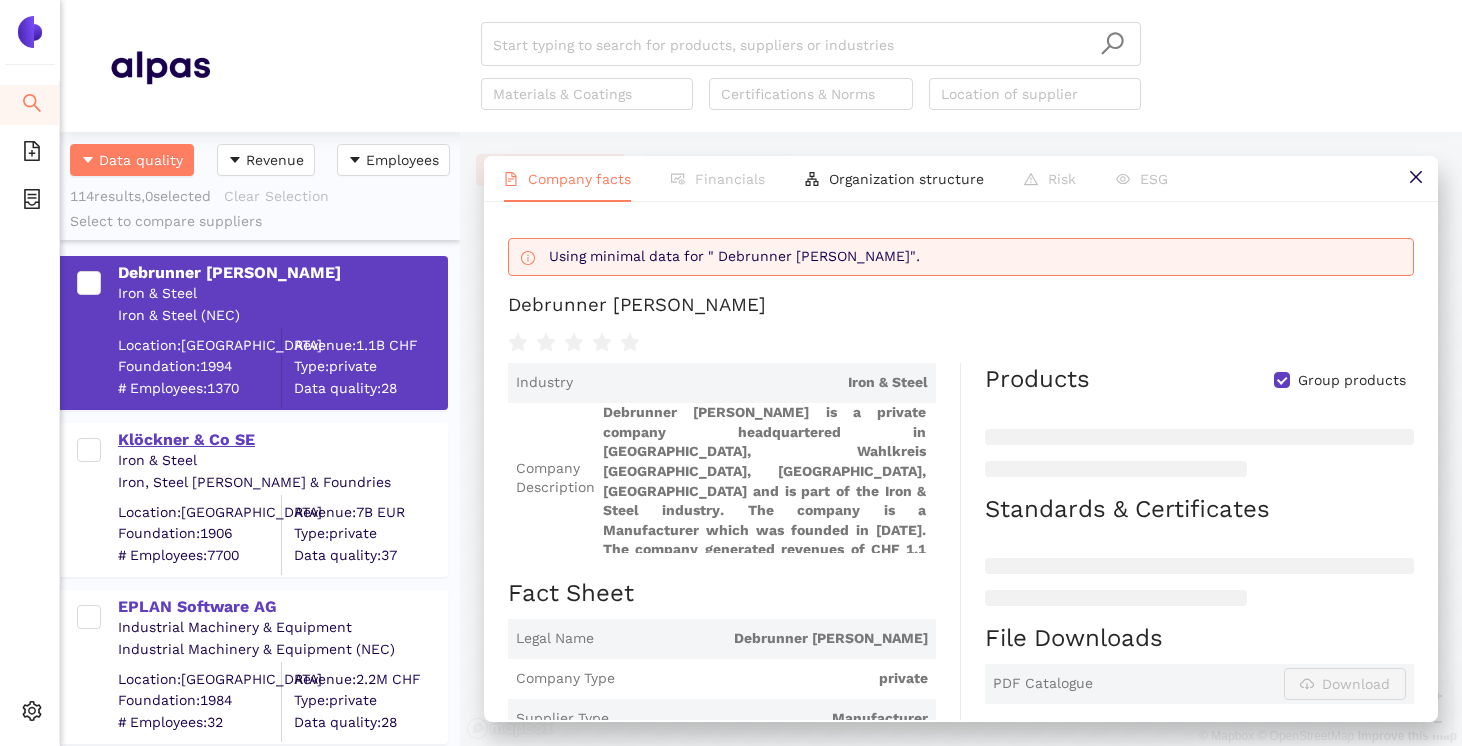 click on "Klöckner & Co SE" at bounding box center (282, 440) 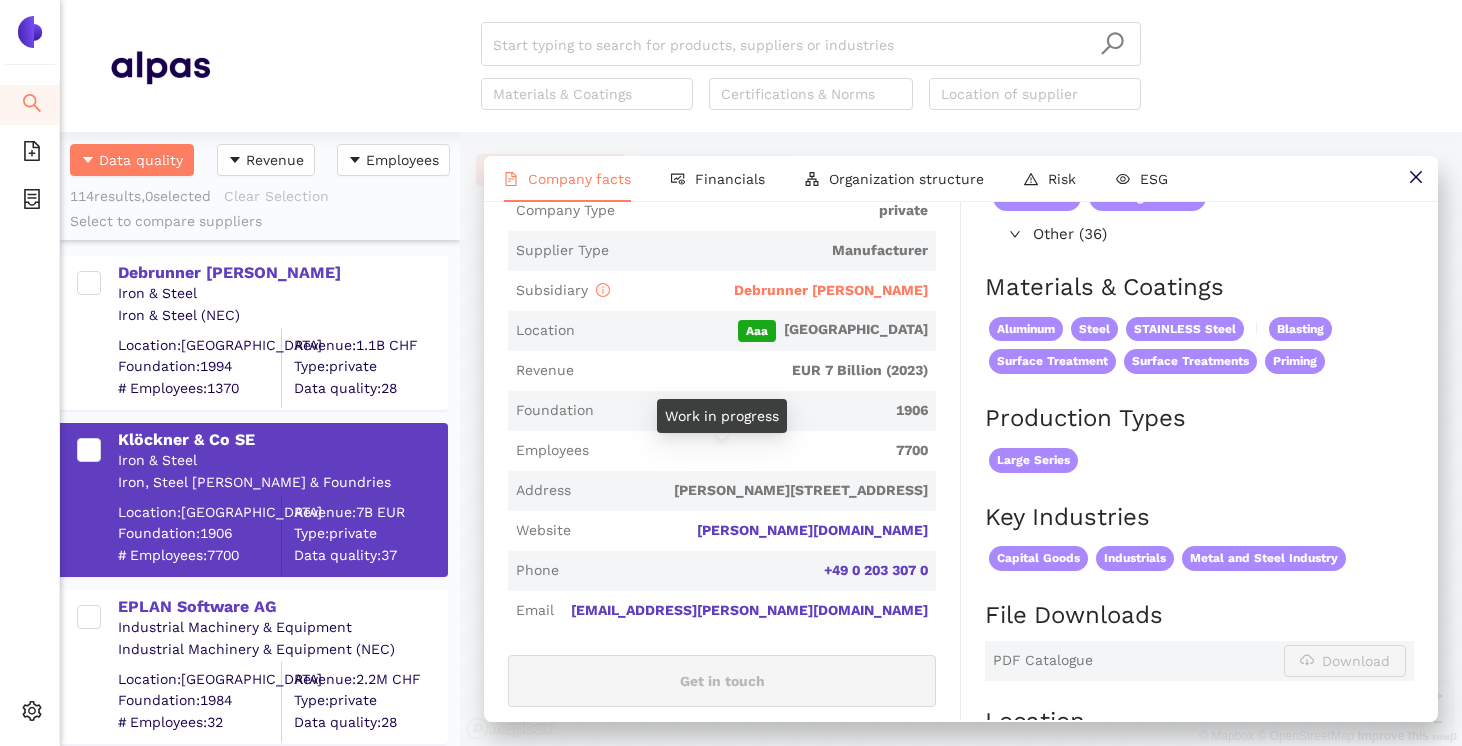 scroll, scrollTop: 401, scrollLeft: 0, axis: vertical 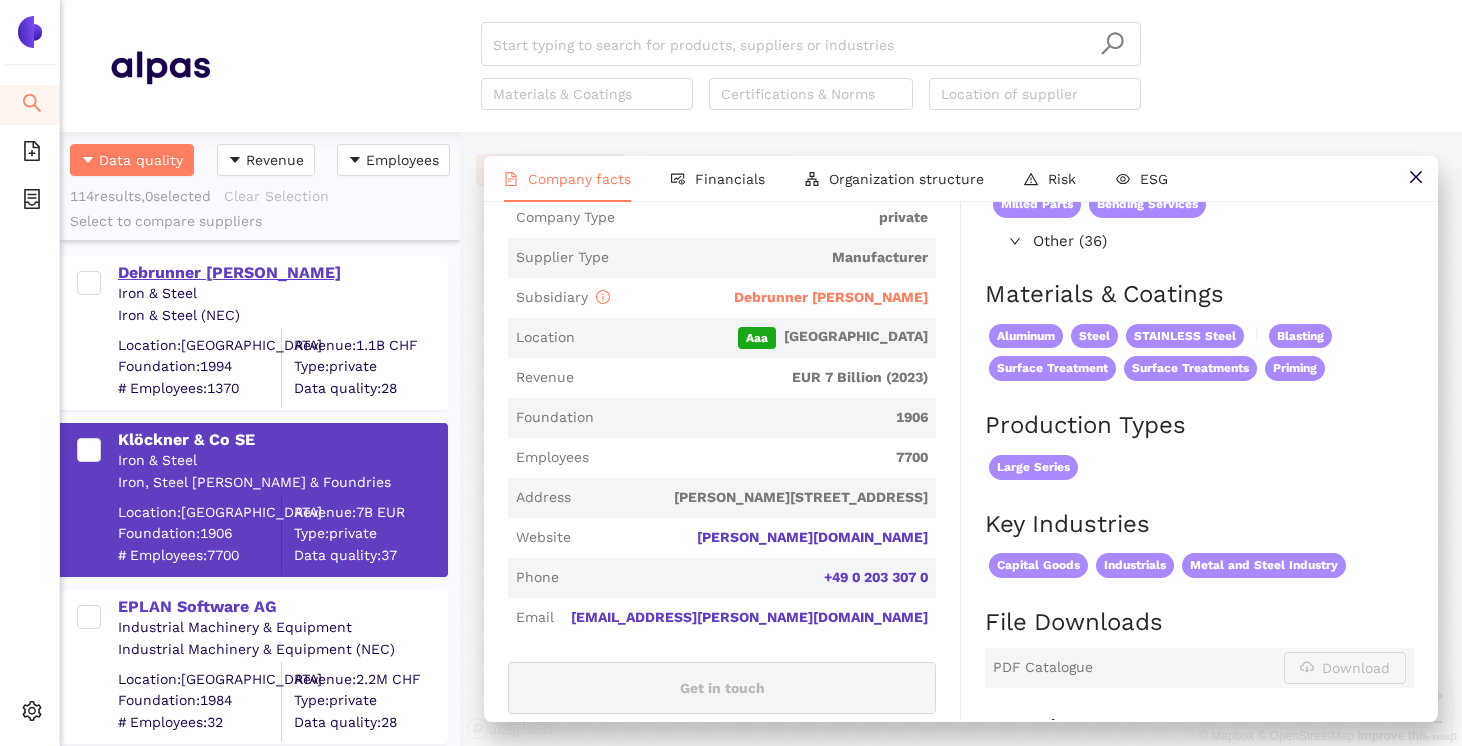 click on "Debrunner [PERSON_NAME]" at bounding box center (282, 273) 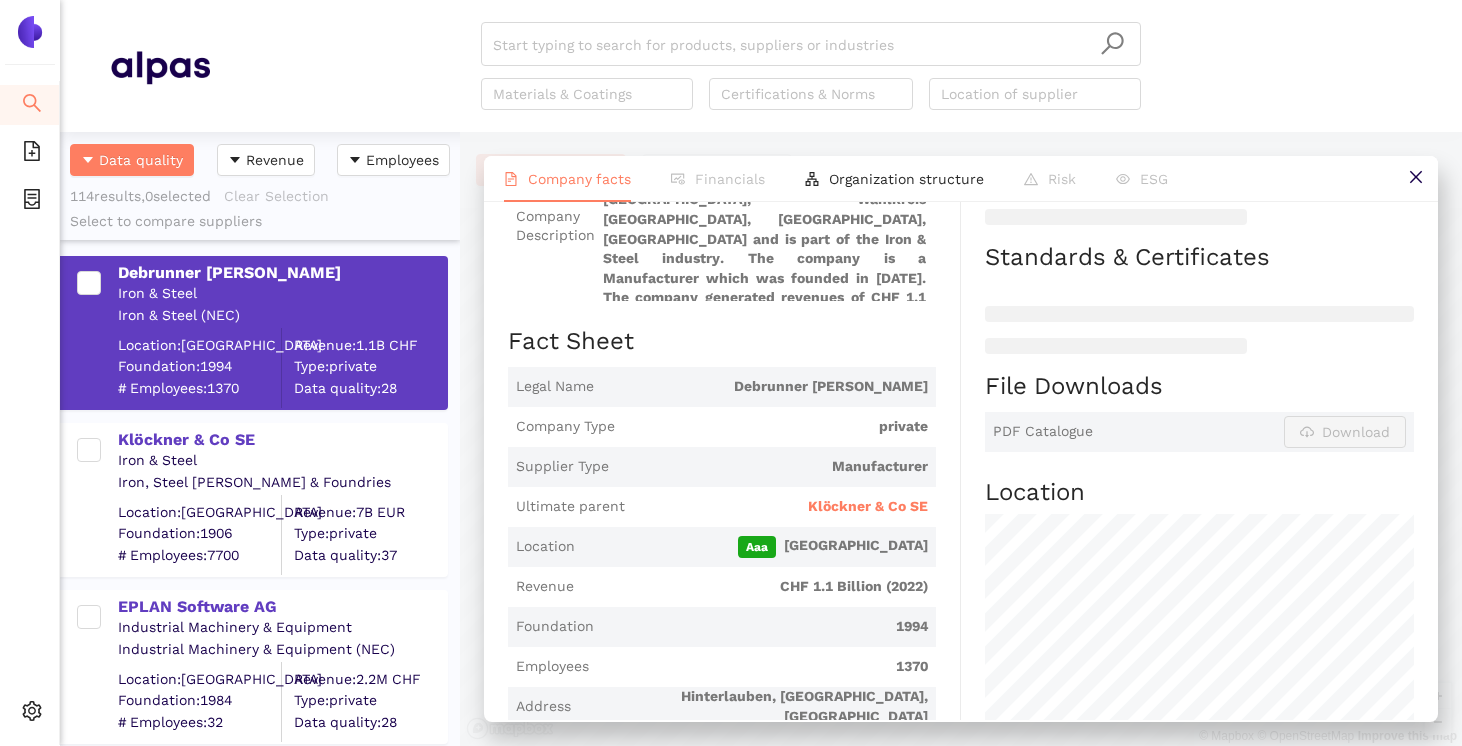 scroll, scrollTop: 262, scrollLeft: 0, axis: vertical 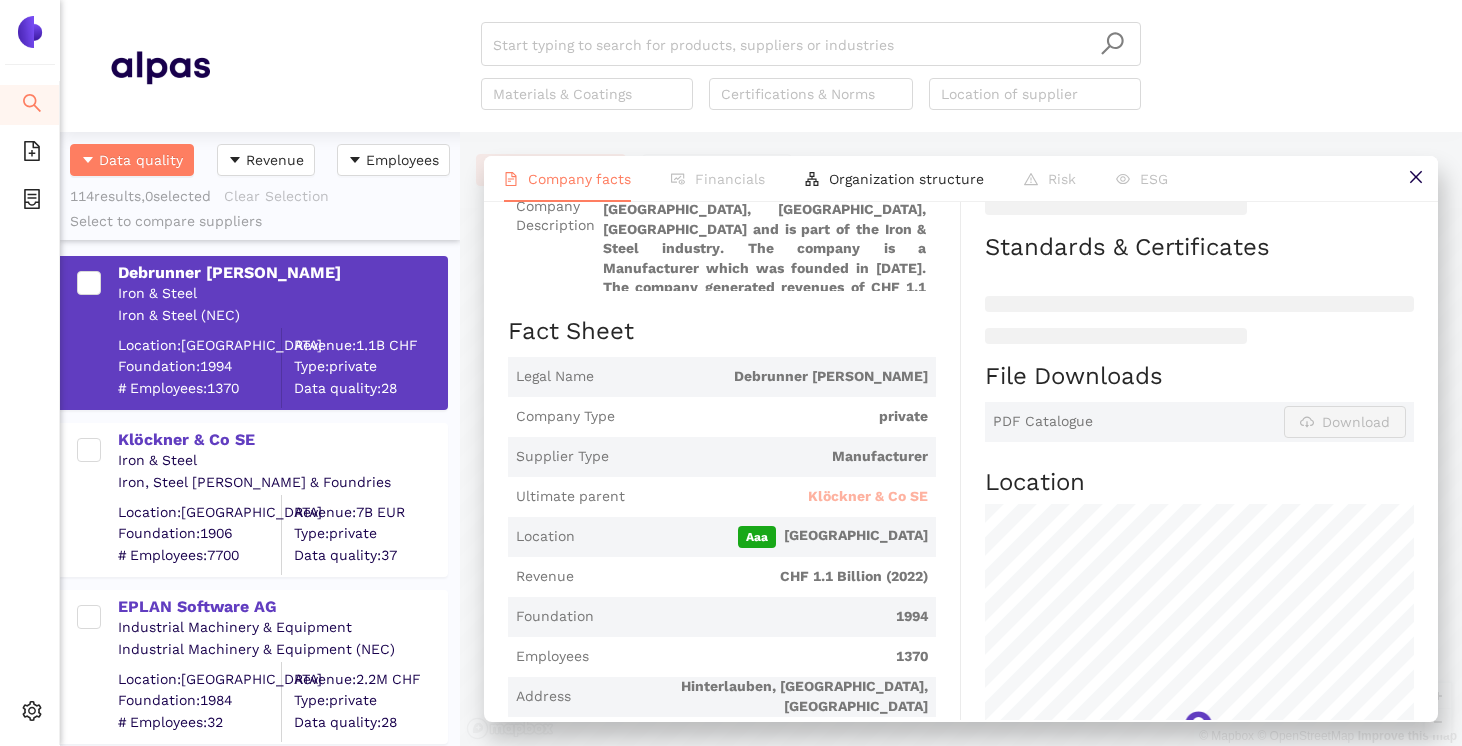 click on "Klöckner & Co SE" at bounding box center [868, 497] 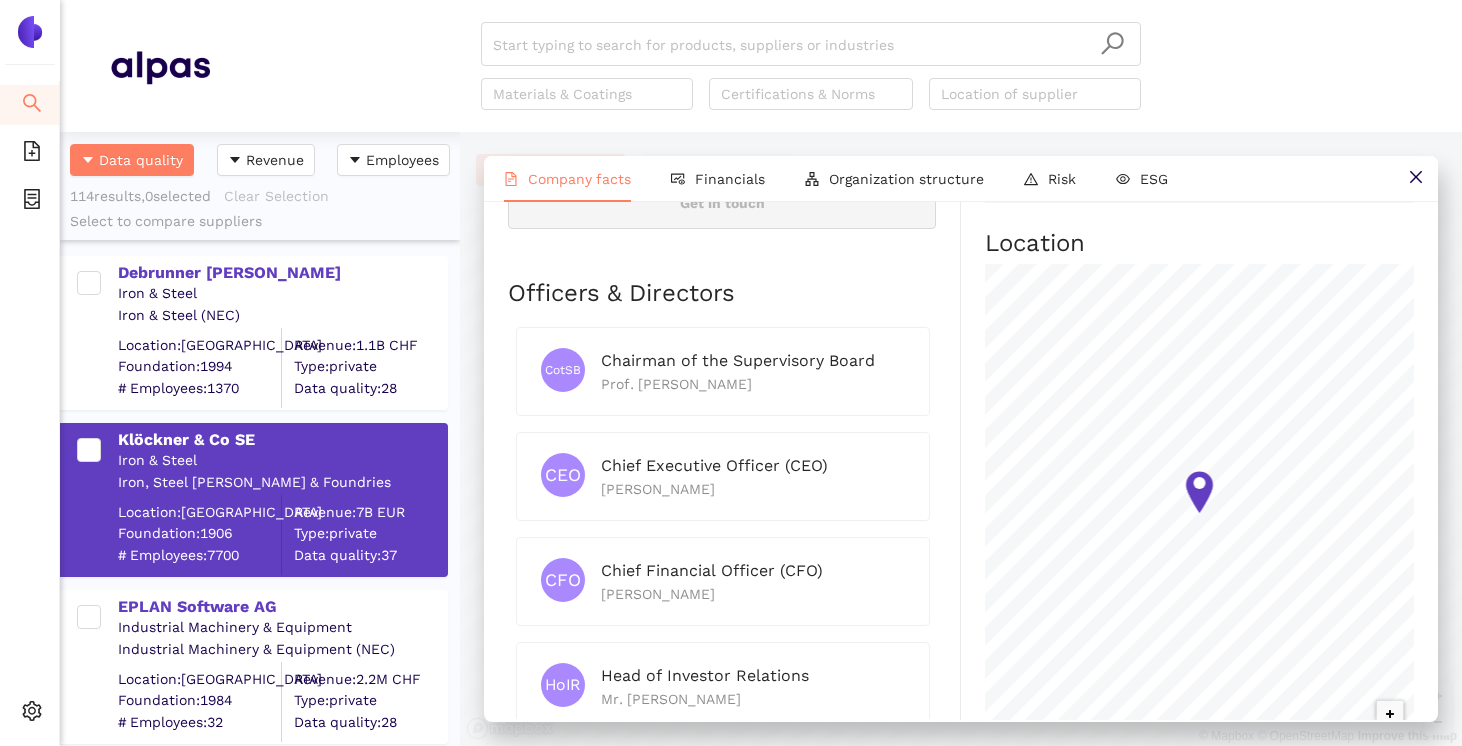 scroll, scrollTop: 943, scrollLeft: 0, axis: vertical 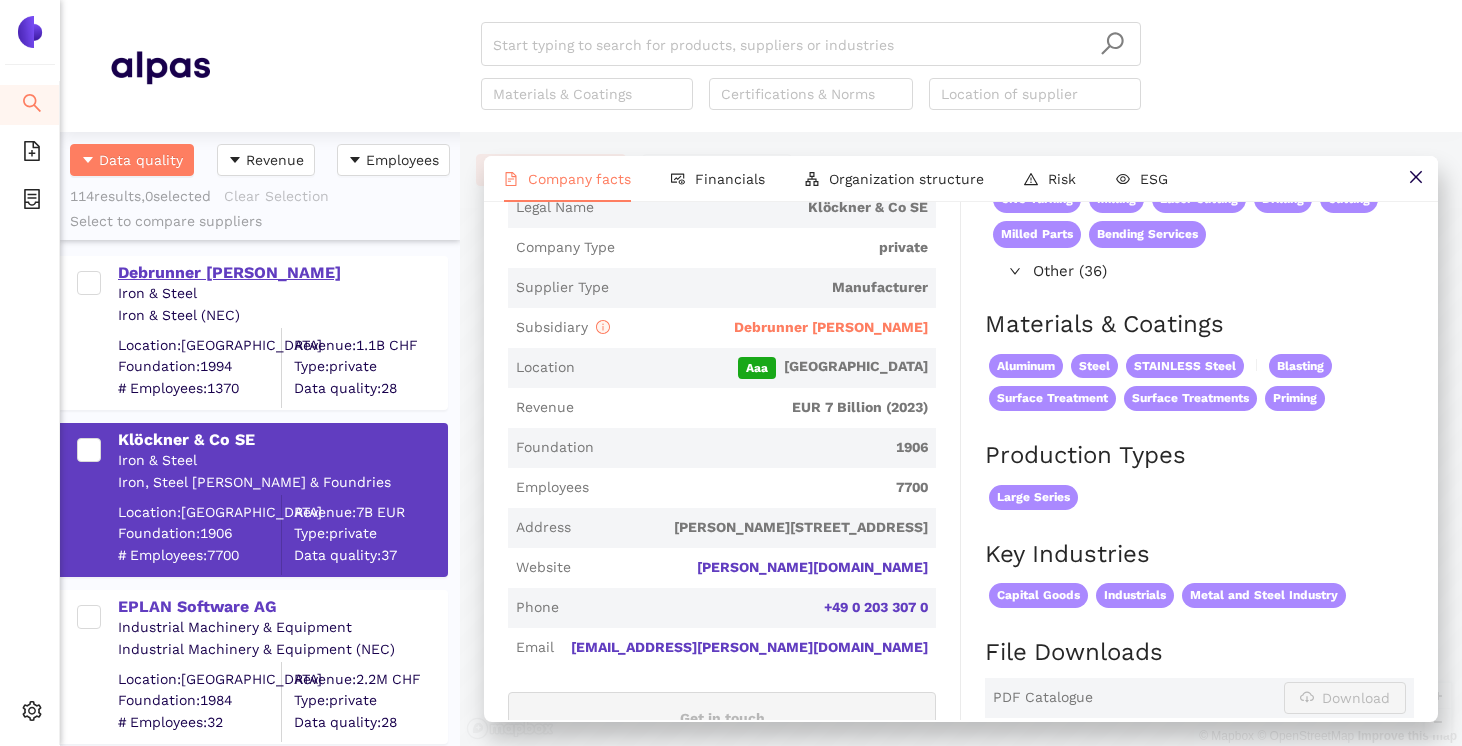 click on "Debrunner [PERSON_NAME]" at bounding box center (282, 273) 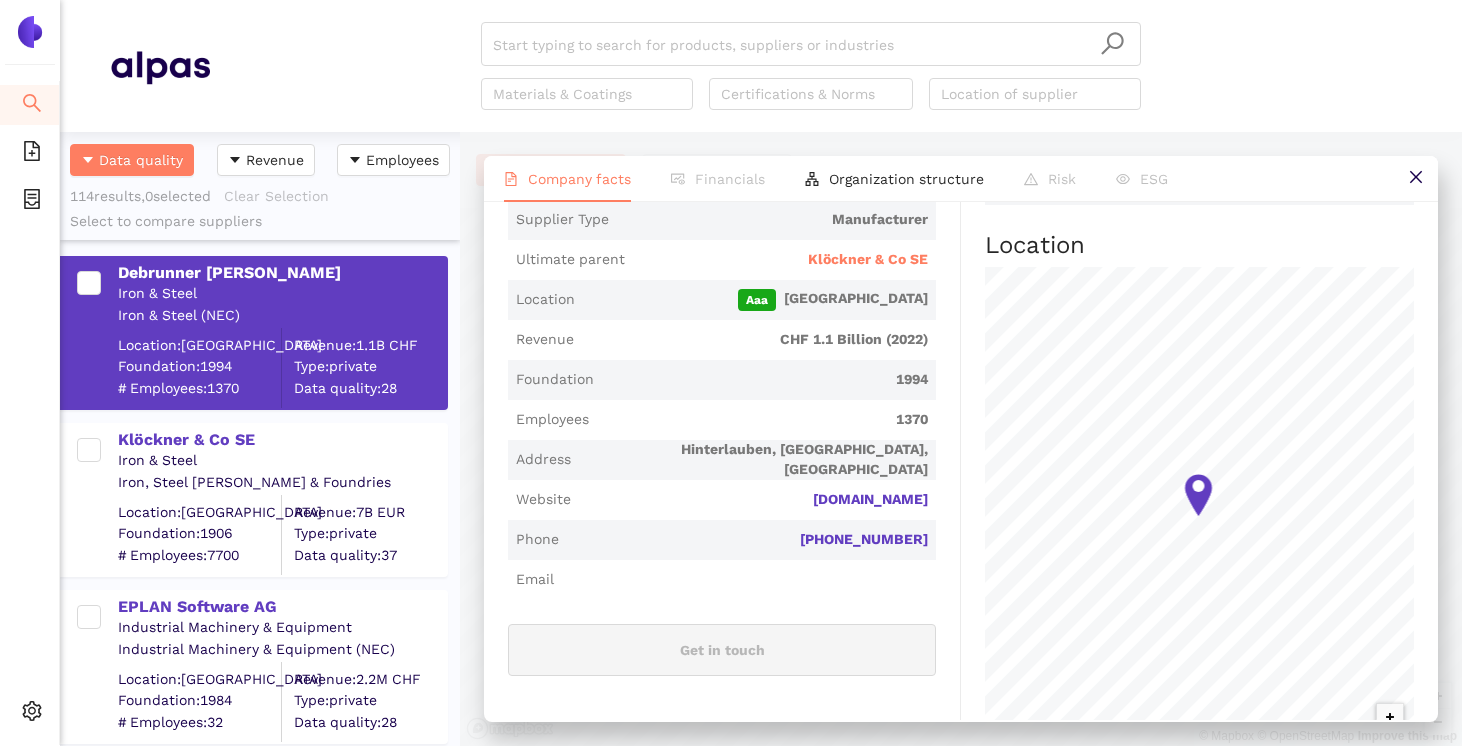 scroll, scrollTop: 875, scrollLeft: 0, axis: vertical 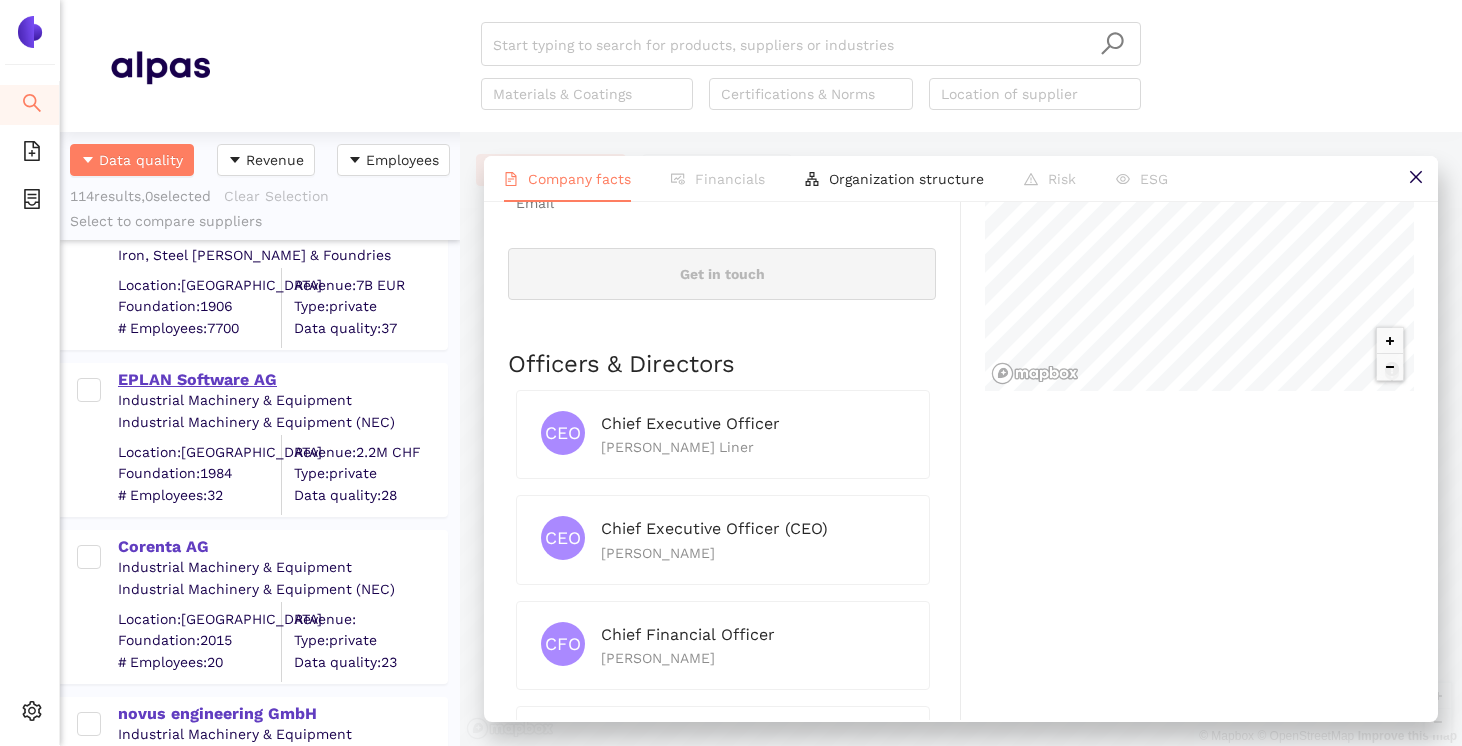 click on "EPLAN Software AG" at bounding box center (282, 380) 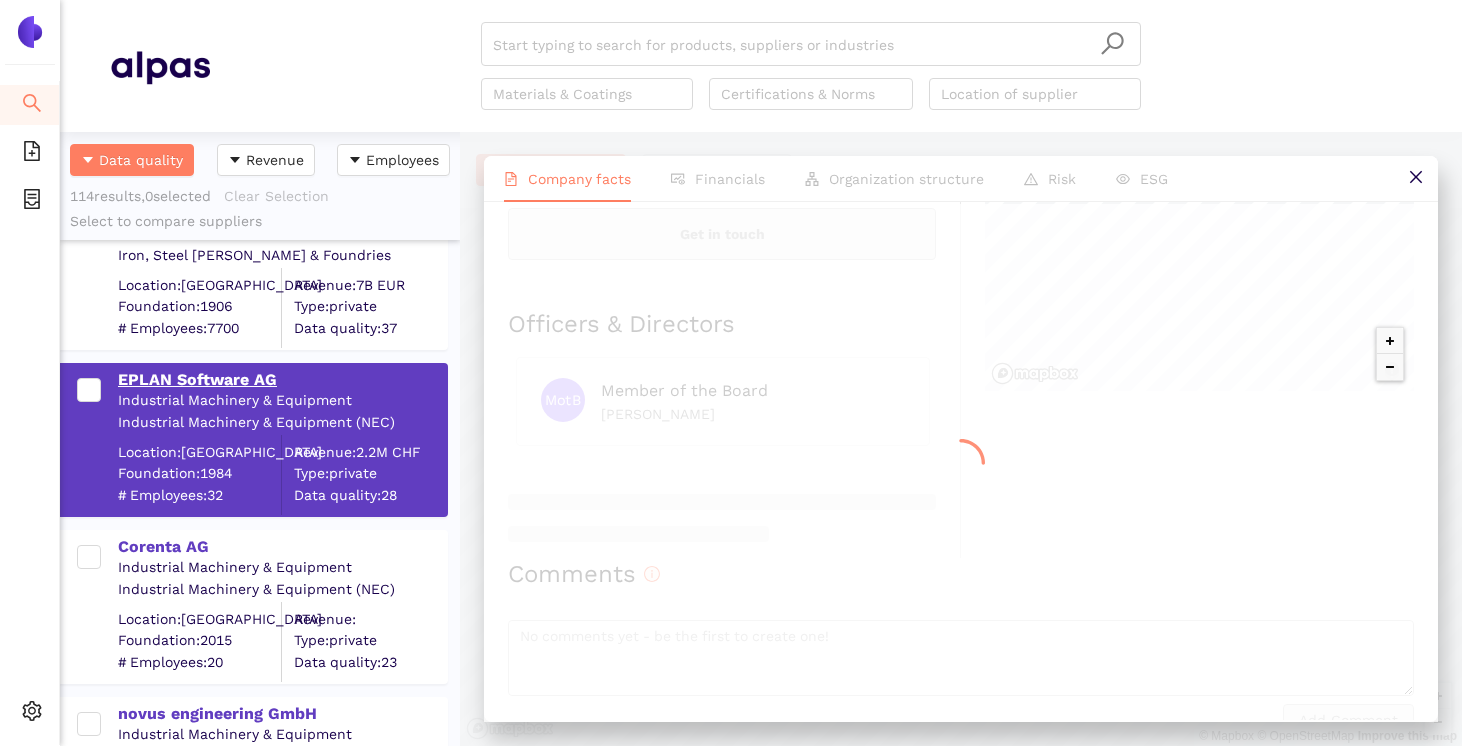scroll, scrollTop: 0, scrollLeft: 0, axis: both 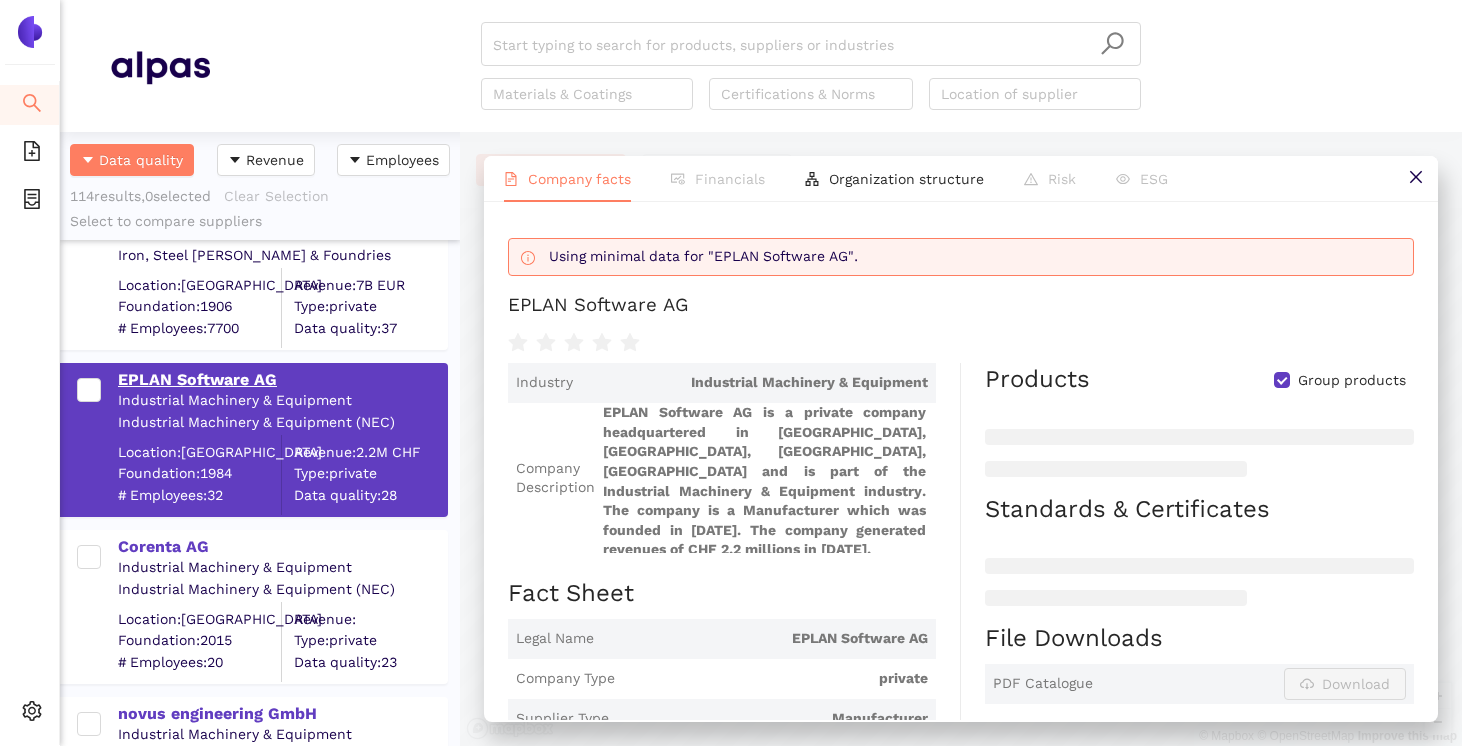 click on "EPLAN Software AG" at bounding box center (282, 380) 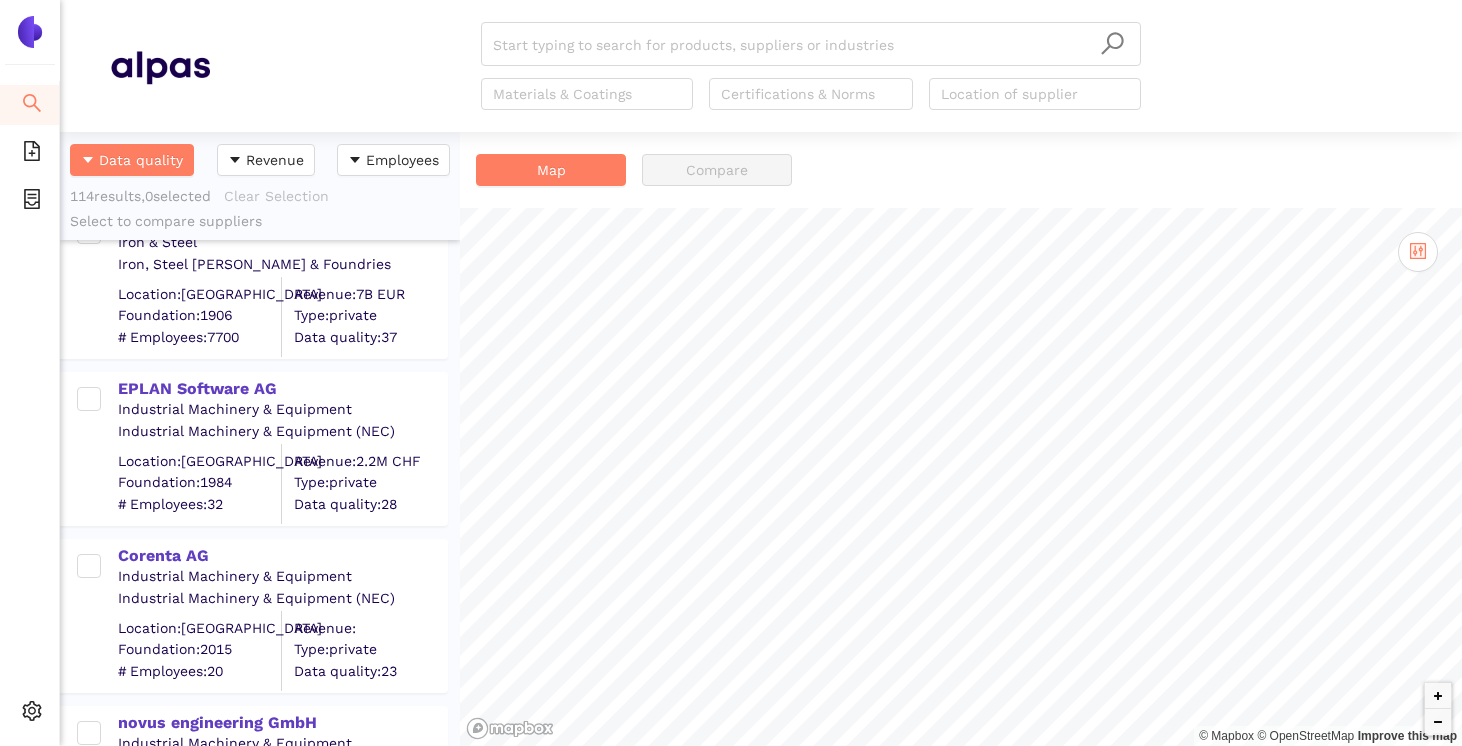 scroll, scrollTop: 219, scrollLeft: 0, axis: vertical 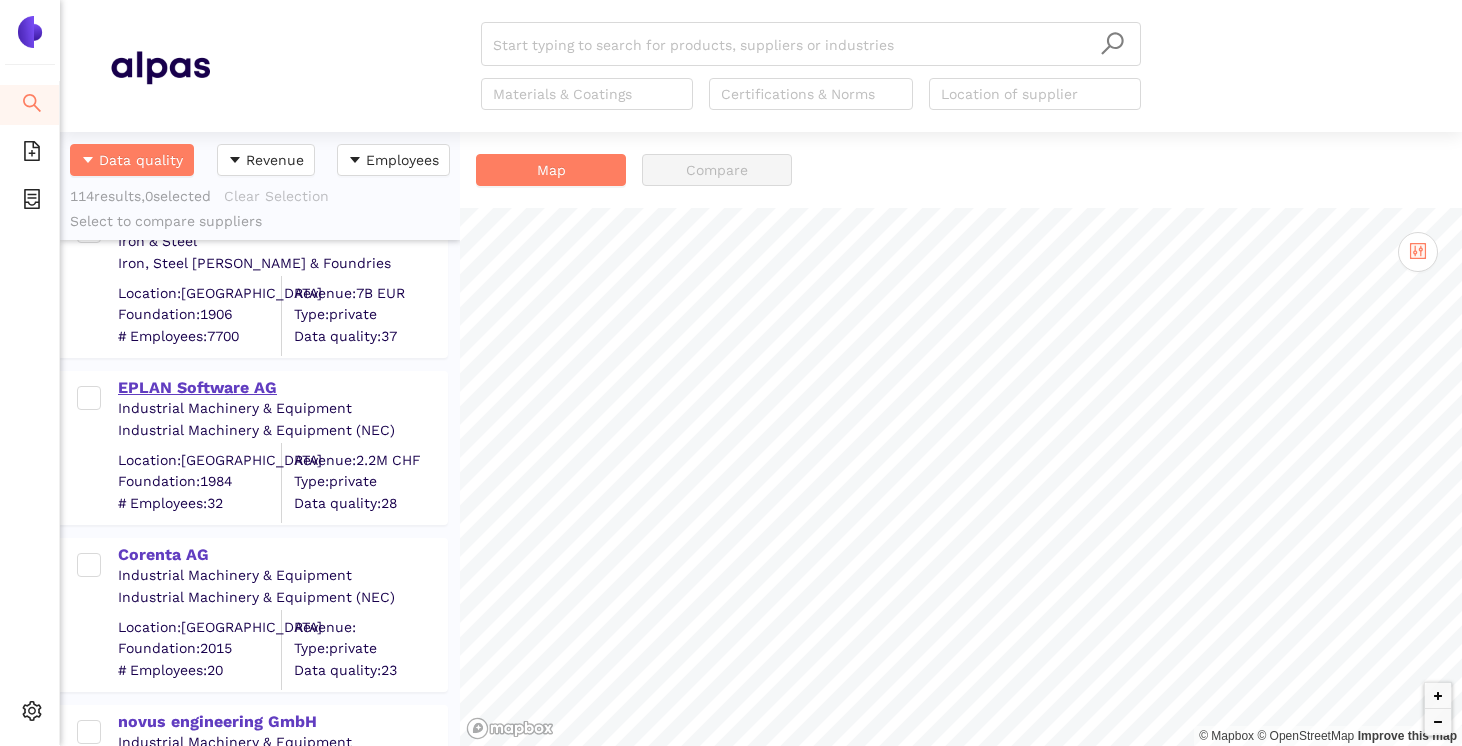 click on "EPLAN Software AG" at bounding box center (282, 388) 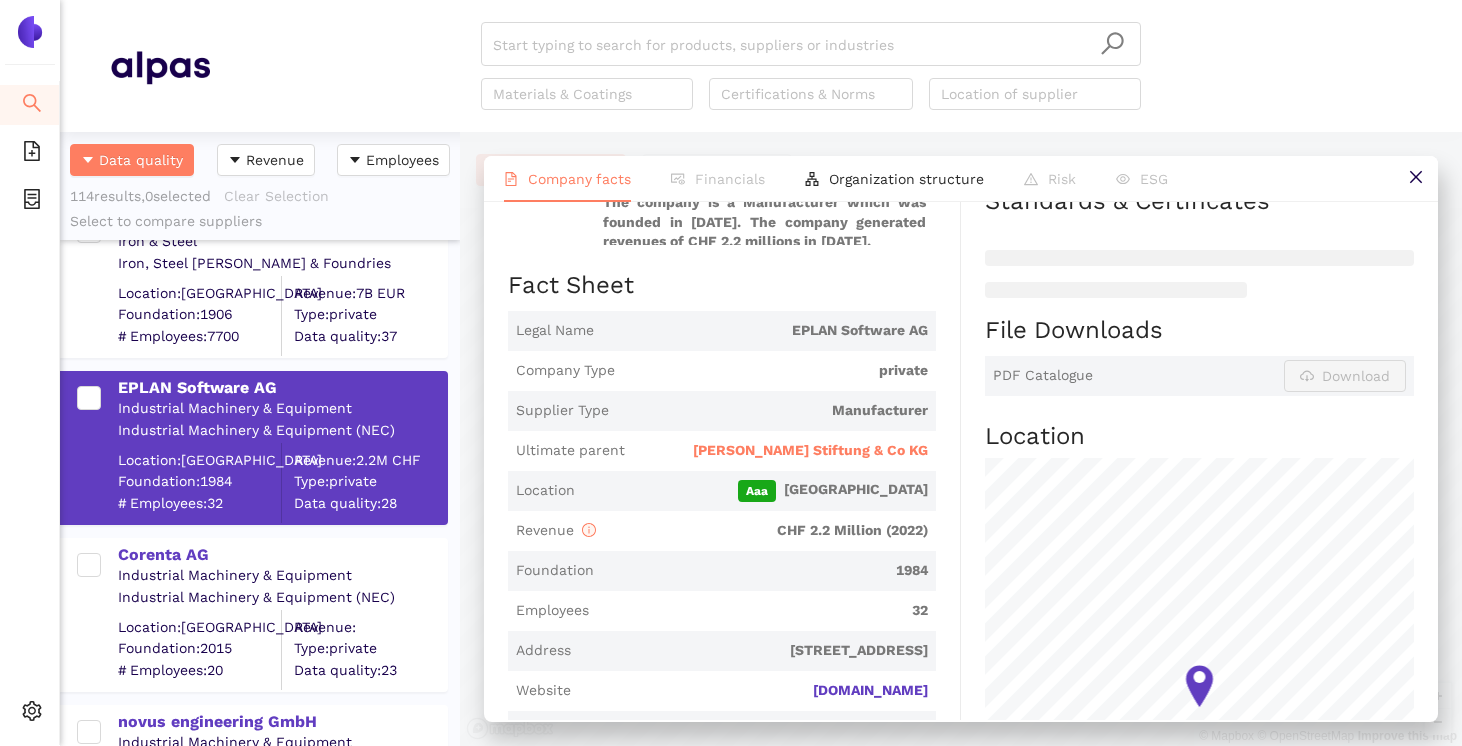 scroll, scrollTop: 376, scrollLeft: 0, axis: vertical 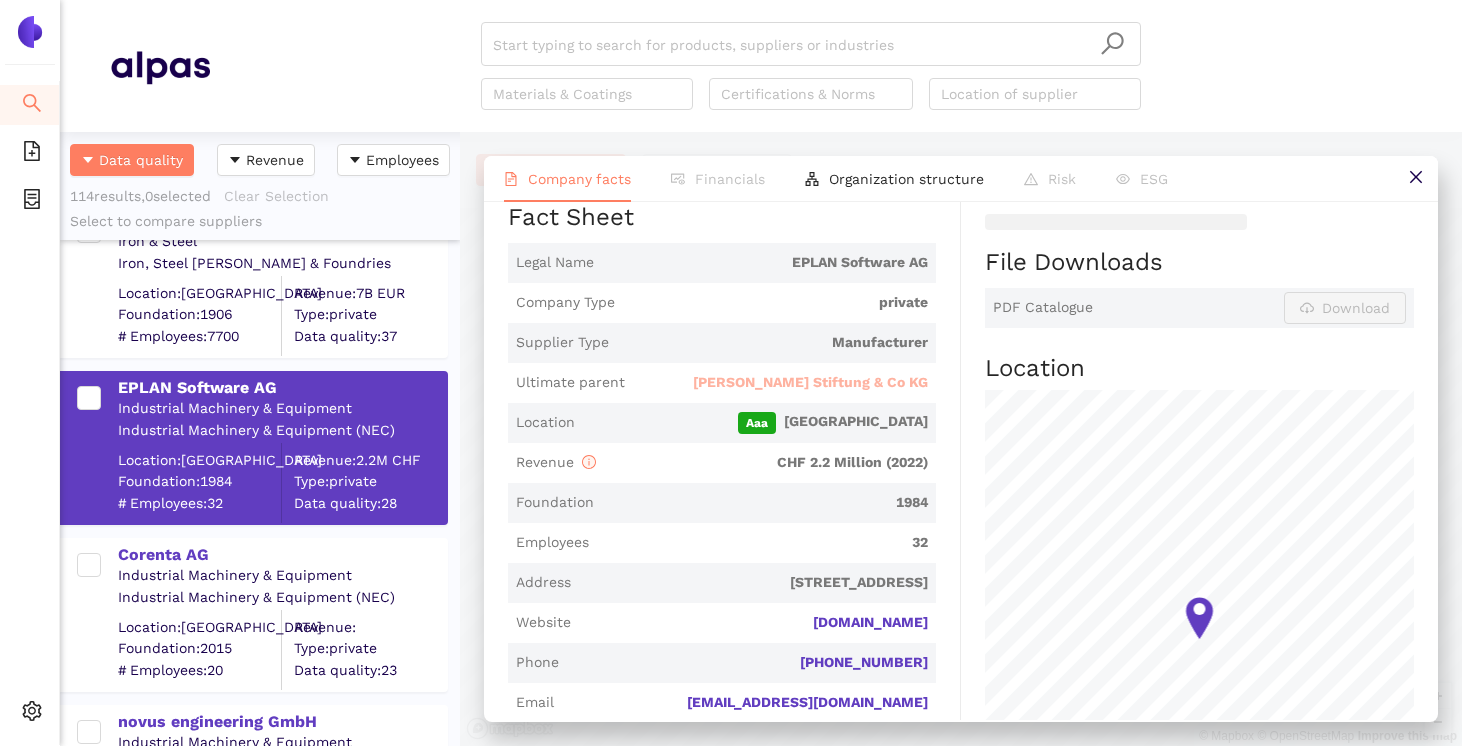 click on "[PERSON_NAME] Stiftung & Co KG" at bounding box center [810, 383] 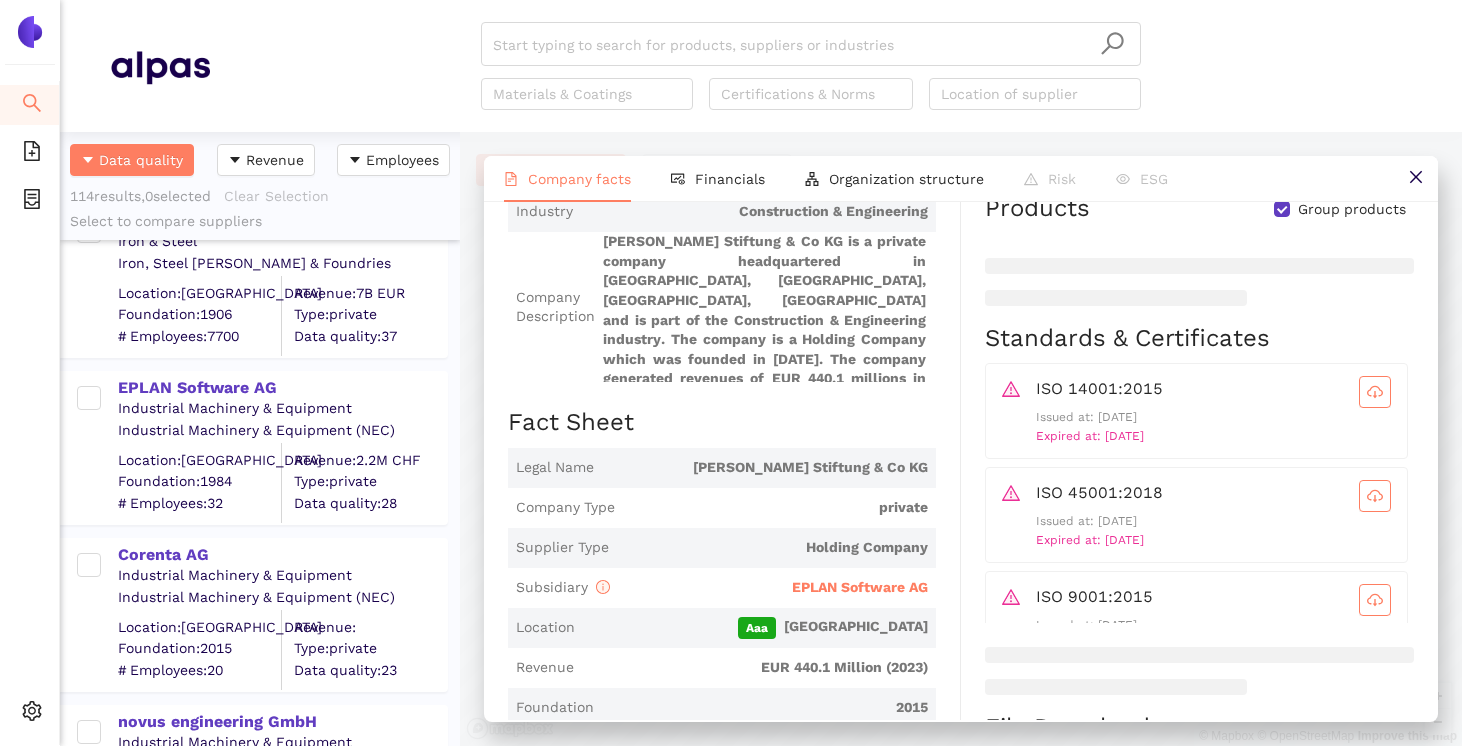 scroll, scrollTop: 220, scrollLeft: 0, axis: vertical 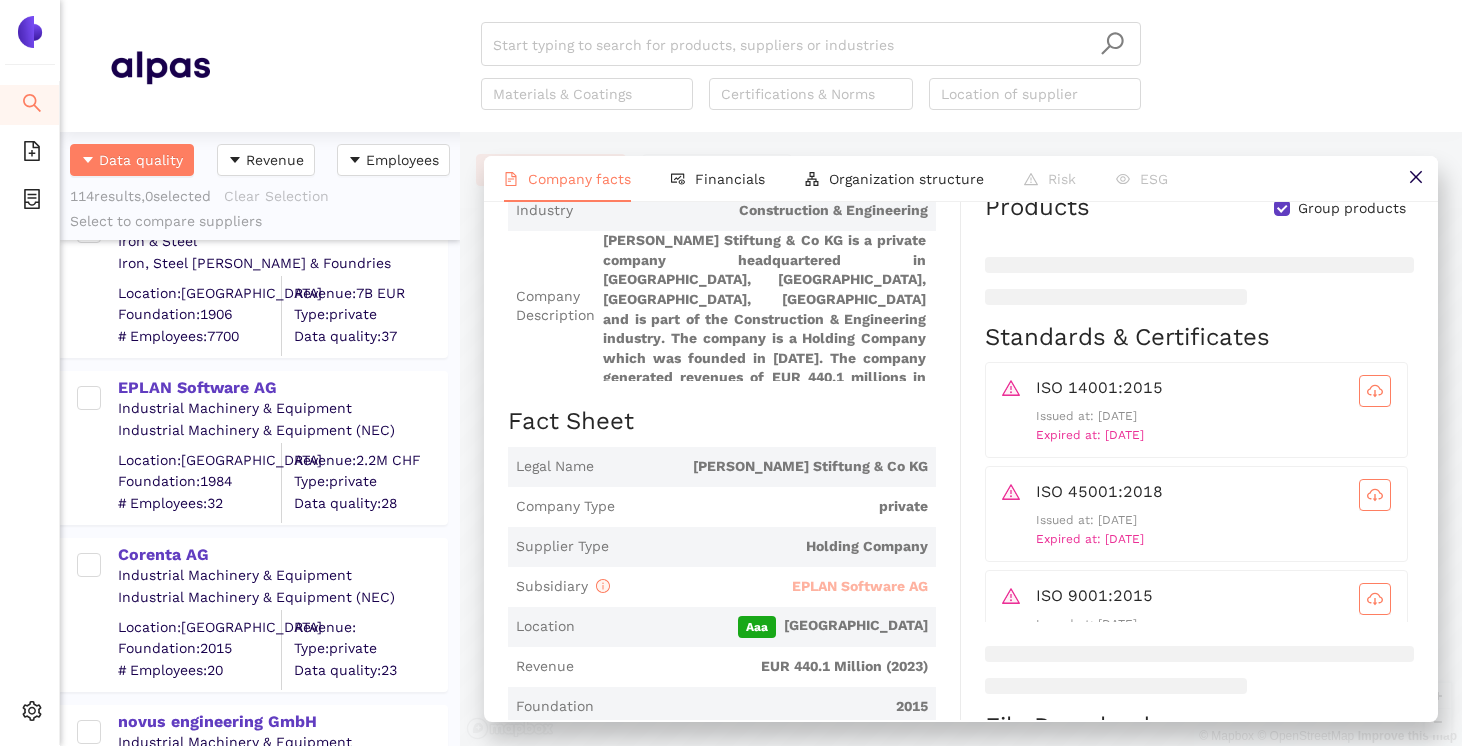 click on "EPLAN Software AG" at bounding box center (860, 586) 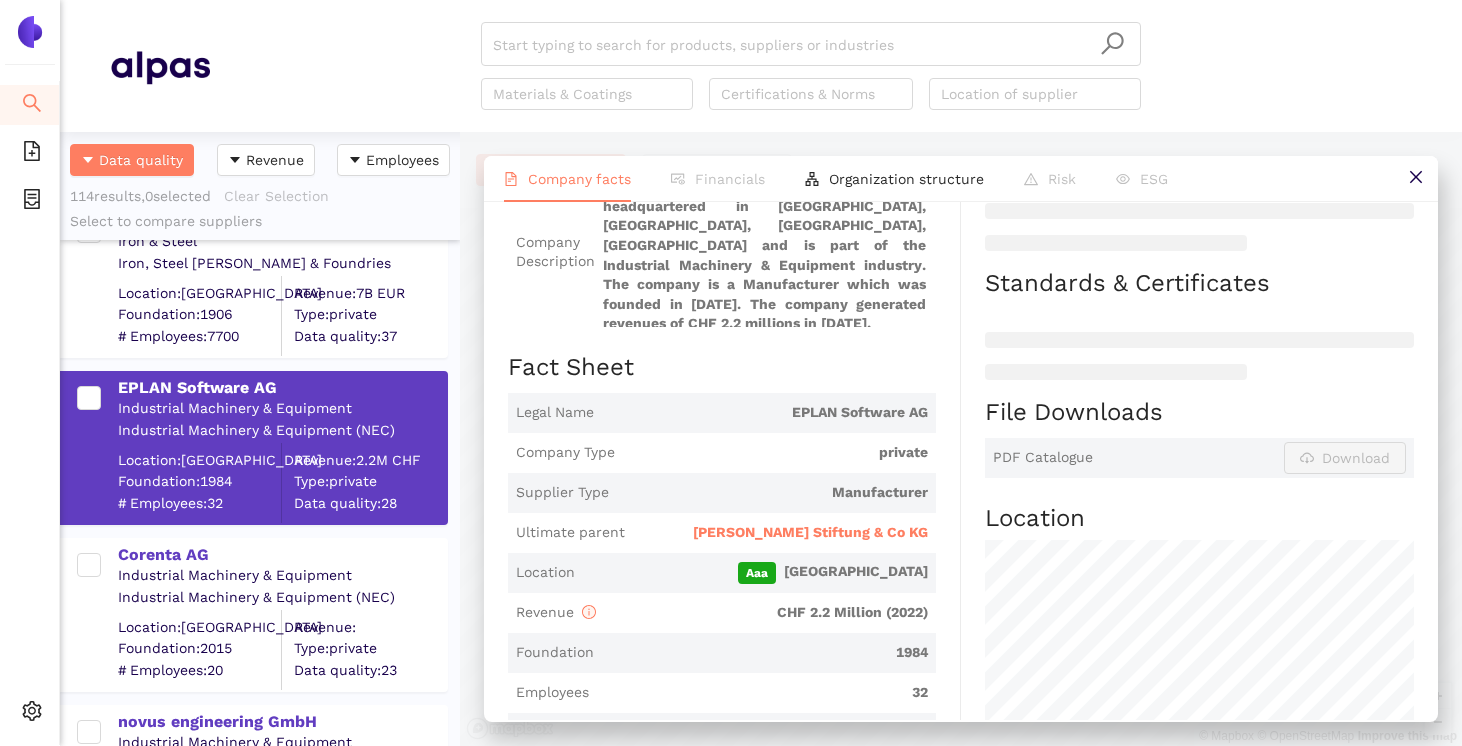 scroll, scrollTop: 299, scrollLeft: 0, axis: vertical 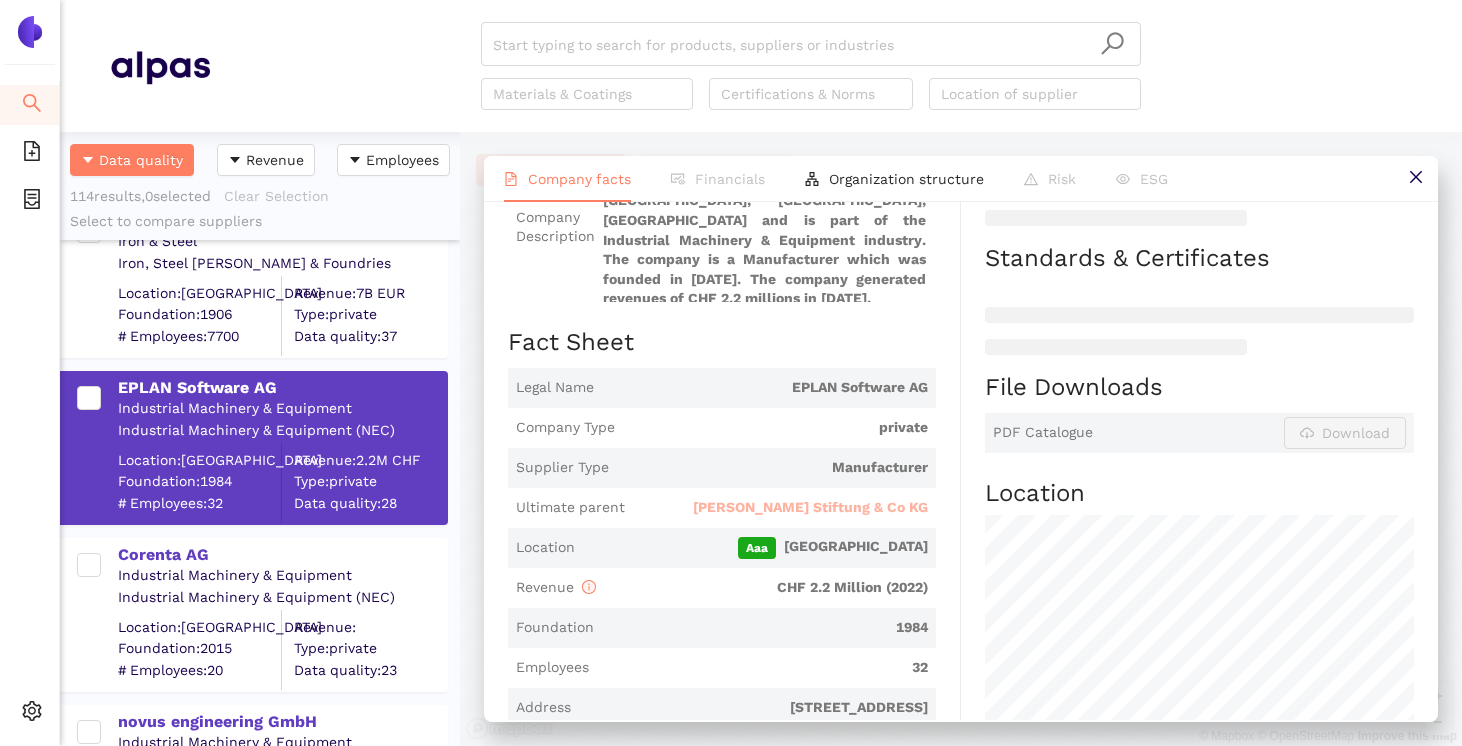 click on "[PERSON_NAME] Stiftung & Co KG" at bounding box center (810, 508) 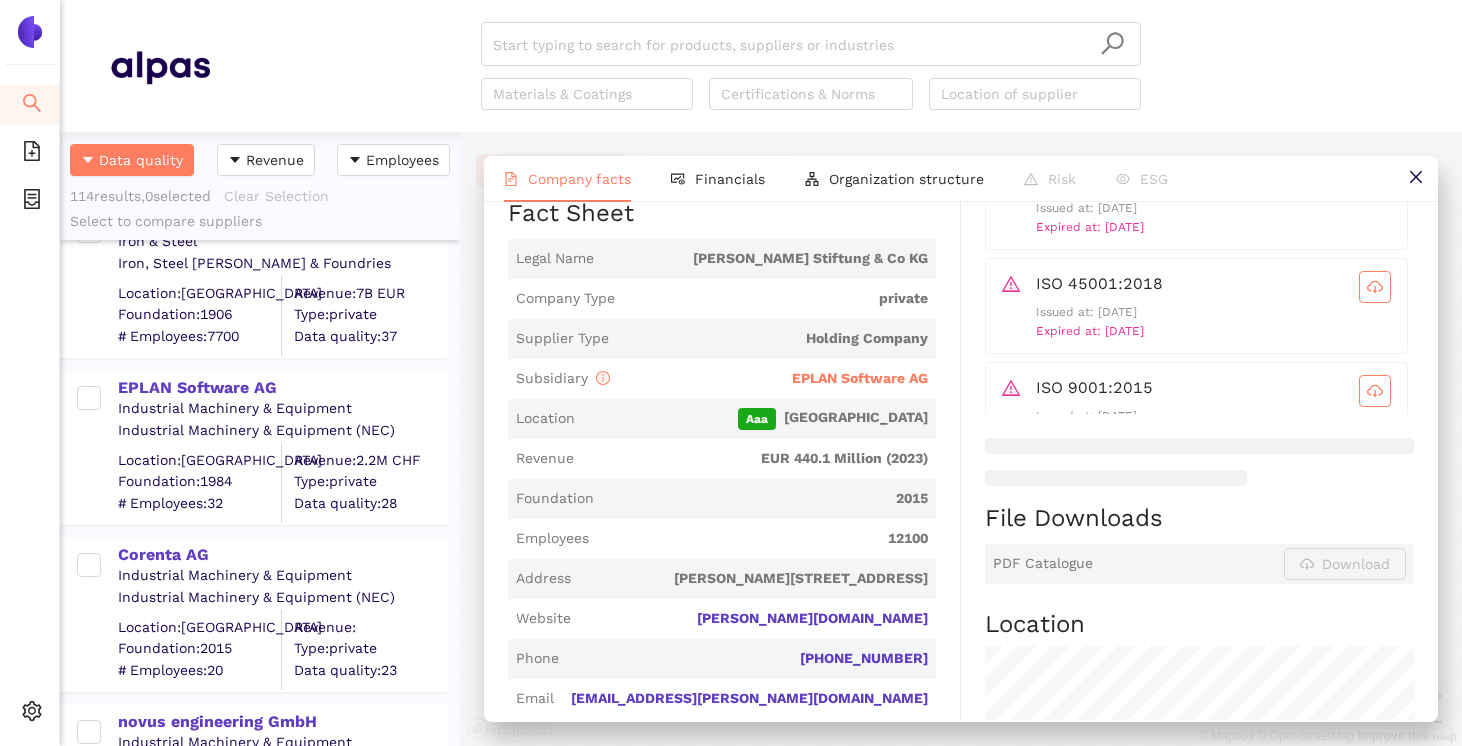 scroll, scrollTop: 430, scrollLeft: 0, axis: vertical 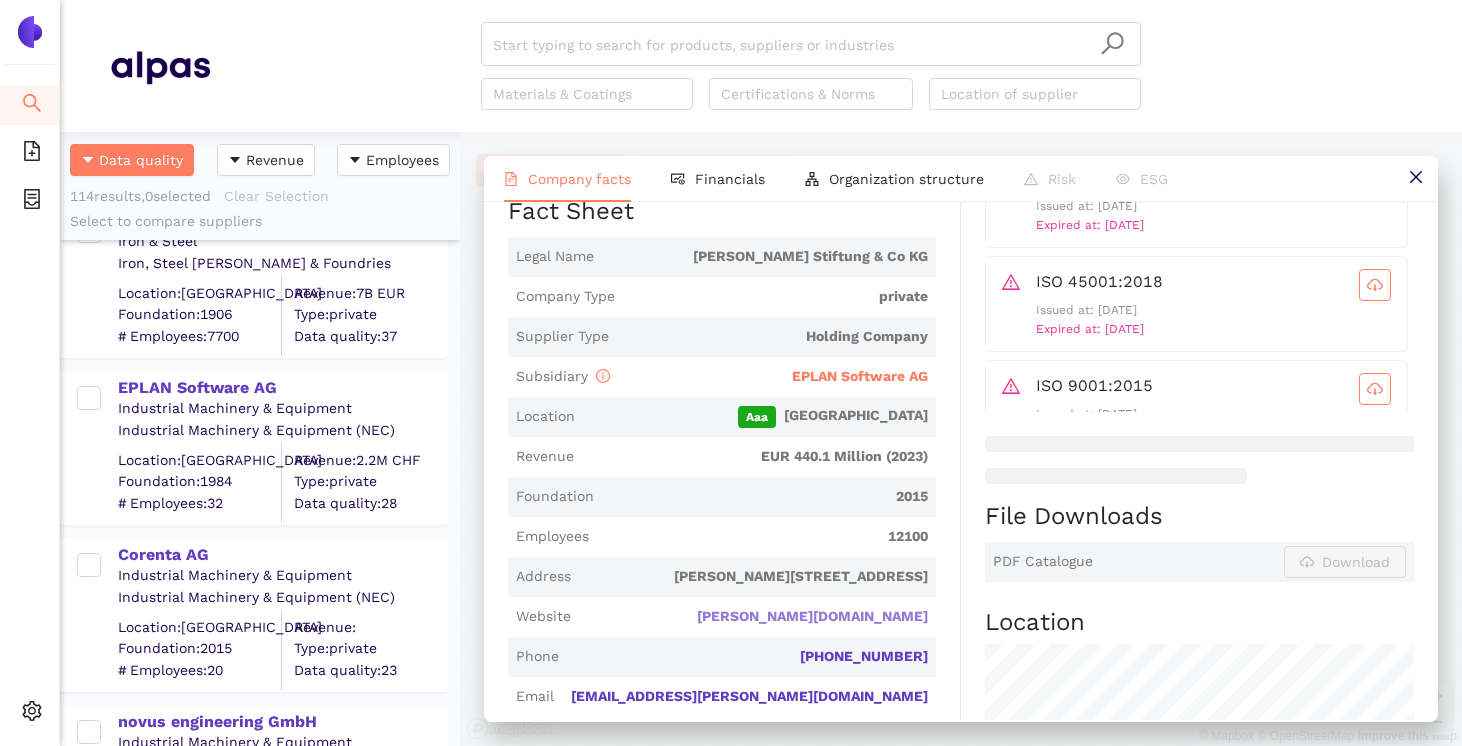 click on "[PERSON_NAME][DOMAIN_NAME]" at bounding box center [0, 0] 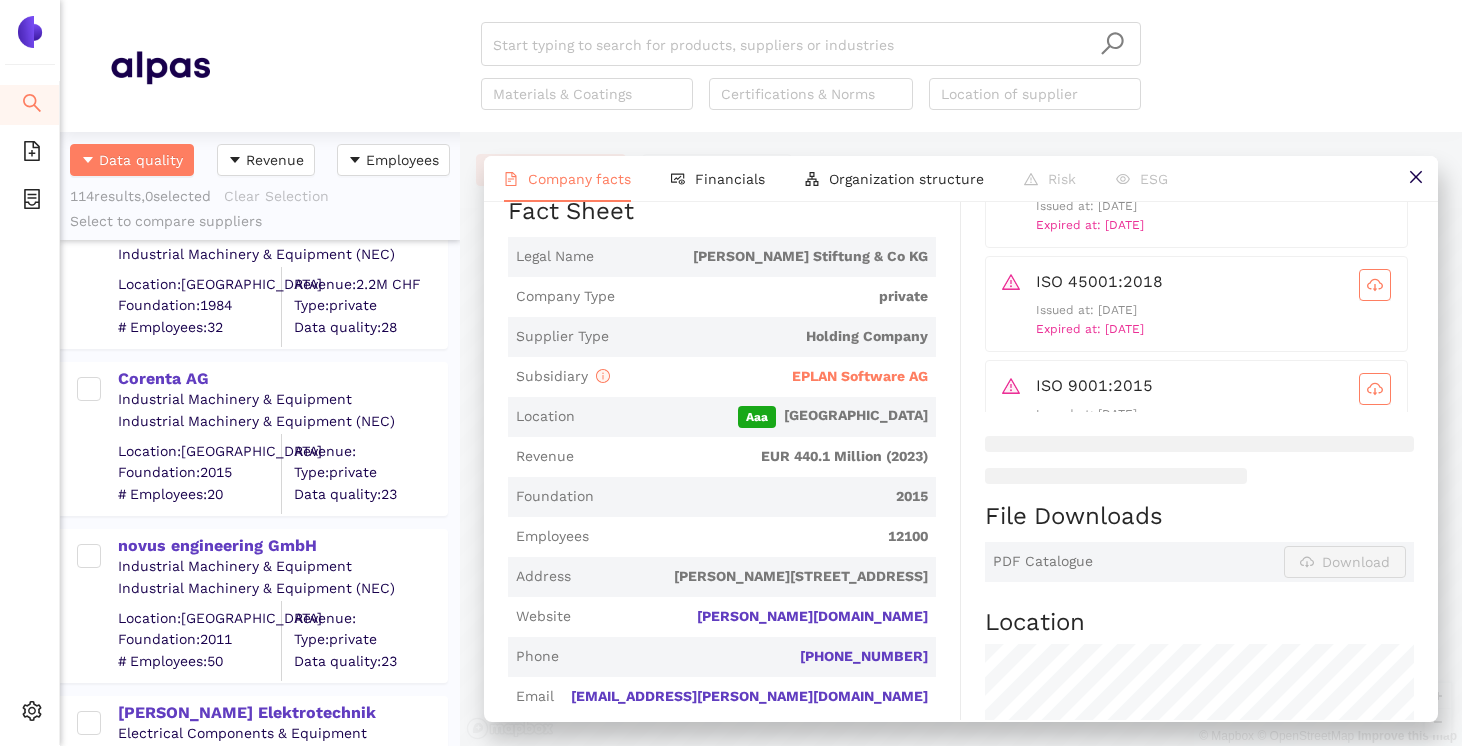 scroll, scrollTop: 405, scrollLeft: 0, axis: vertical 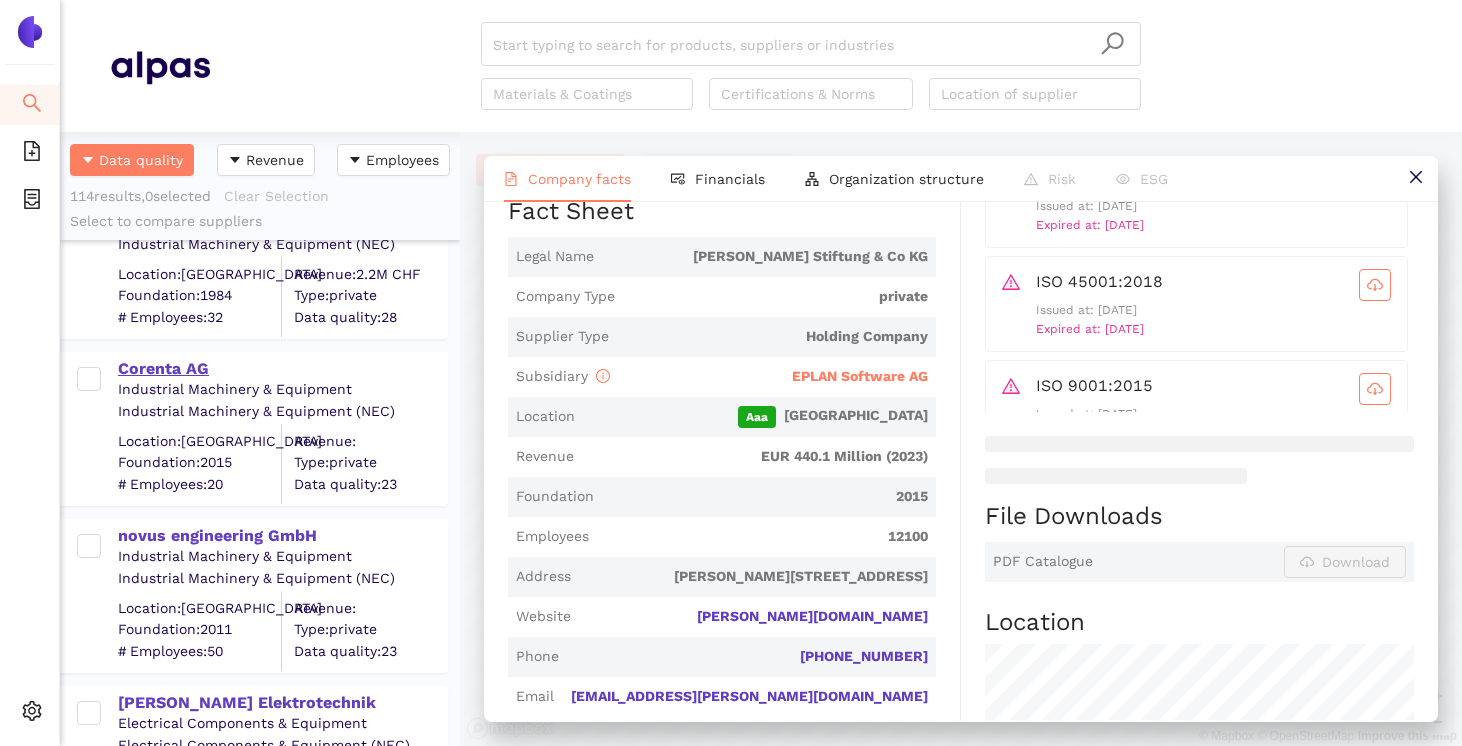 click on "Corenta AG" at bounding box center [282, 369] 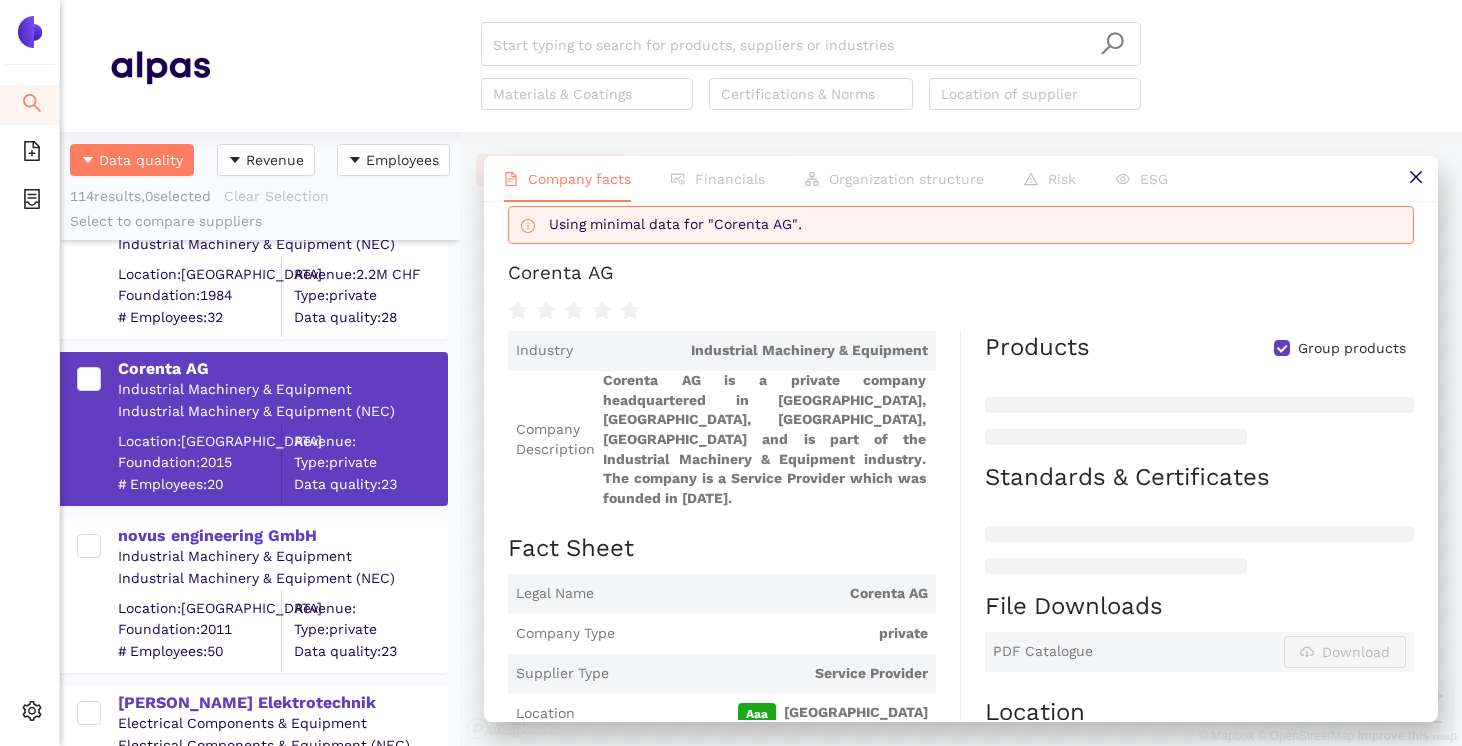 scroll, scrollTop: 0, scrollLeft: 0, axis: both 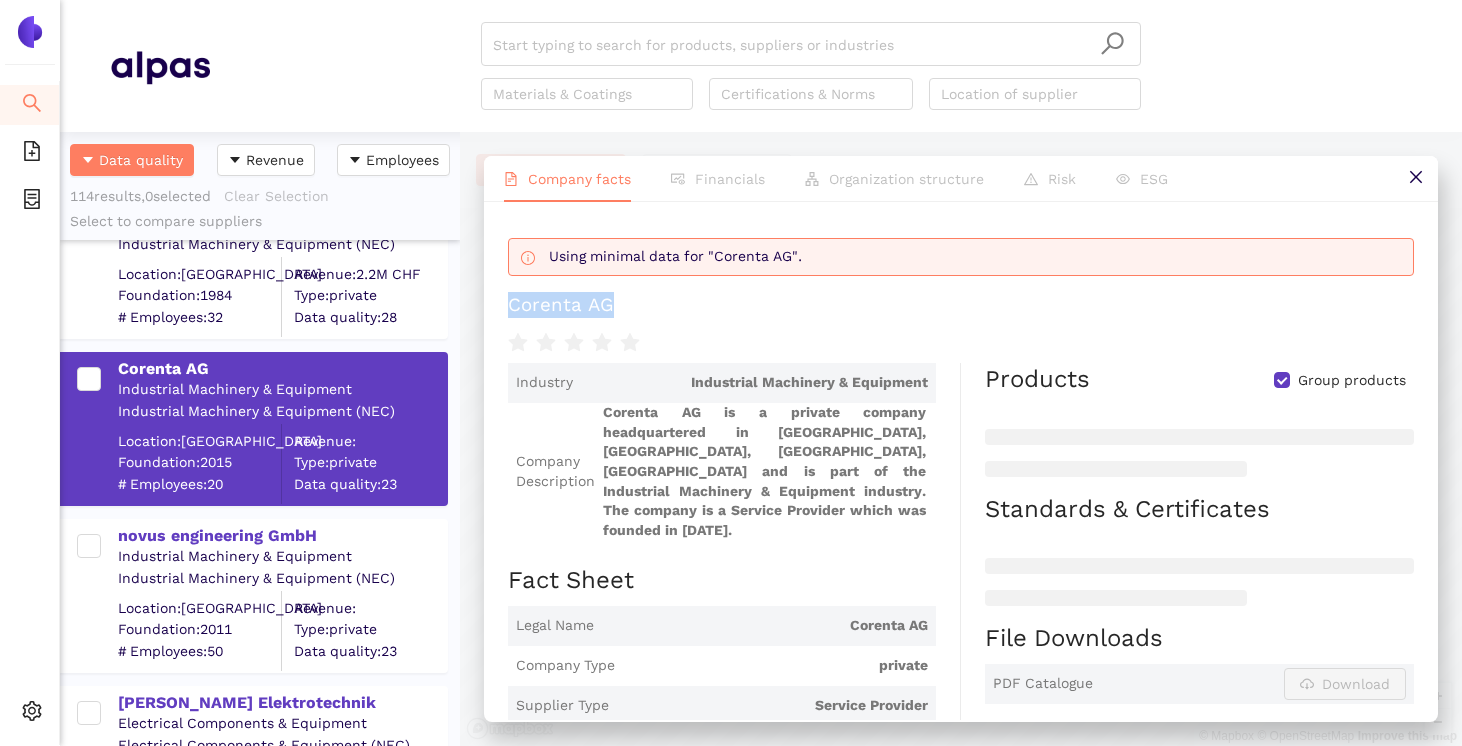 drag, startPoint x: 629, startPoint y: 313, endPoint x: 499, endPoint y: 313, distance: 130 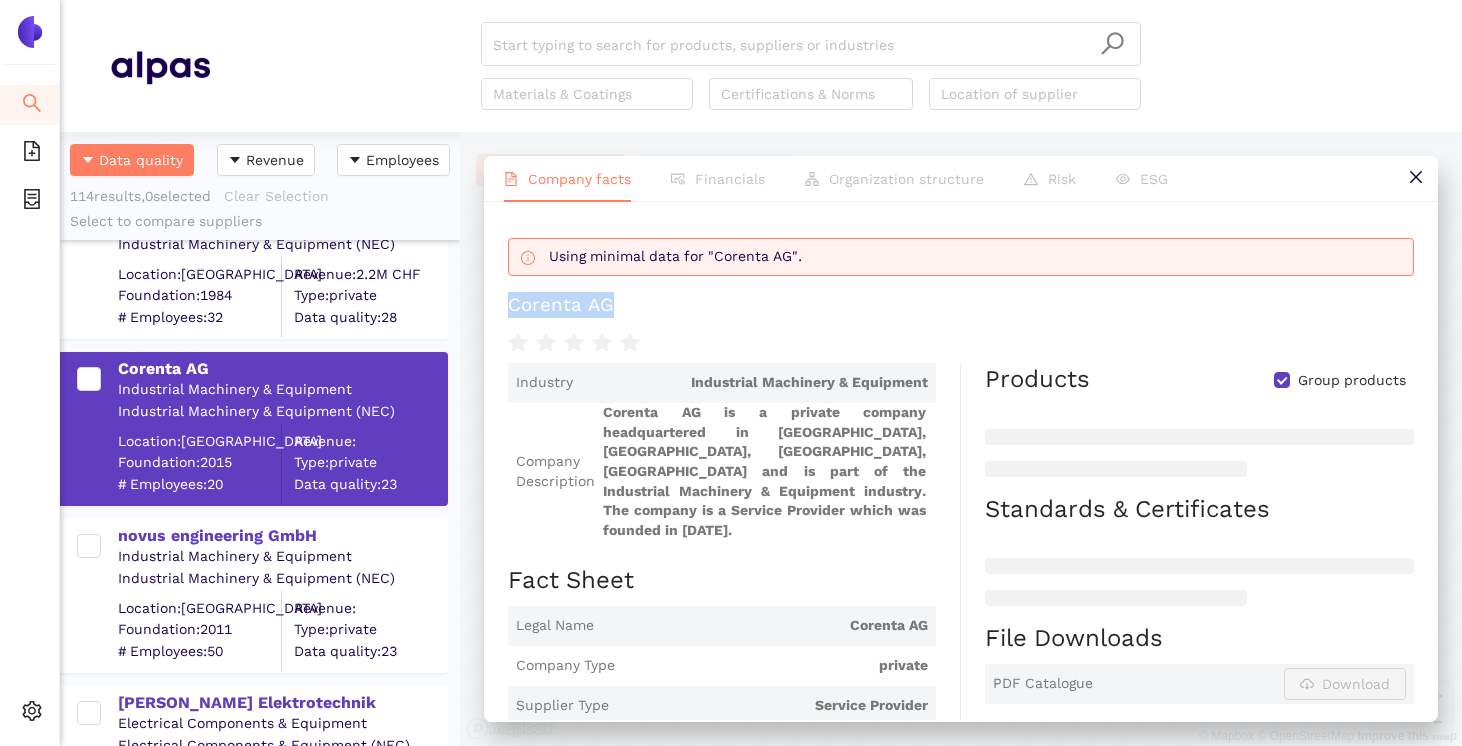 copy on "Corenta AG" 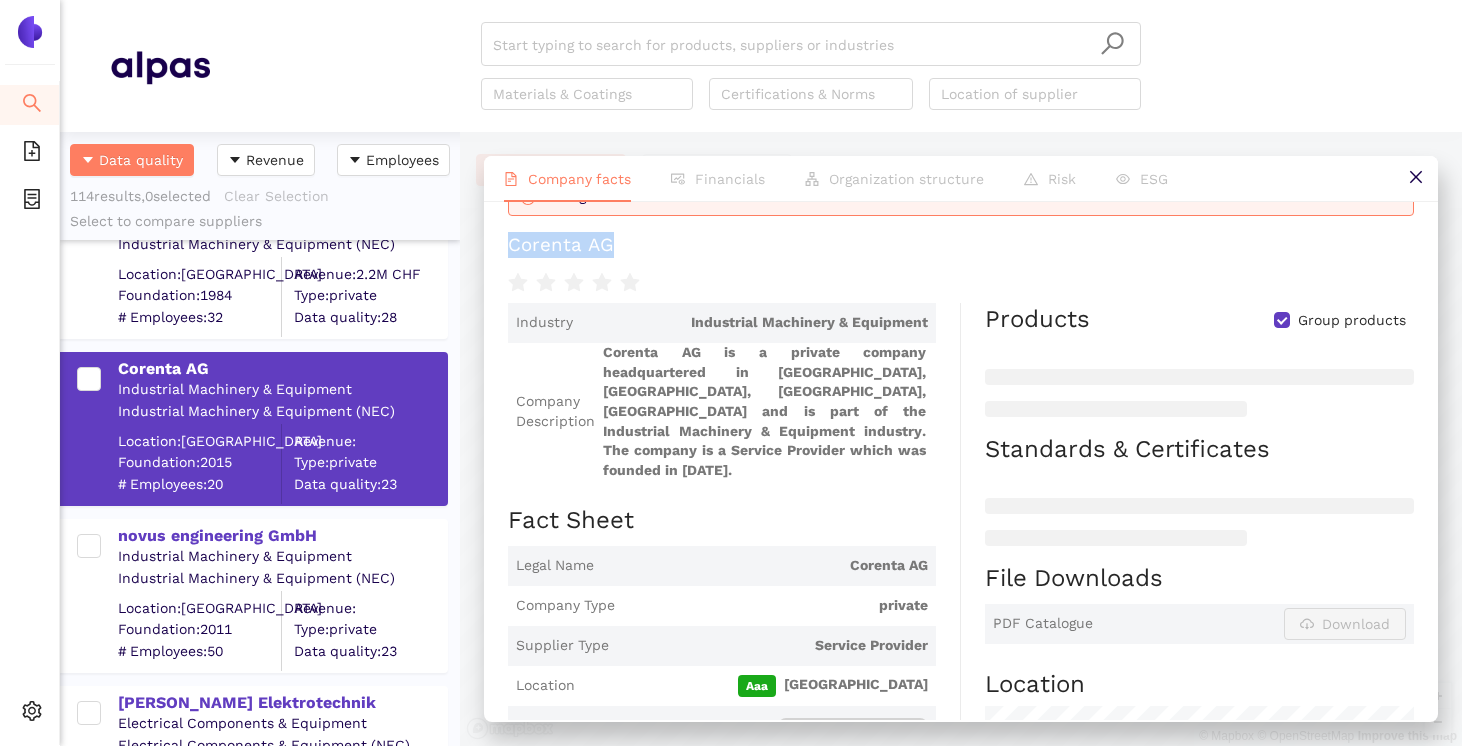 scroll, scrollTop: 0, scrollLeft: 0, axis: both 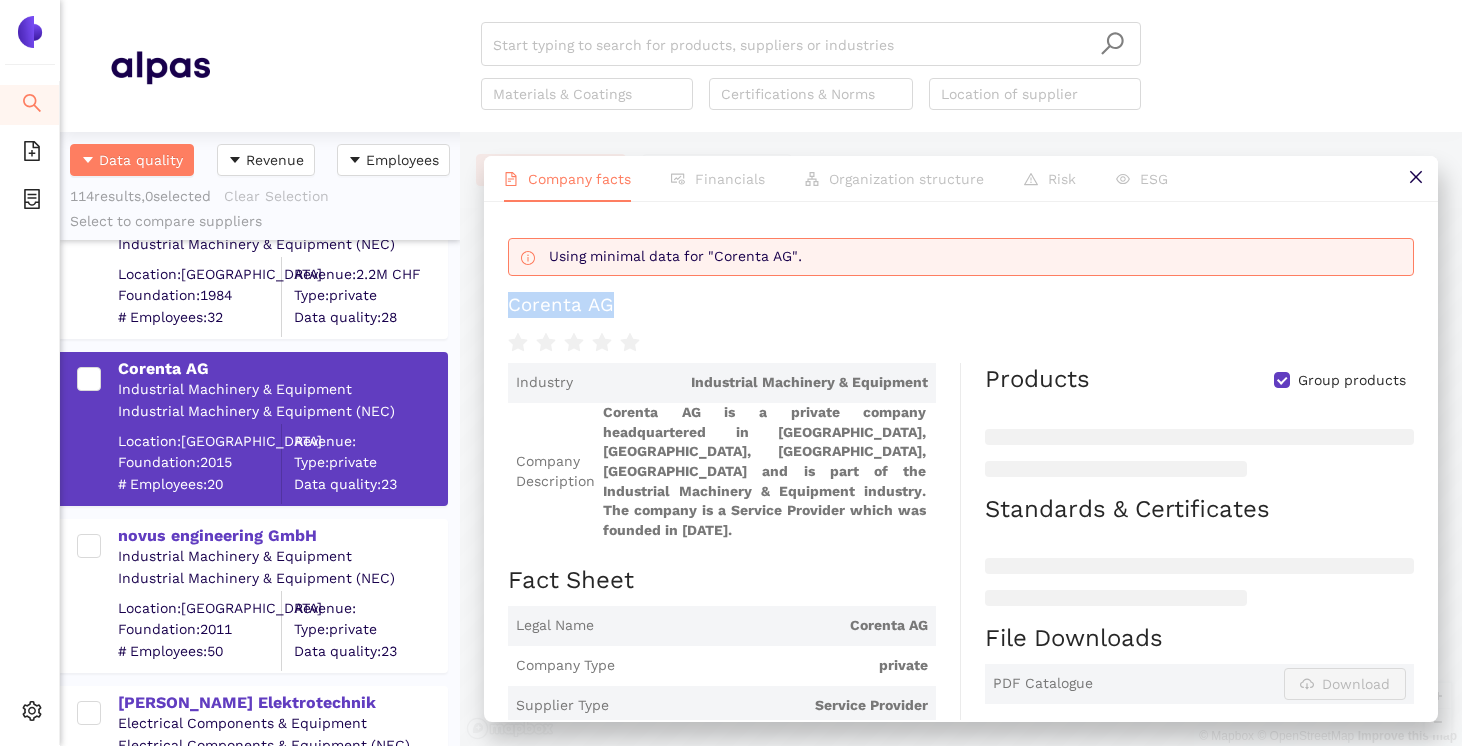 click on "Corenta AG" at bounding box center (961, 305) 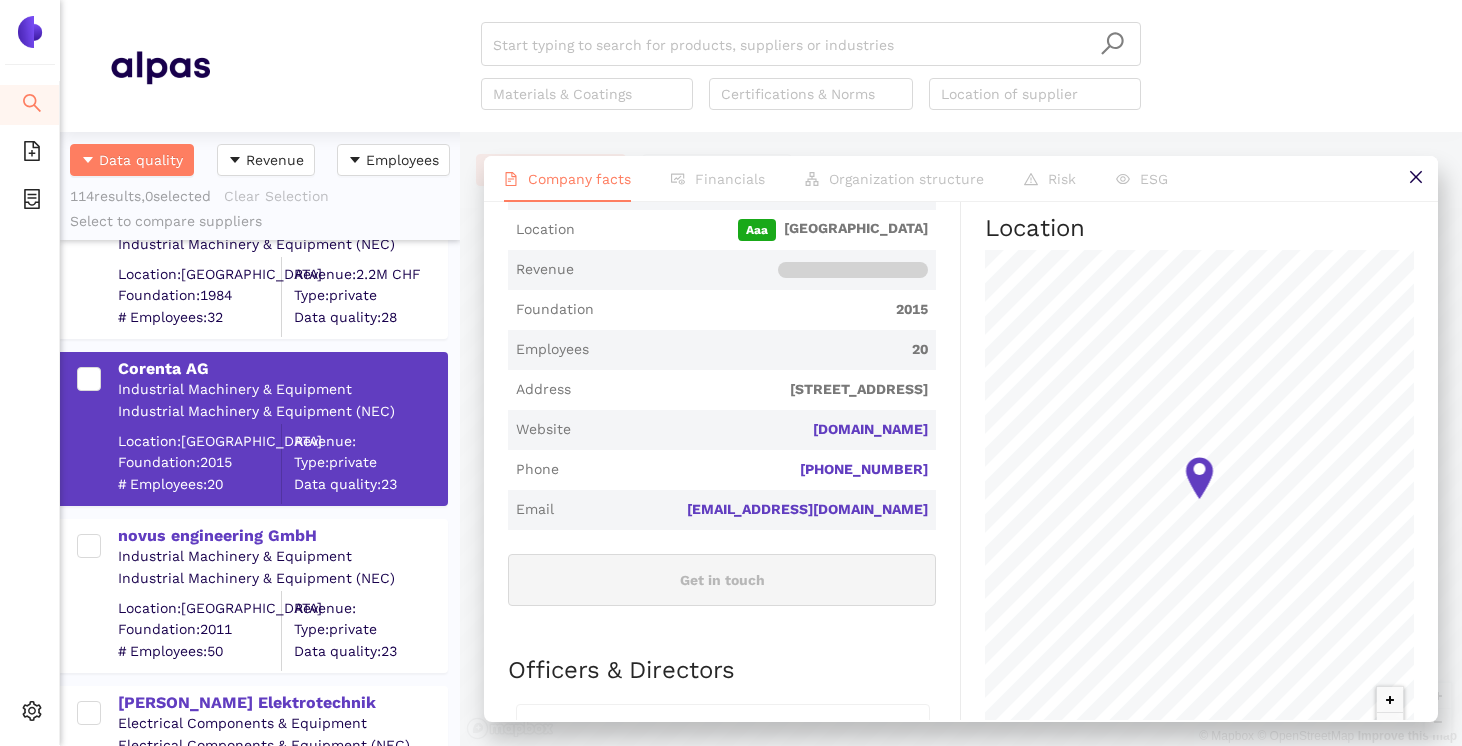 scroll, scrollTop: 538, scrollLeft: 0, axis: vertical 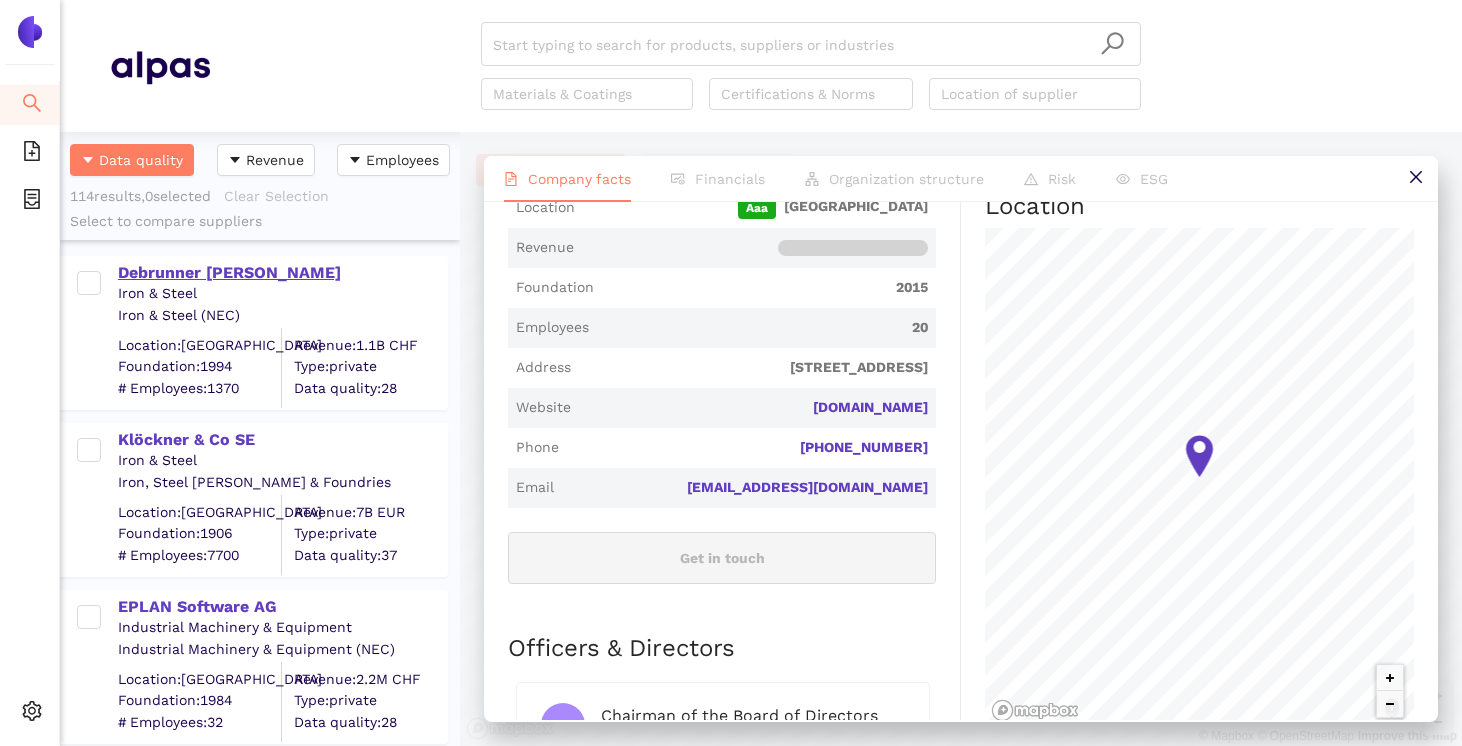 click on "Debrunner [PERSON_NAME]" at bounding box center [282, 273] 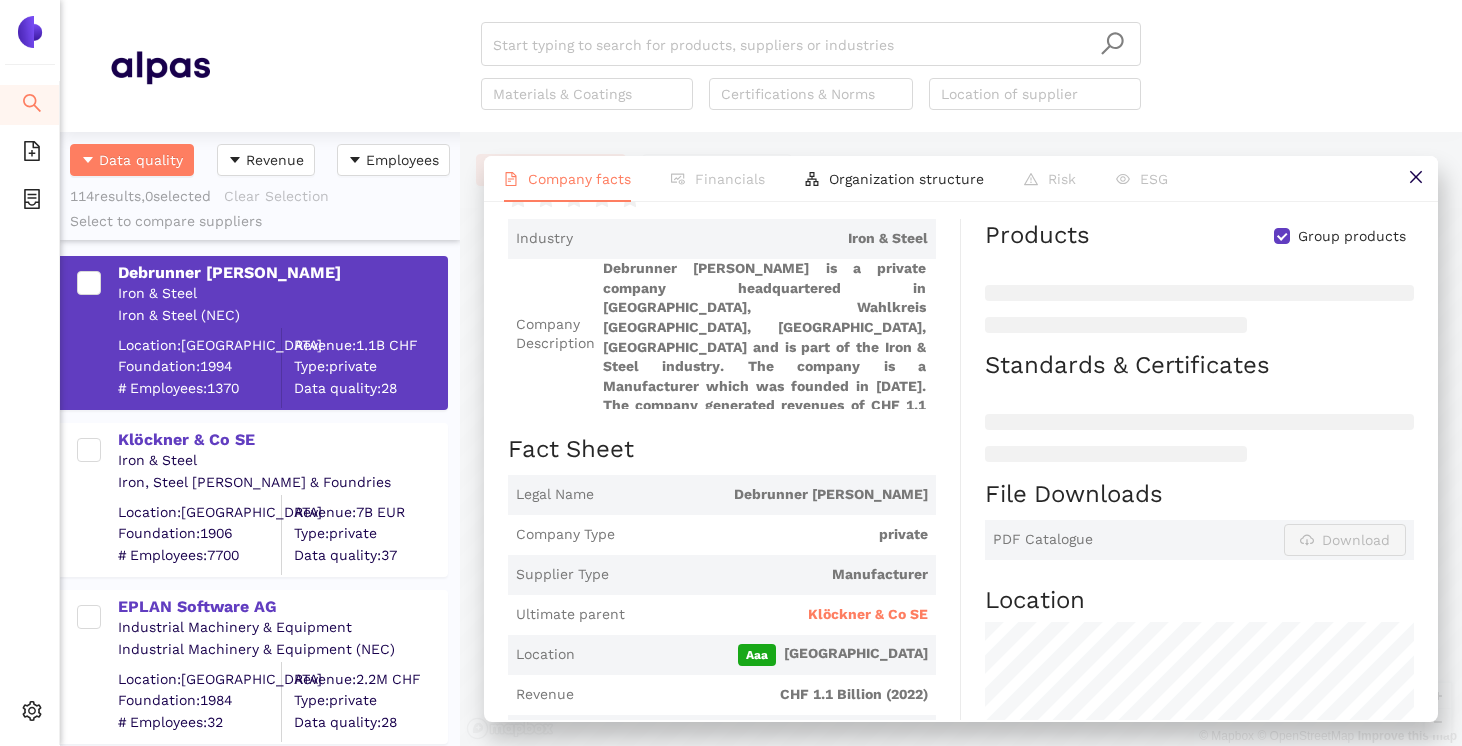 scroll, scrollTop: 0, scrollLeft: 0, axis: both 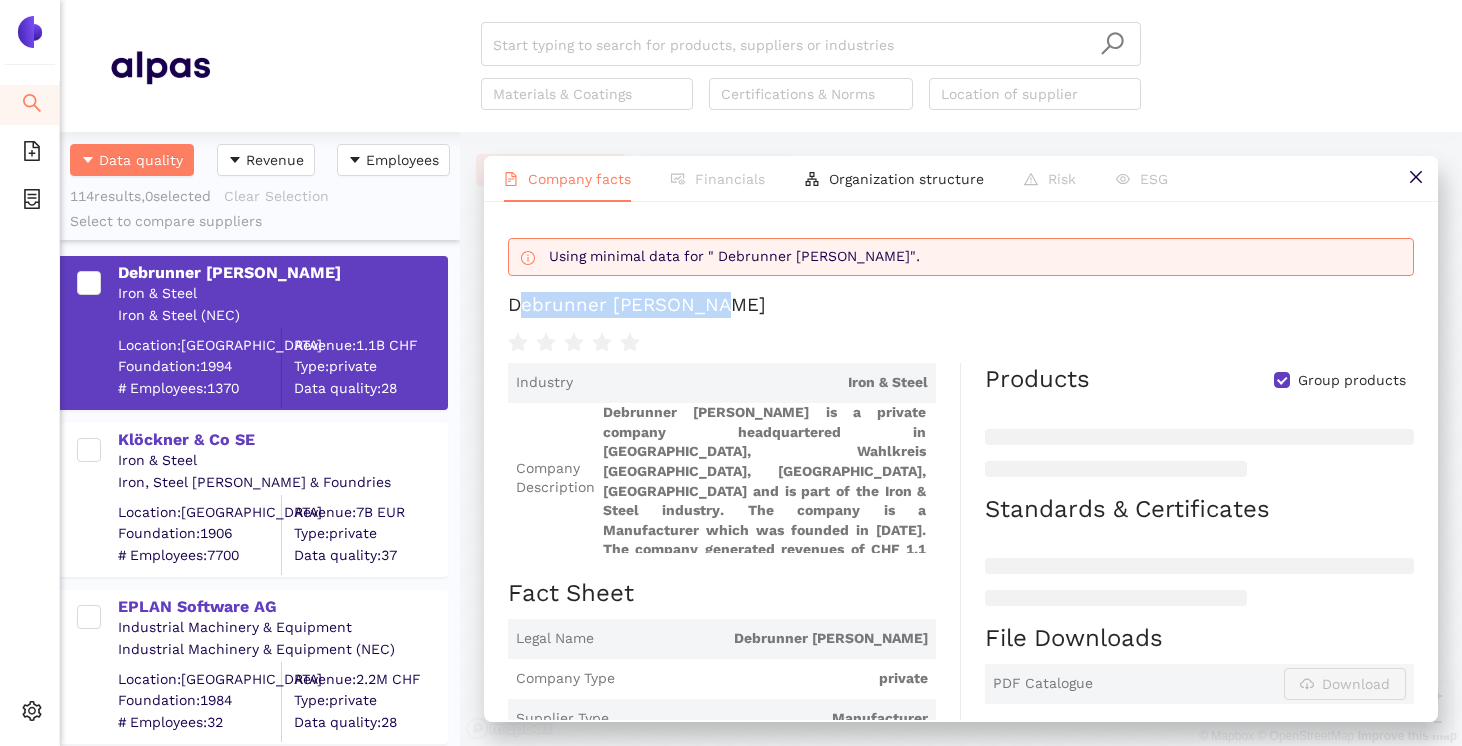 drag, startPoint x: 729, startPoint y: 297, endPoint x: 505, endPoint y: 300, distance: 224.0201 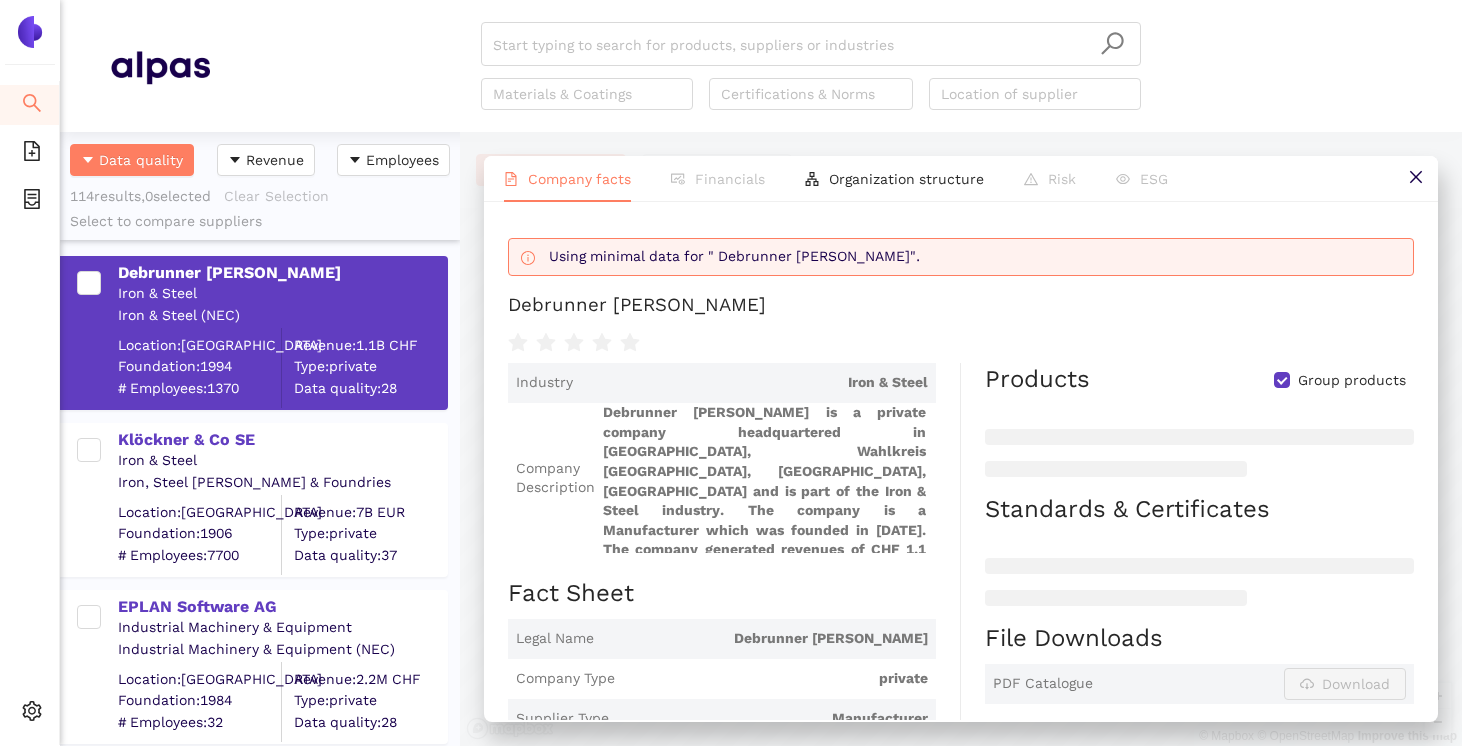 click on "Debrunner [PERSON_NAME] is a private company headquartered in [GEOGRAPHIC_DATA], Wahlkreis [GEOGRAPHIC_DATA], [GEOGRAPHIC_DATA], [GEOGRAPHIC_DATA] and is part of the Iron & Steel industry. The company is a Manufacturer which was founded in [DATE]. The company generated revenues of CHF 1.1 billions in [DATE]." at bounding box center (765, 478) 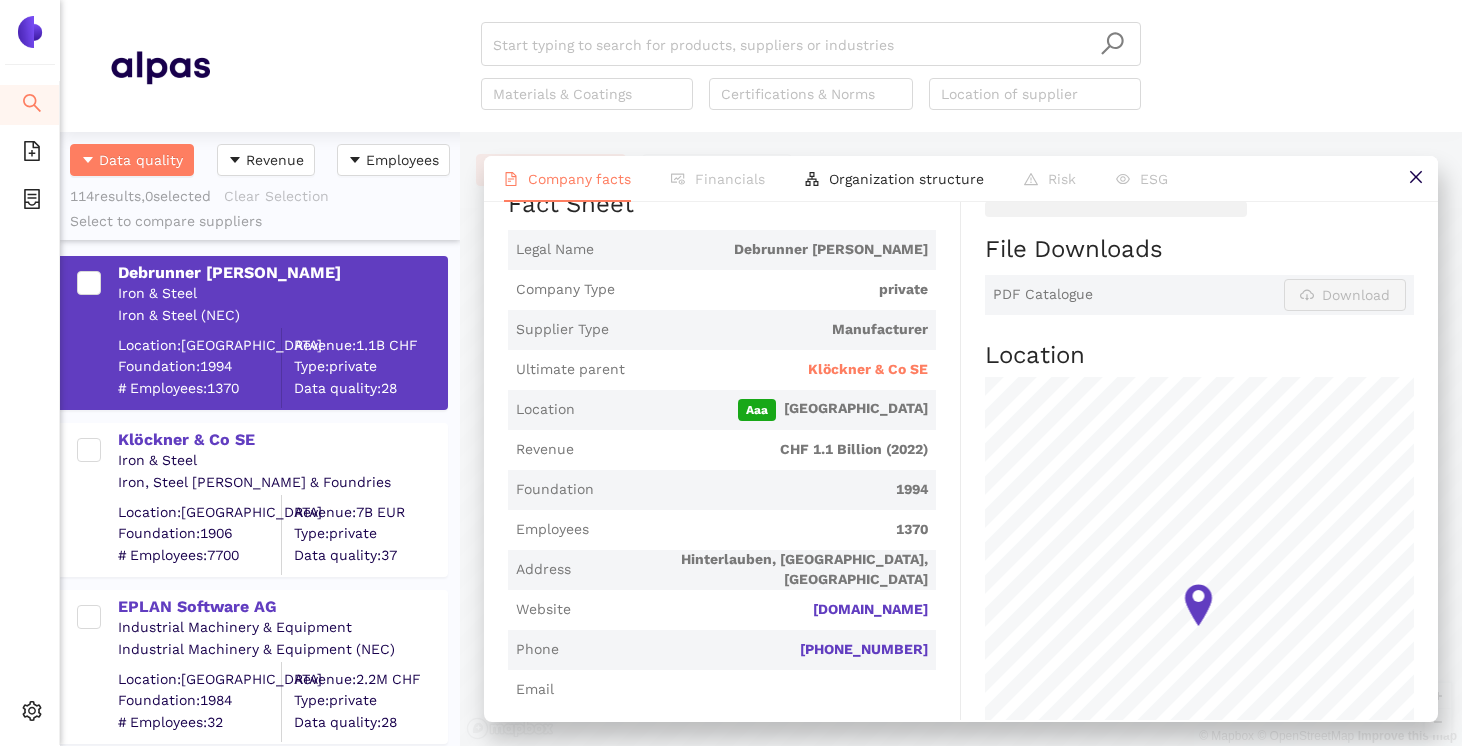 scroll, scrollTop: 412, scrollLeft: 0, axis: vertical 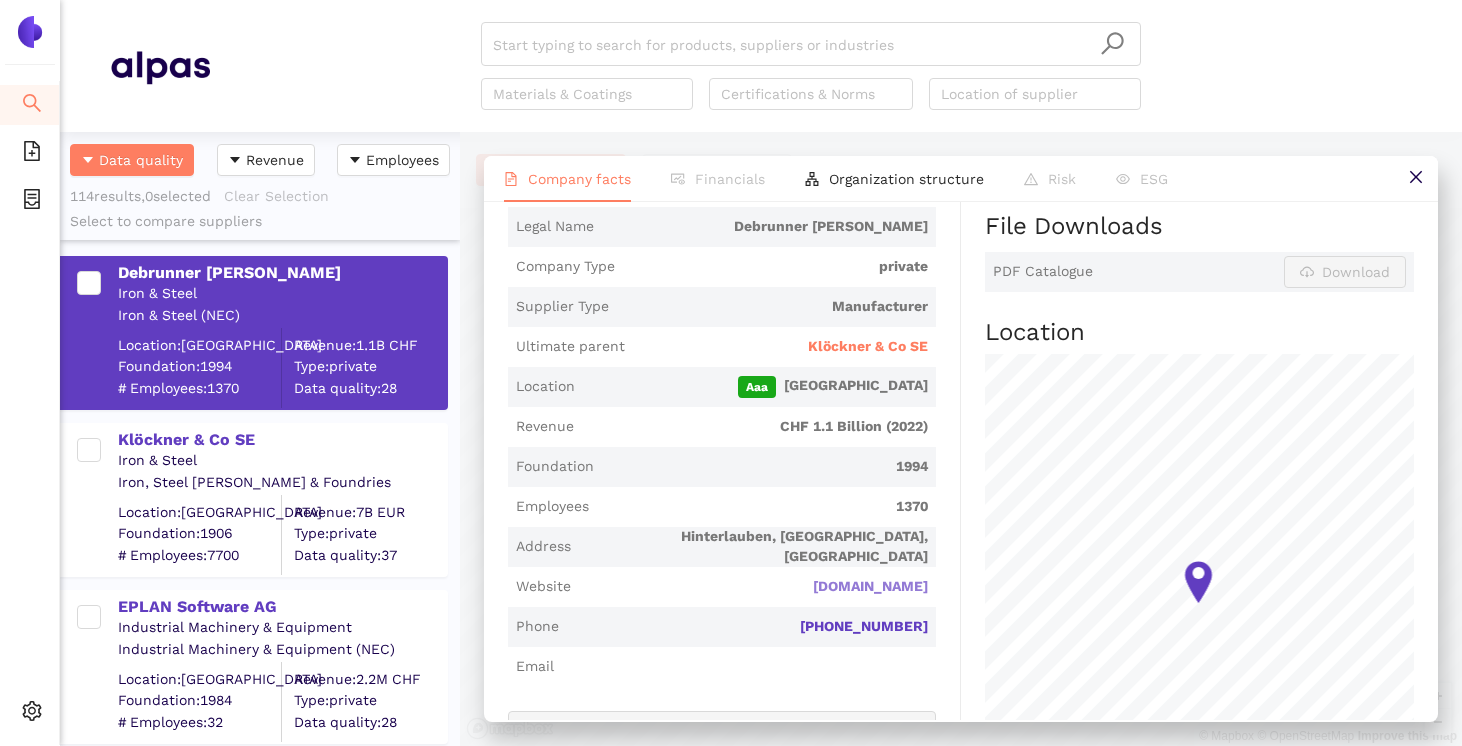 click on "[DOMAIN_NAME]" at bounding box center [0, 0] 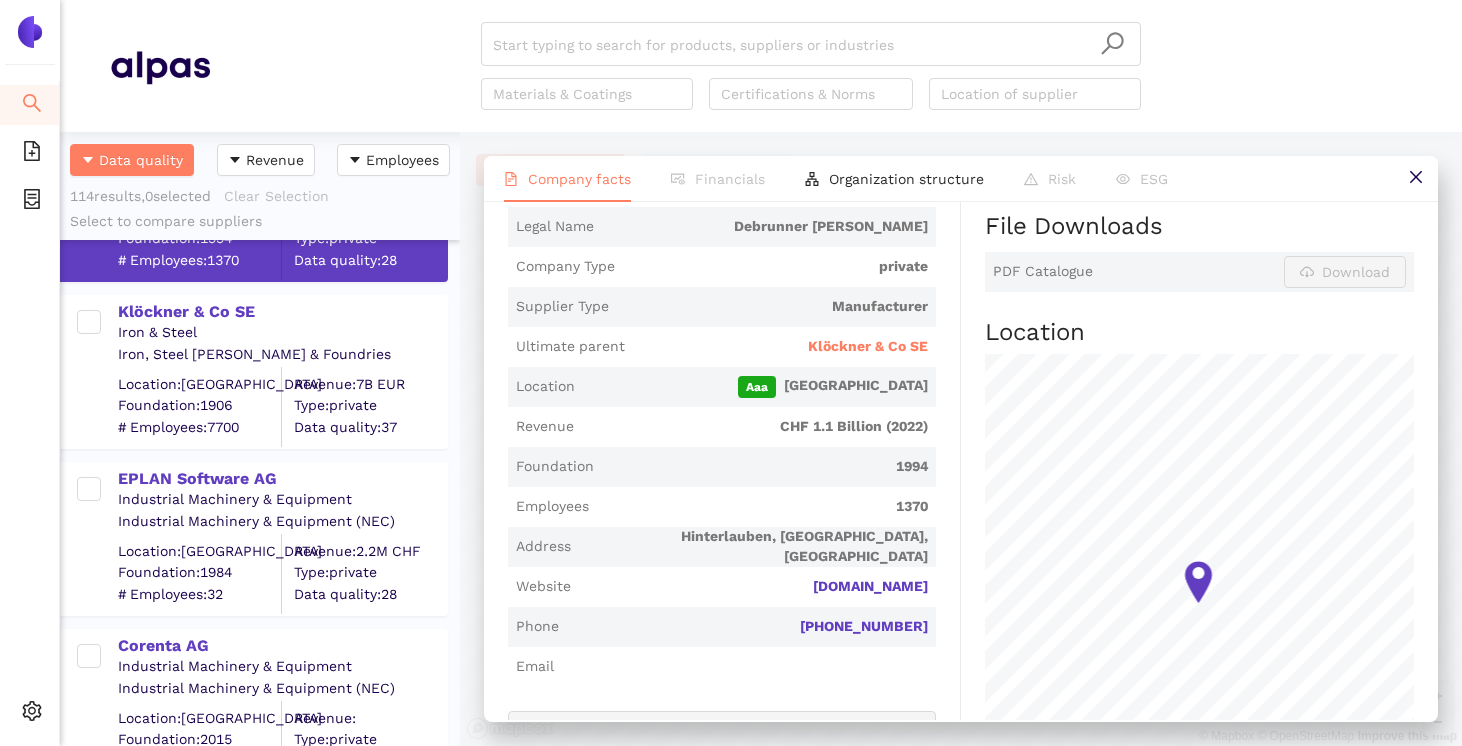 scroll, scrollTop: 0, scrollLeft: 0, axis: both 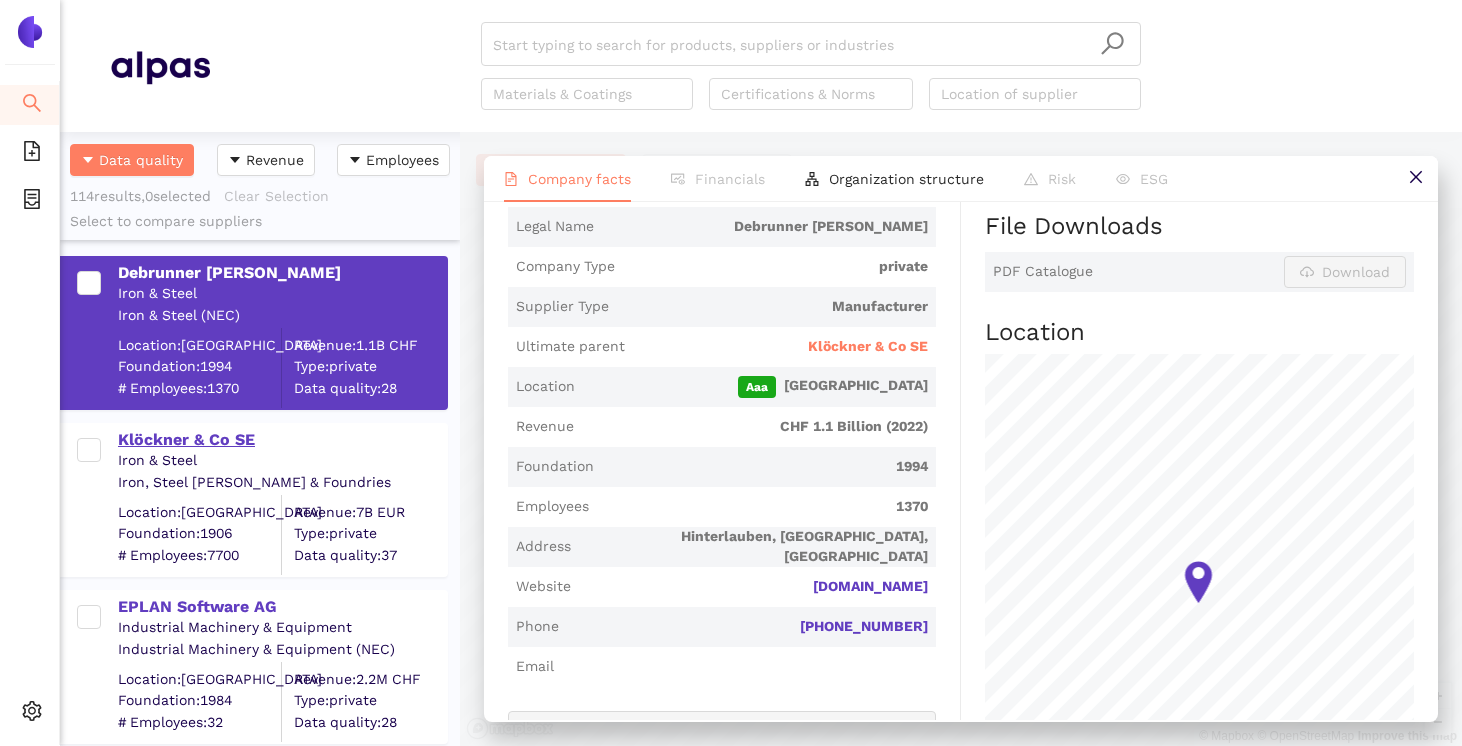 click on "Klöckner & Co SE" at bounding box center [282, 440] 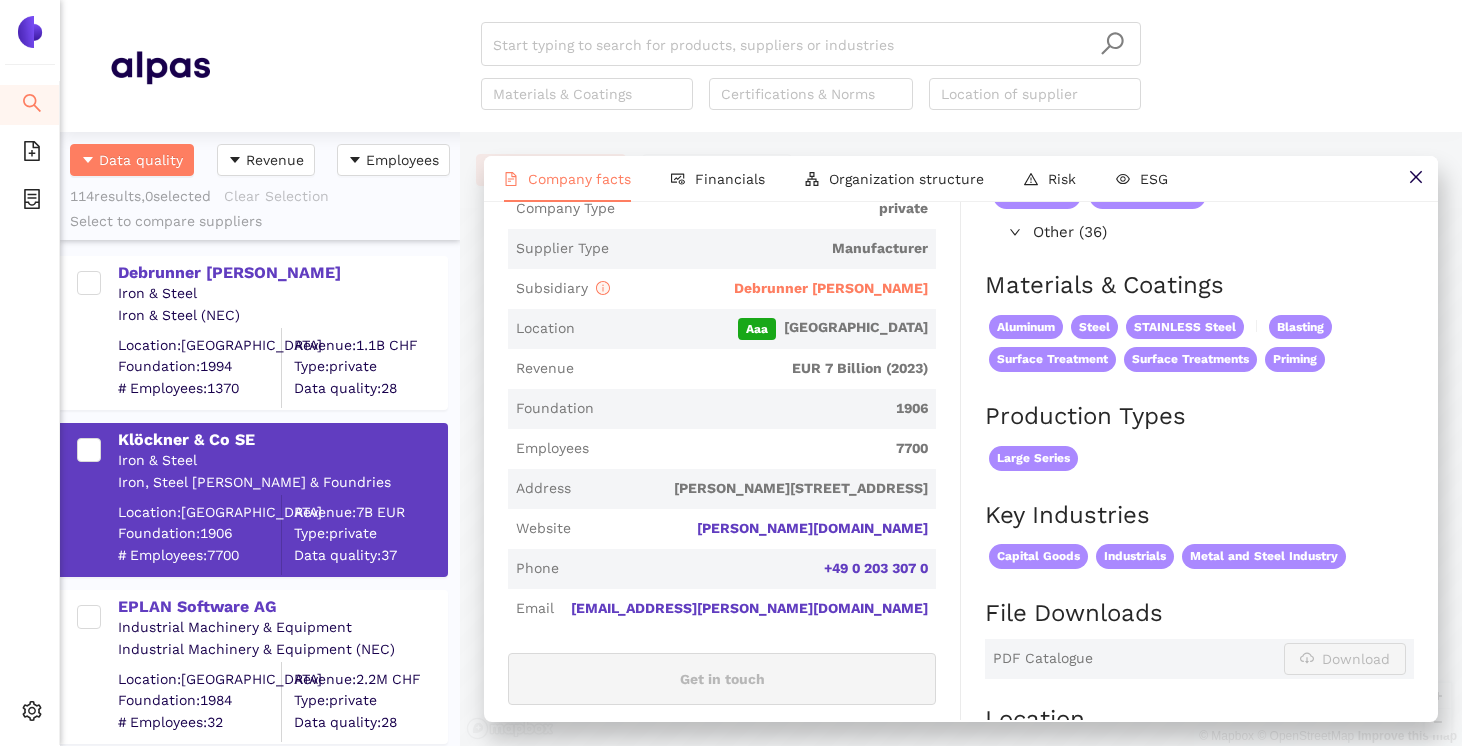 scroll, scrollTop: 417, scrollLeft: 0, axis: vertical 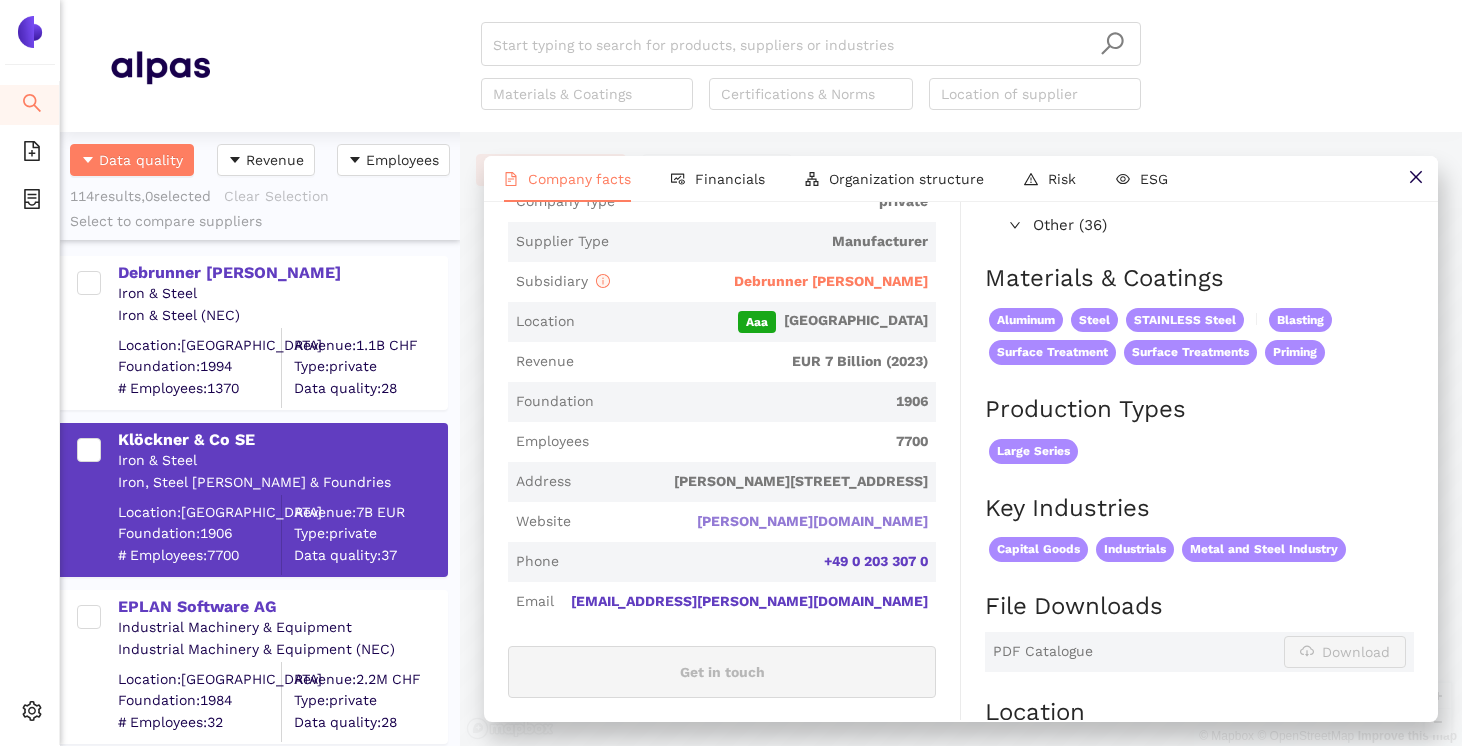 click on "[PERSON_NAME][DOMAIN_NAME]" at bounding box center (0, 0) 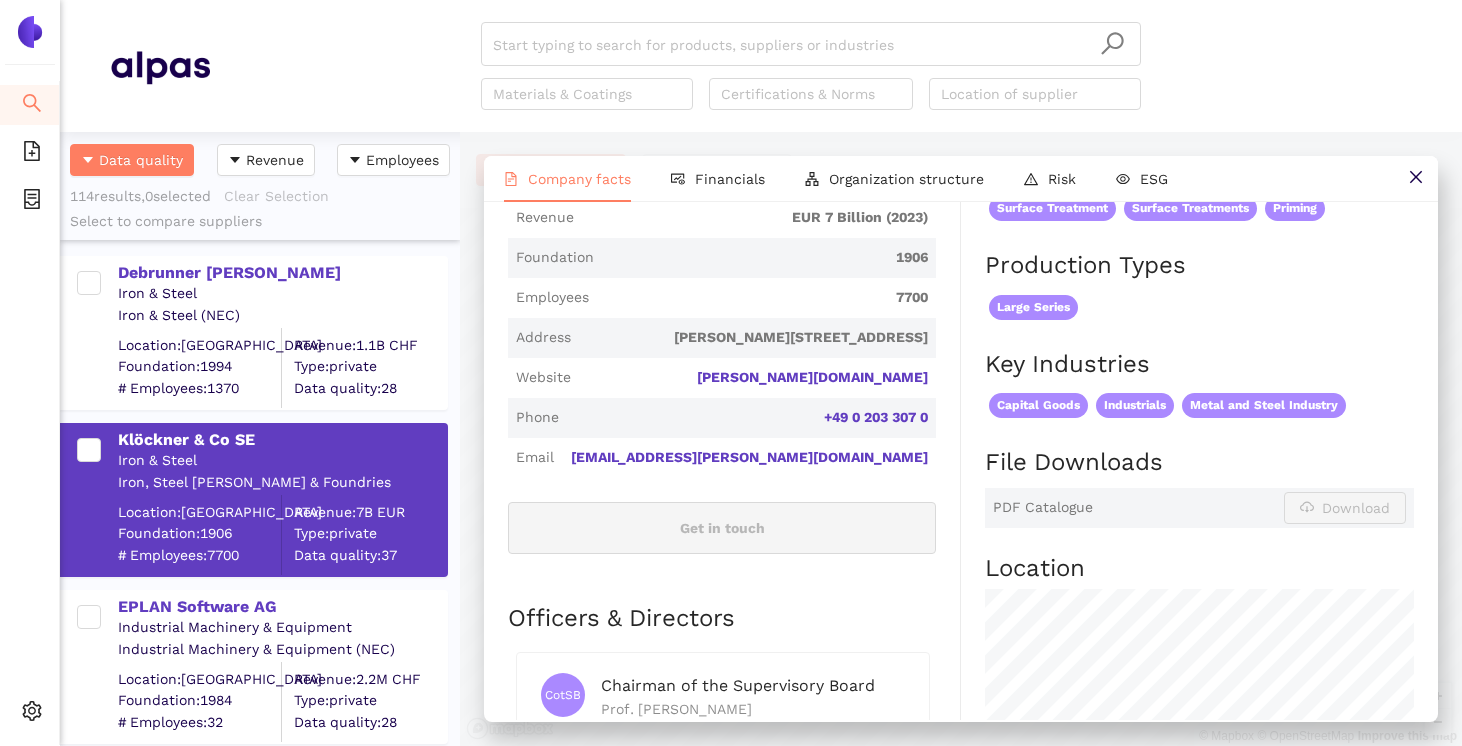 scroll, scrollTop: 560, scrollLeft: 0, axis: vertical 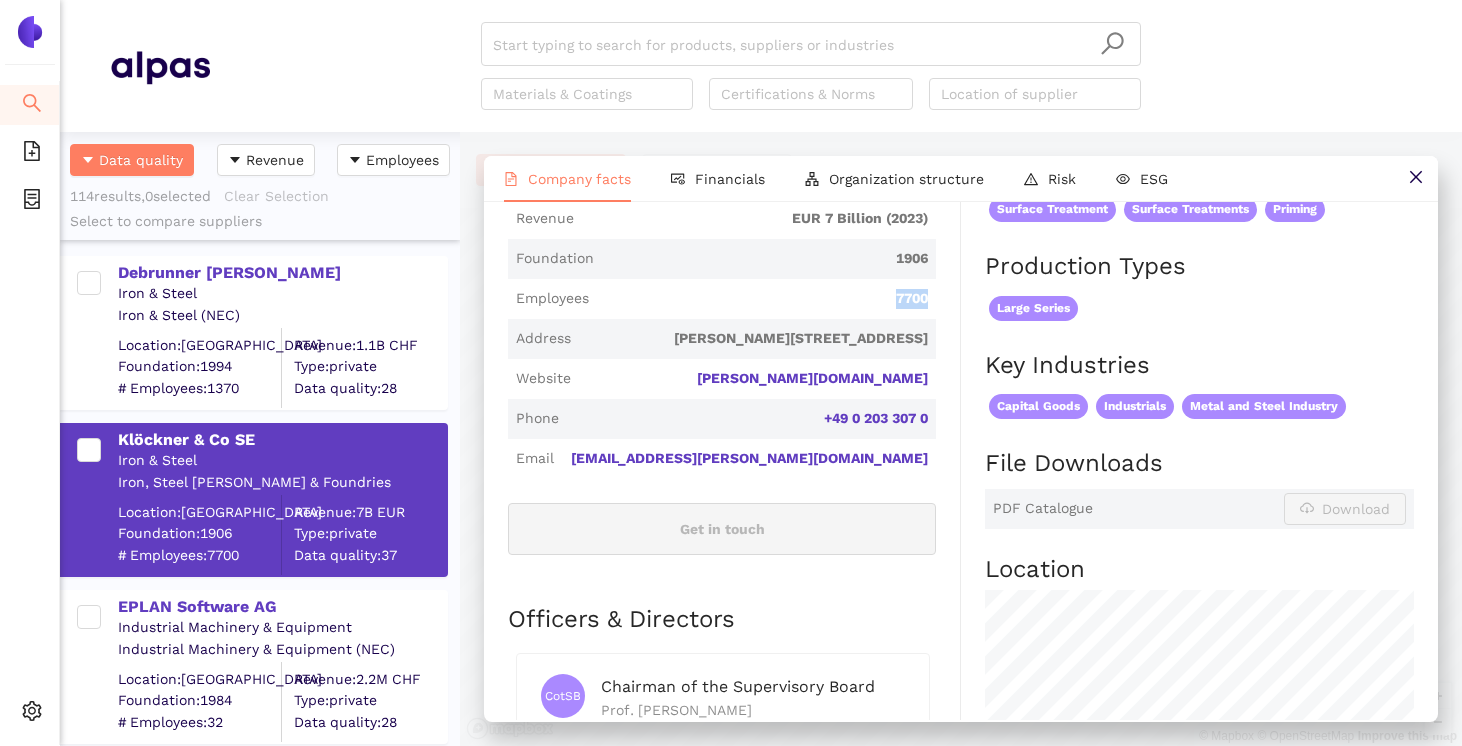 drag, startPoint x: 887, startPoint y: 285, endPoint x: 933, endPoint y: 285, distance: 46 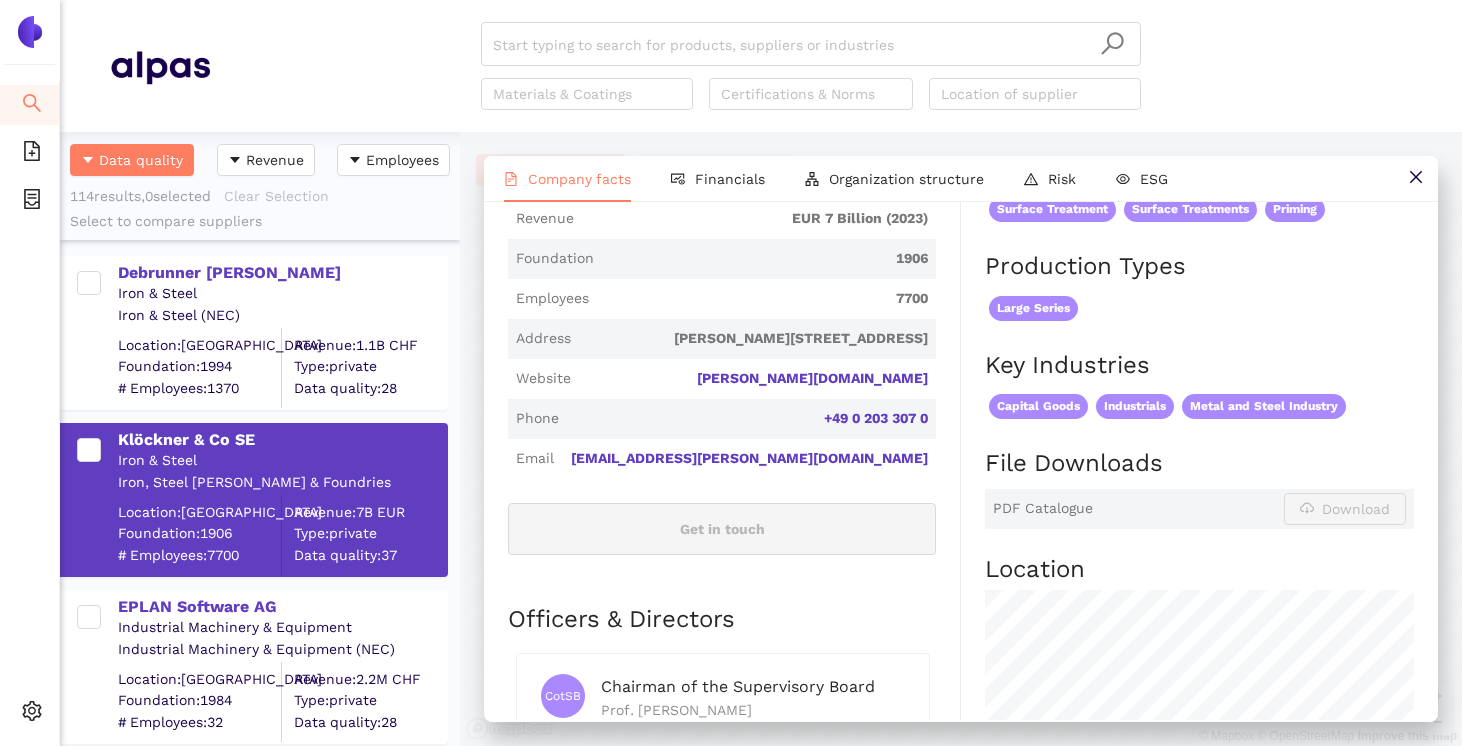 click on "Phone +49 0 [PHONE_NUMBER]" at bounding box center [722, 419] 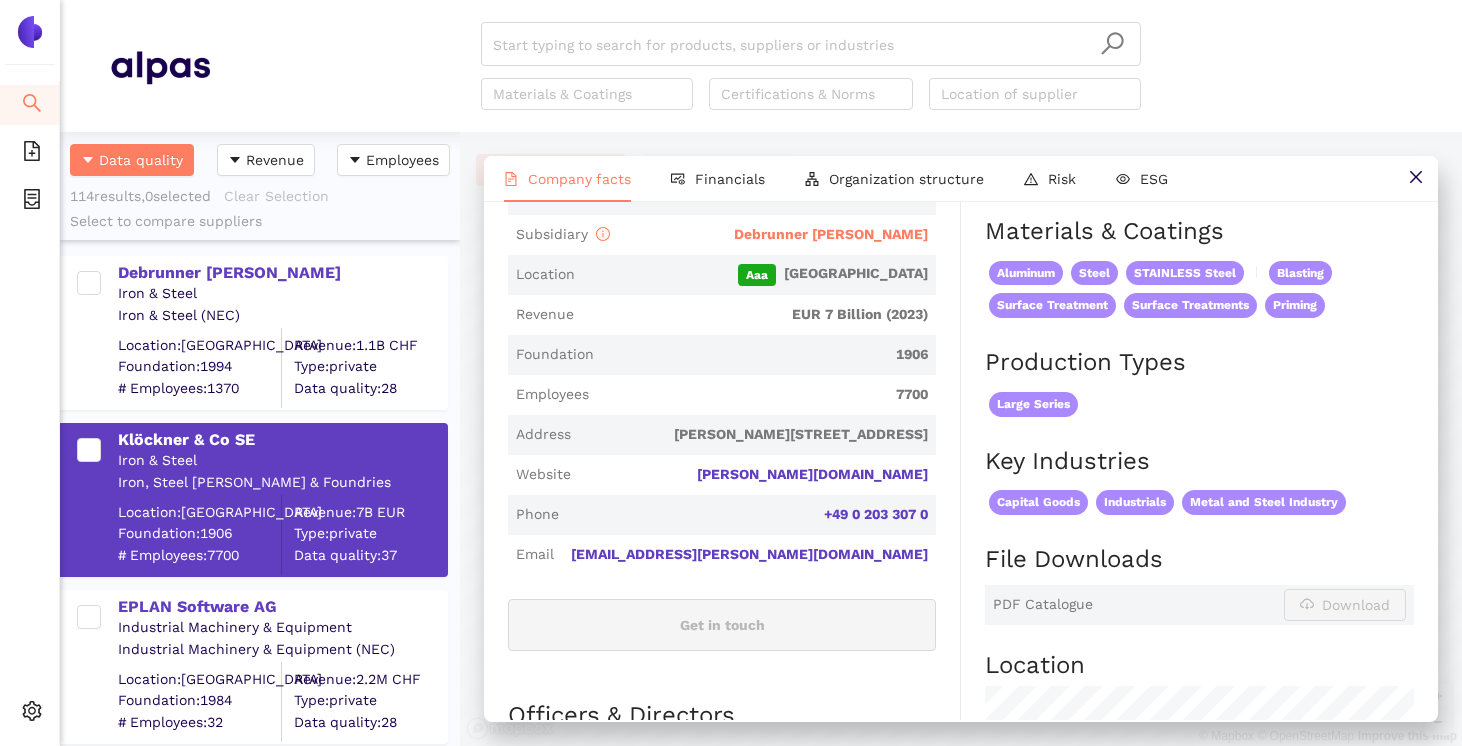 scroll, scrollTop: 447, scrollLeft: 0, axis: vertical 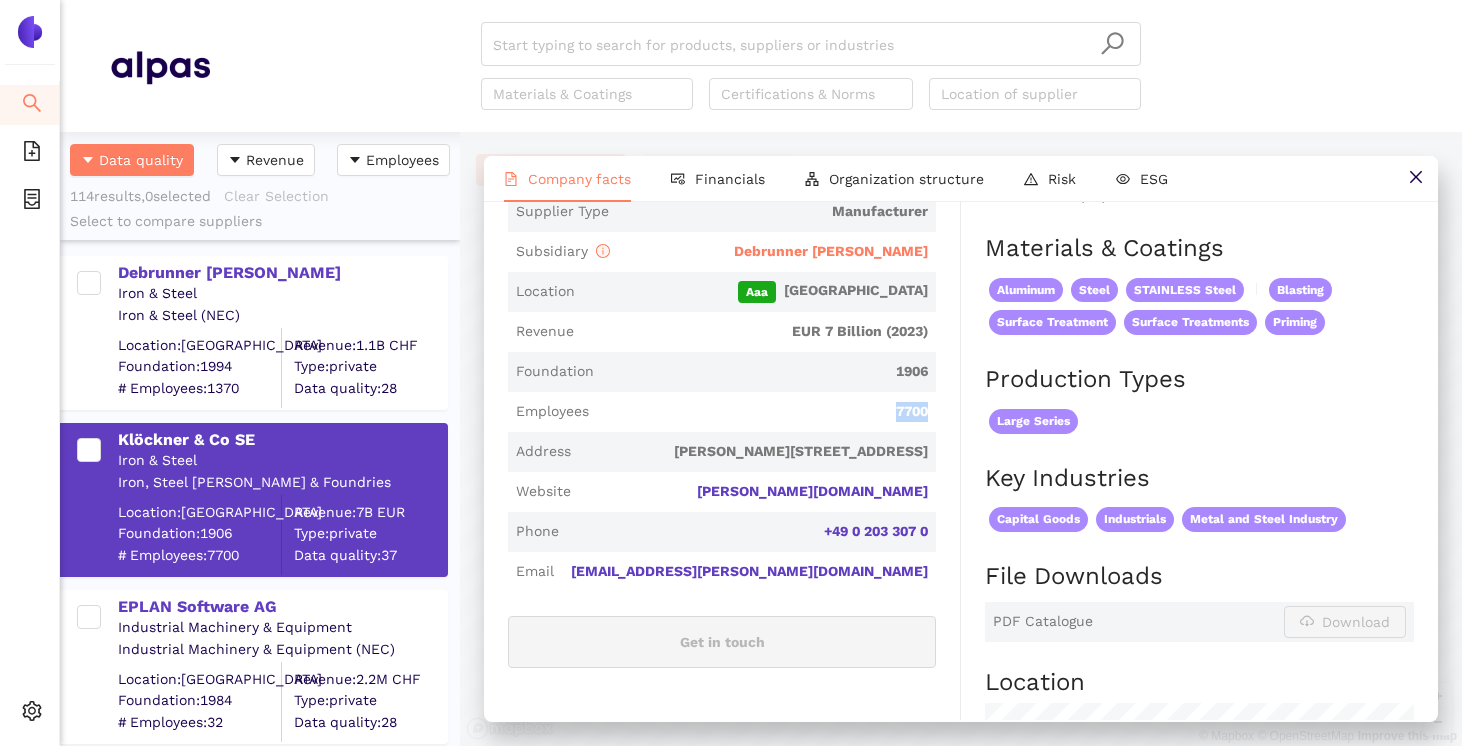 drag, startPoint x: 892, startPoint y: 396, endPoint x: 934, endPoint y: 401, distance: 42.296574 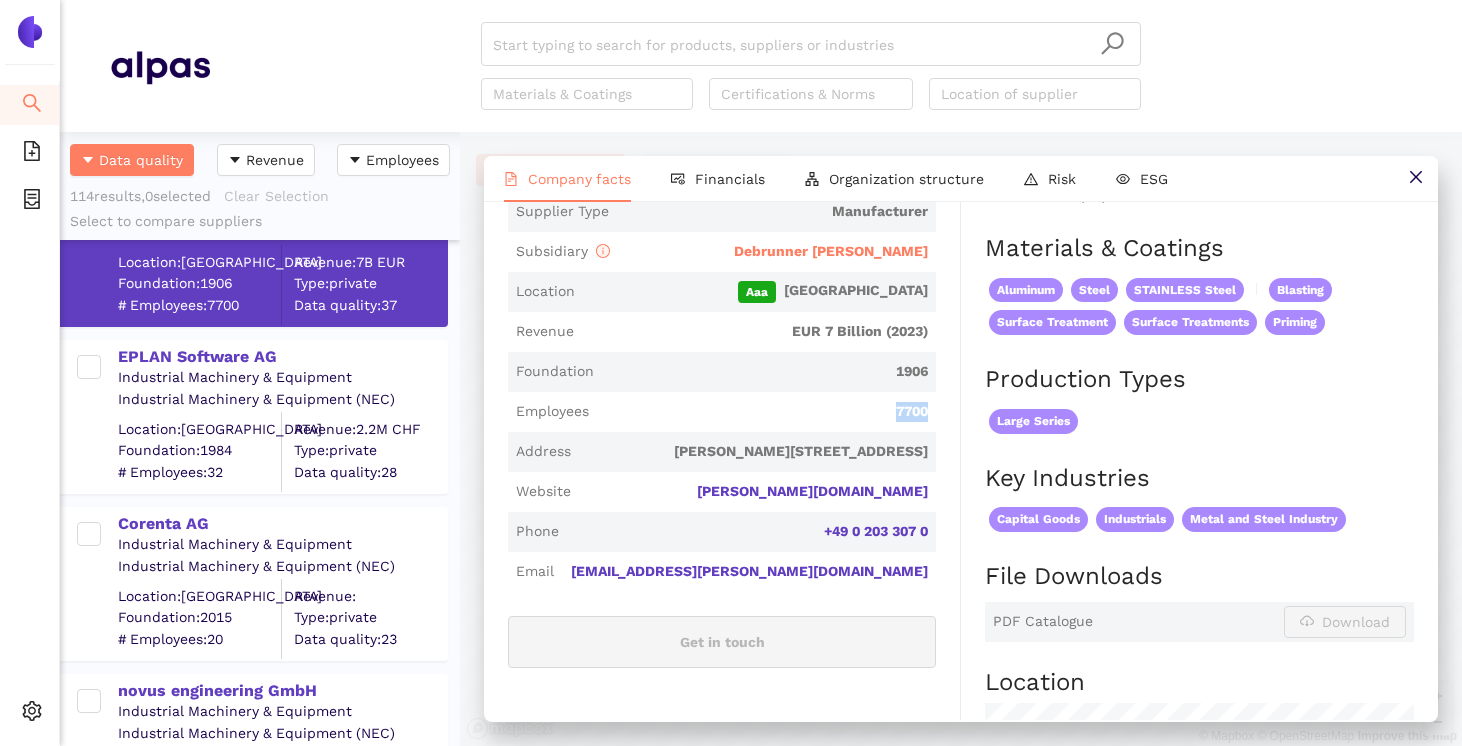 scroll, scrollTop: 254, scrollLeft: 0, axis: vertical 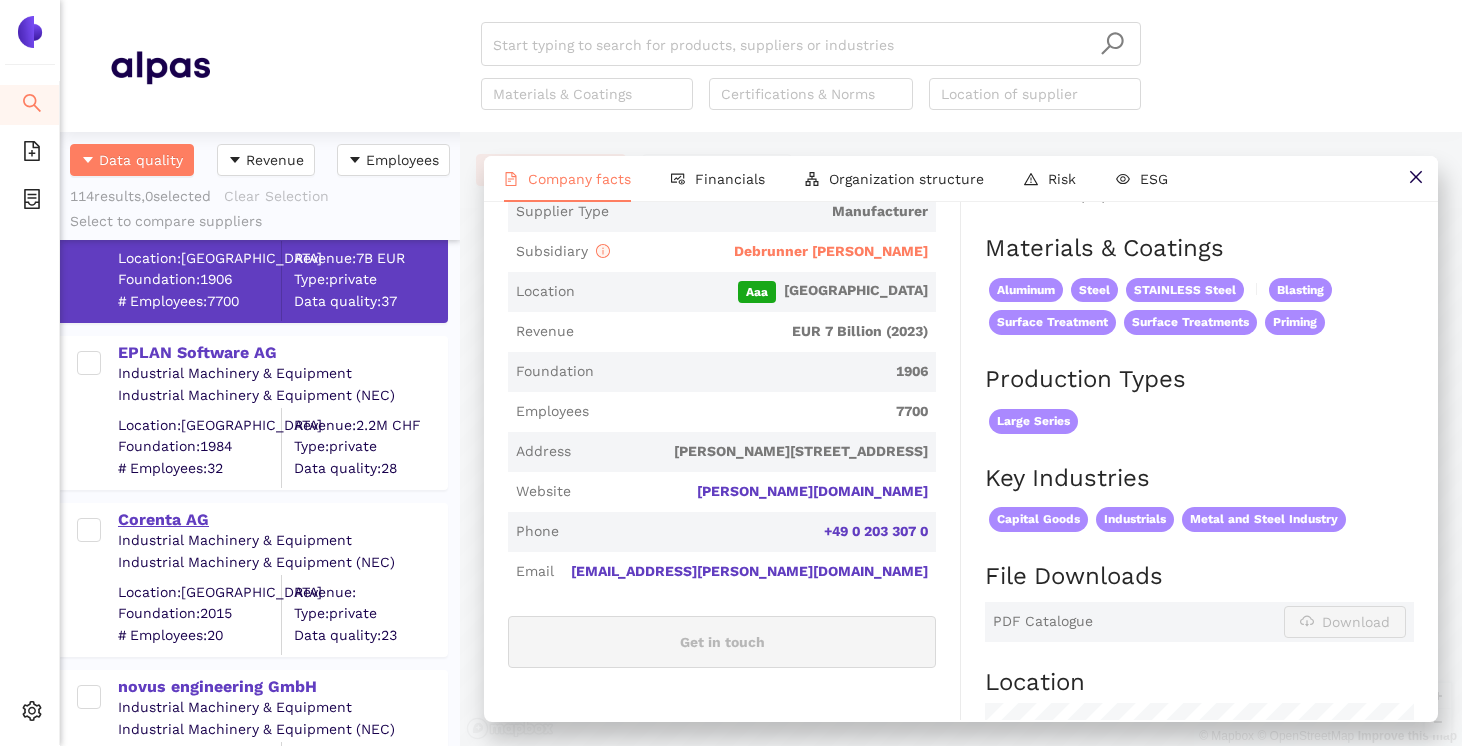 click on "Corenta AG" at bounding box center [282, 520] 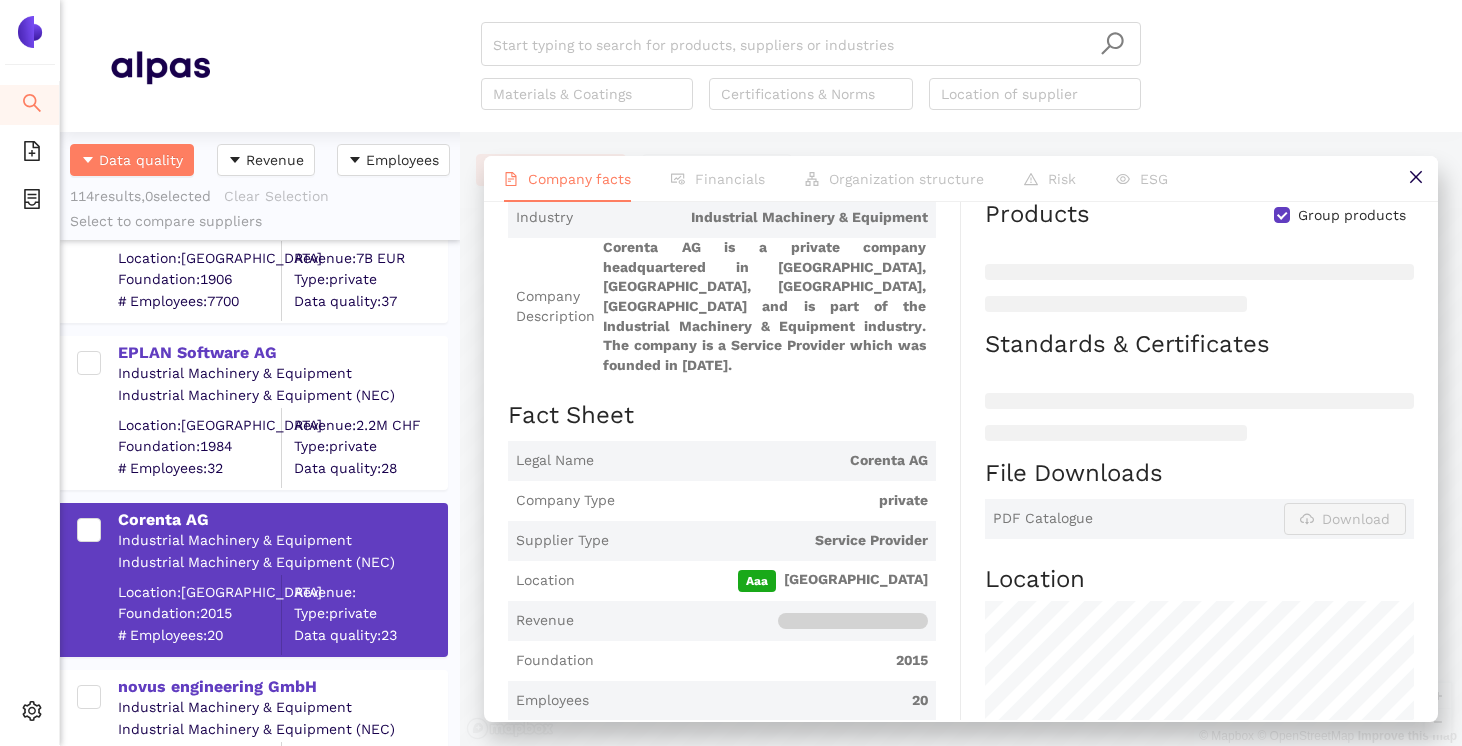 scroll, scrollTop: 189, scrollLeft: 0, axis: vertical 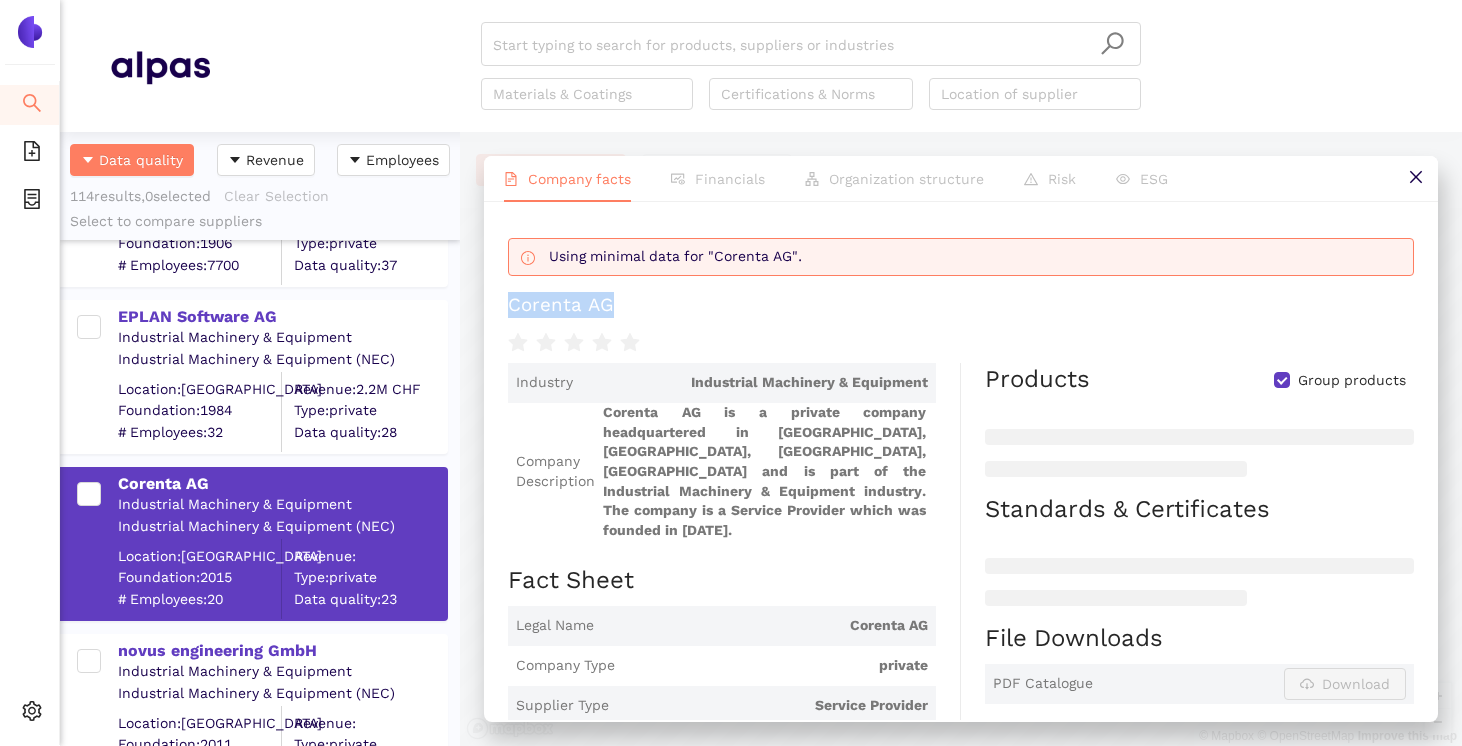 drag, startPoint x: 629, startPoint y: 312, endPoint x: 508, endPoint y: 304, distance: 121.264175 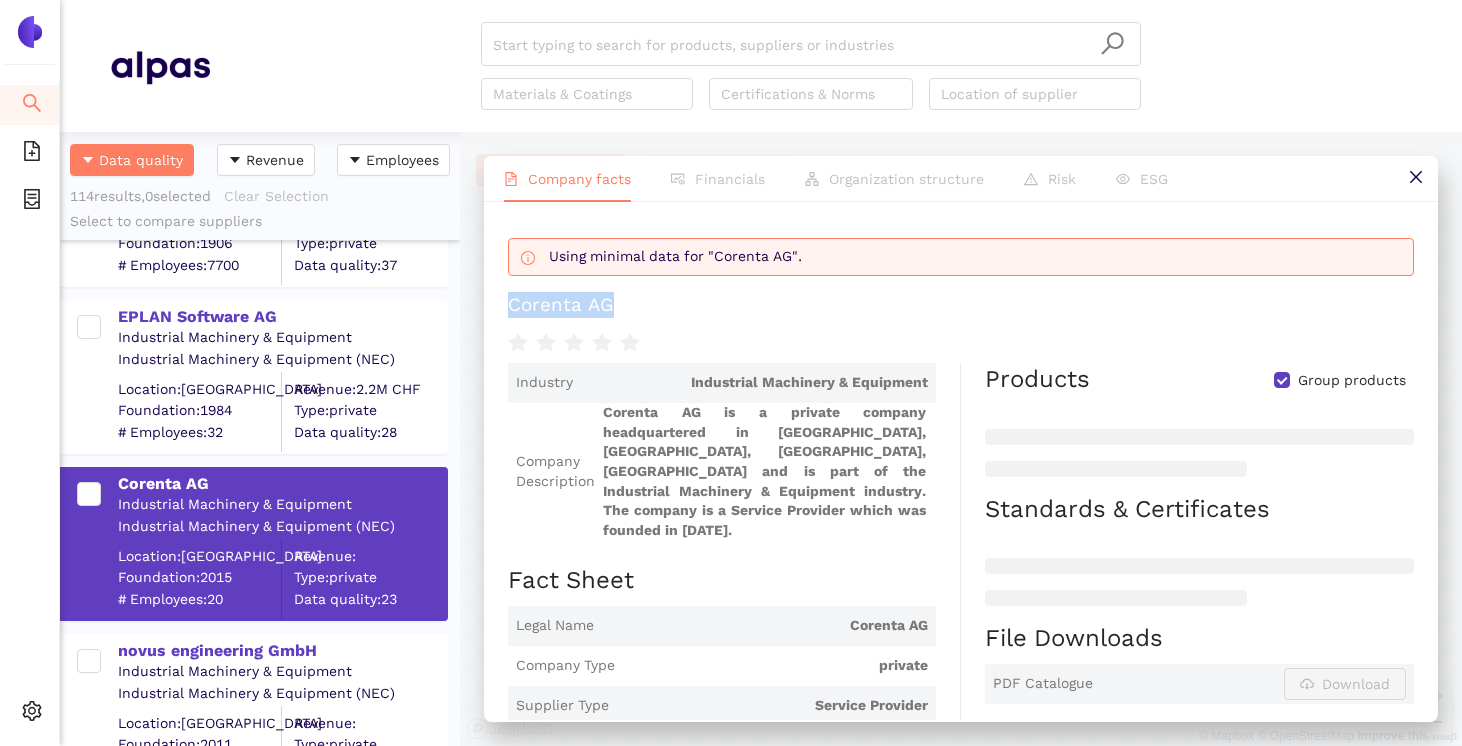 copy on "Corenta AG" 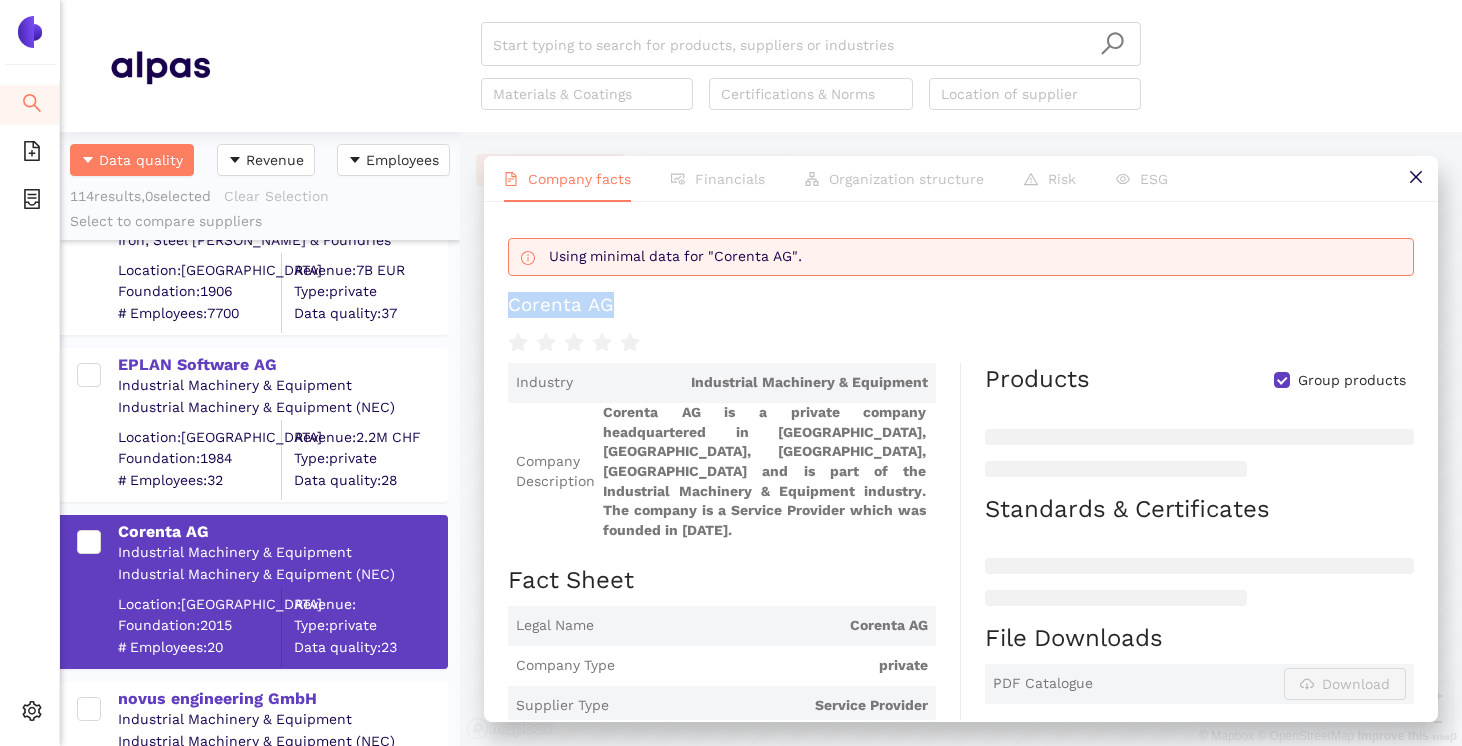 scroll, scrollTop: 243, scrollLeft: 0, axis: vertical 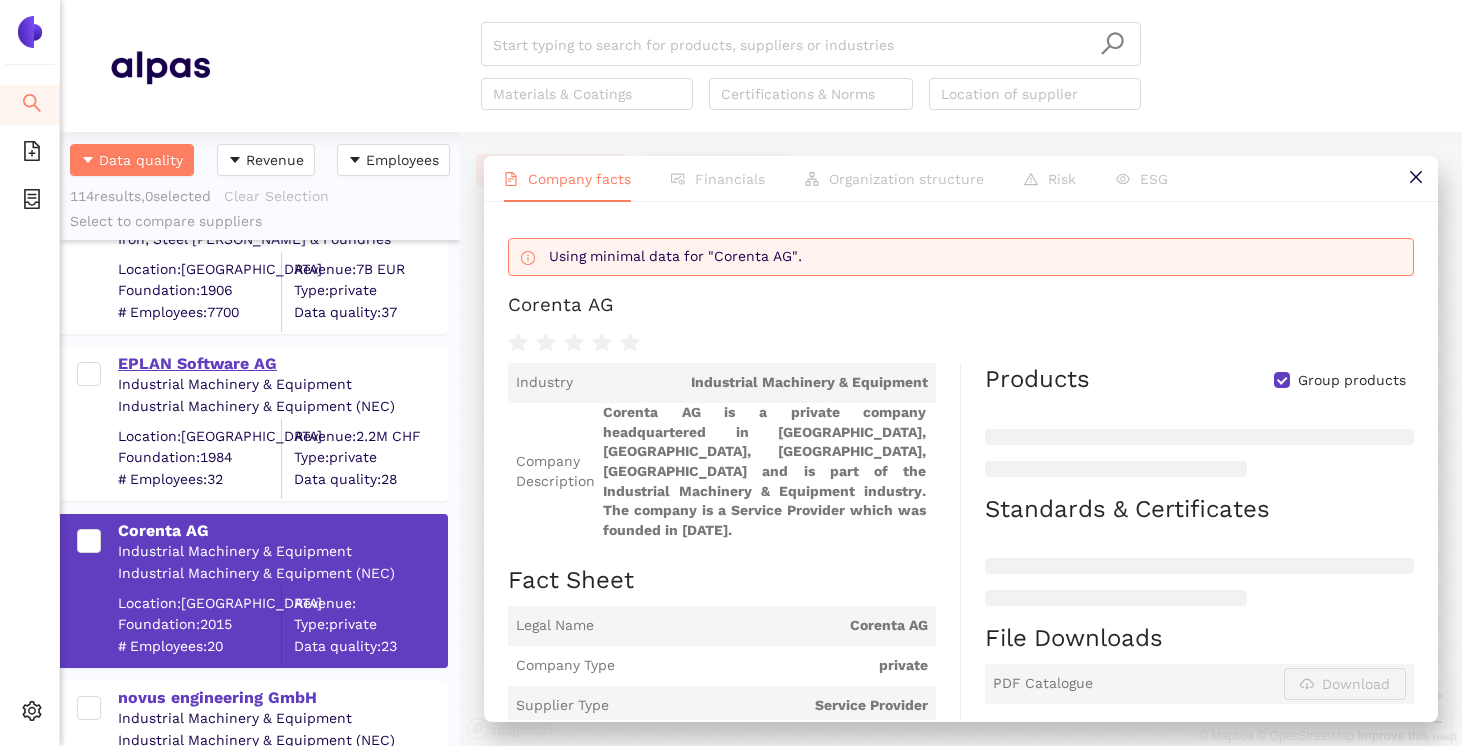 click on "EPLAN Software AG" at bounding box center (282, 364) 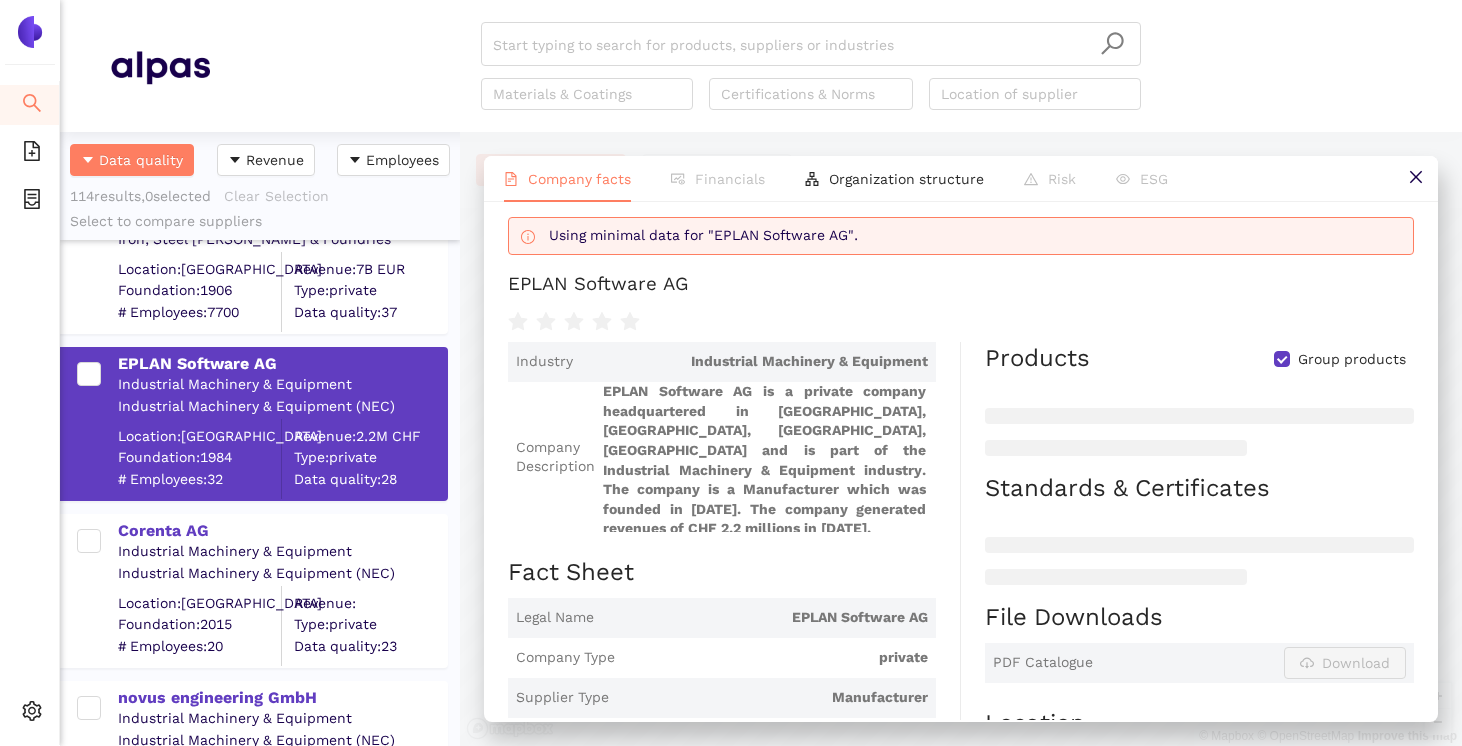 scroll, scrollTop: 0, scrollLeft: 0, axis: both 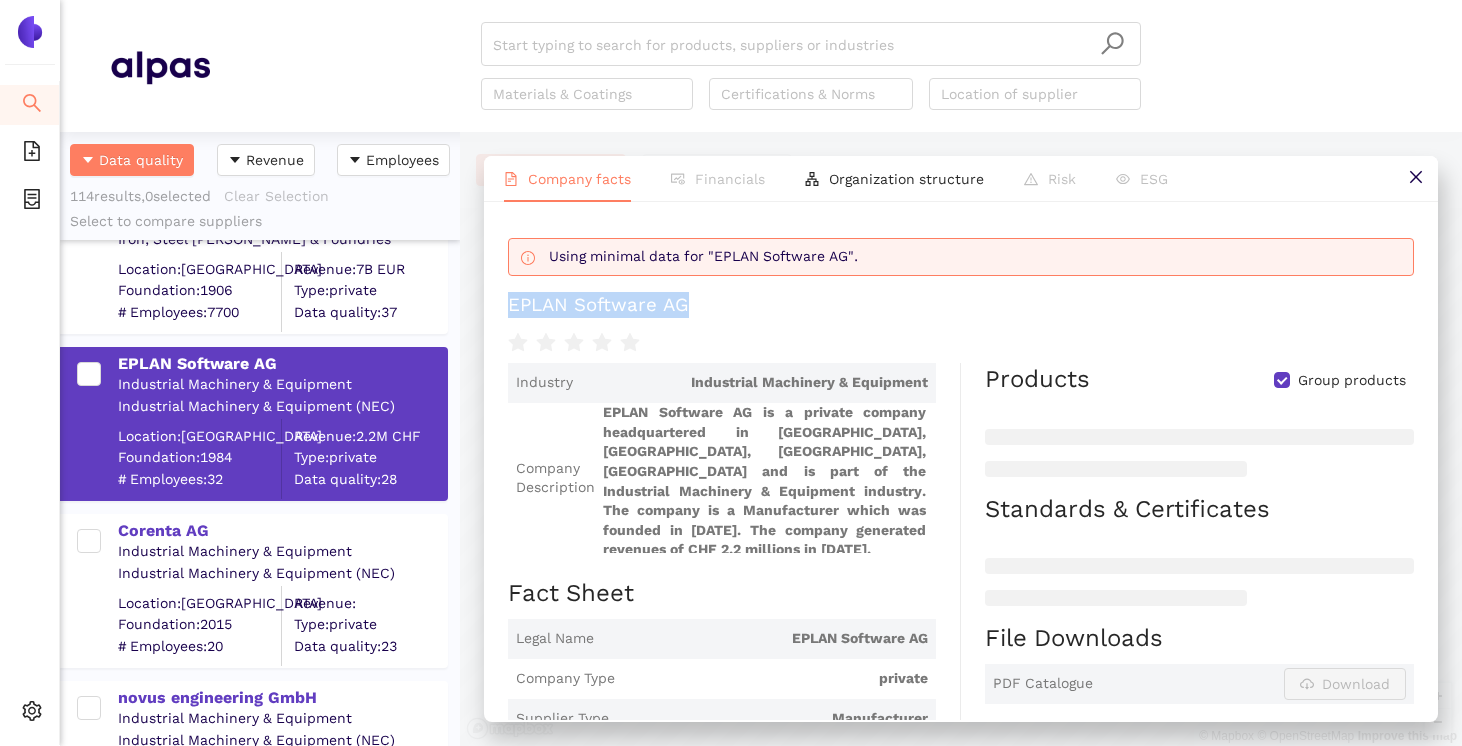 drag, startPoint x: 697, startPoint y: 309, endPoint x: 512, endPoint y: 312, distance: 185.02432 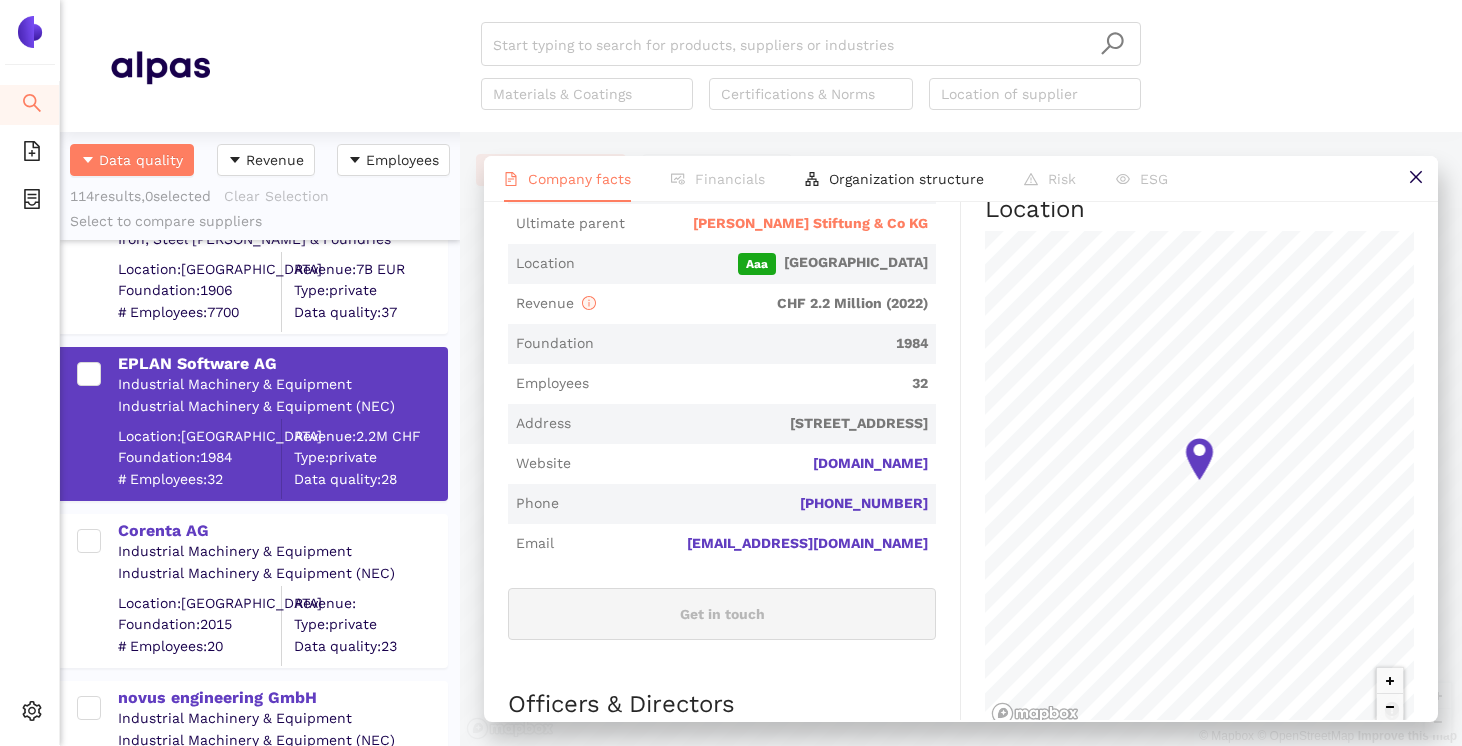 scroll, scrollTop: 541, scrollLeft: 0, axis: vertical 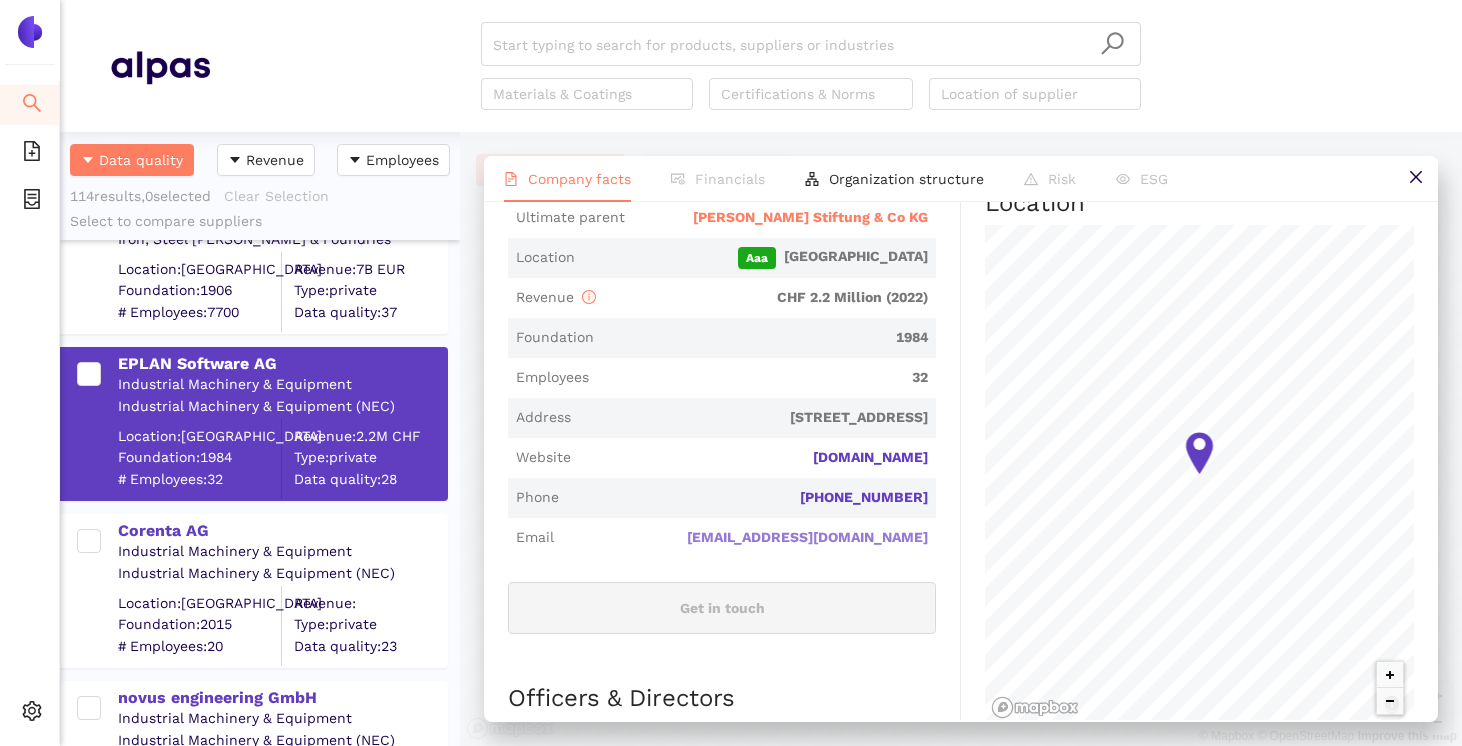 click on "[EMAIL_ADDRESS][DOMAIN_NAME]" at bounding box center (0, 0) 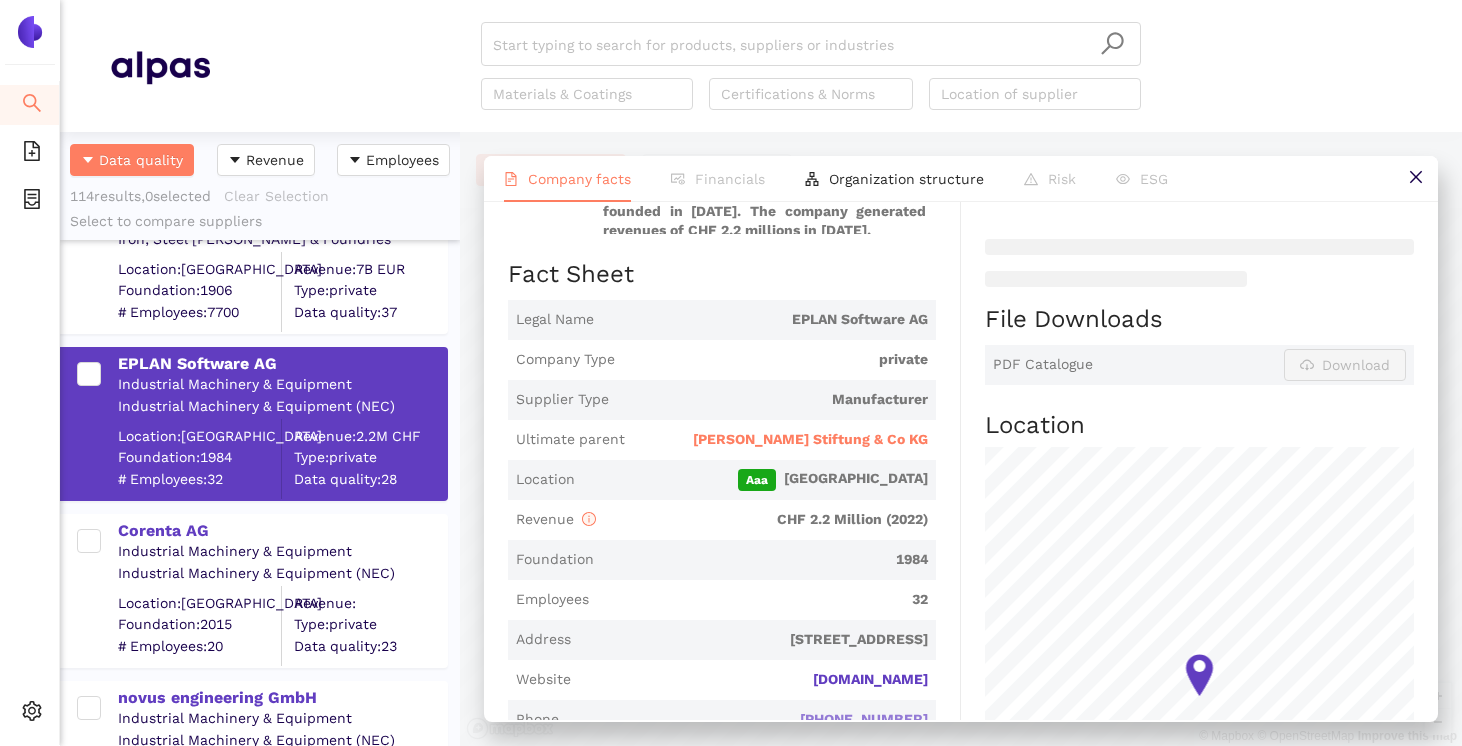 scroll, scrollTop: 318, scrollLeft: 0, axis: vertical 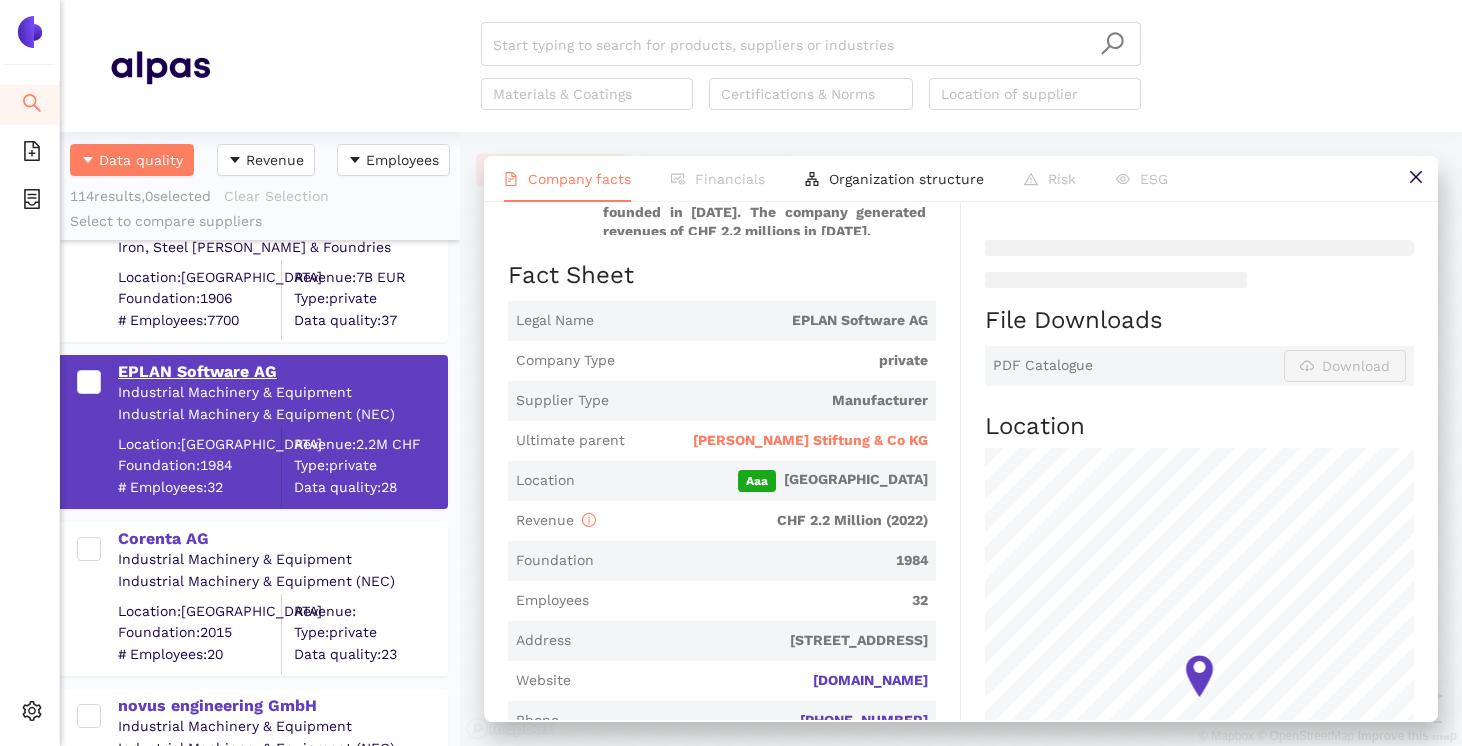 click on "EPLAN Software AG" at bounding box center (282, 372) 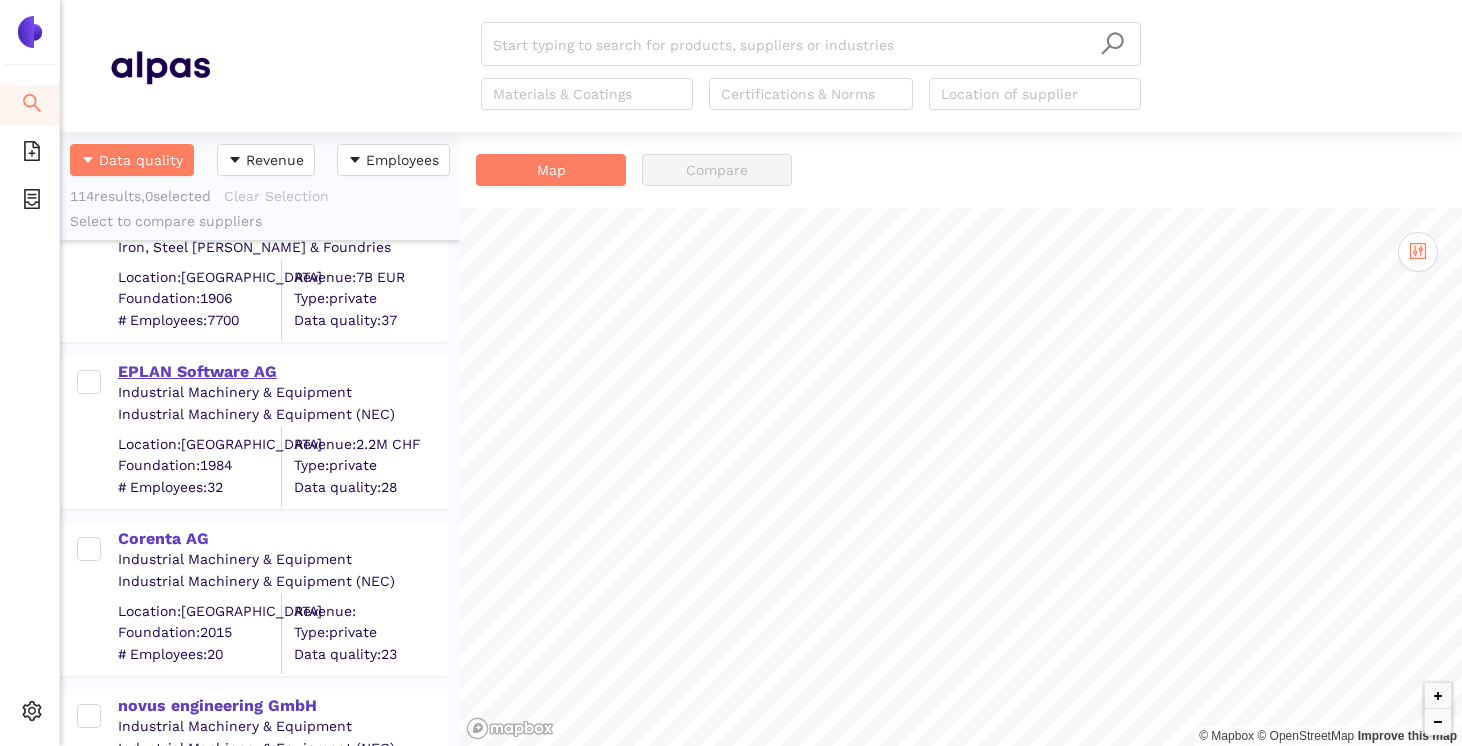 click on "EPLAN Software AG" at bounding box center [282, 372] 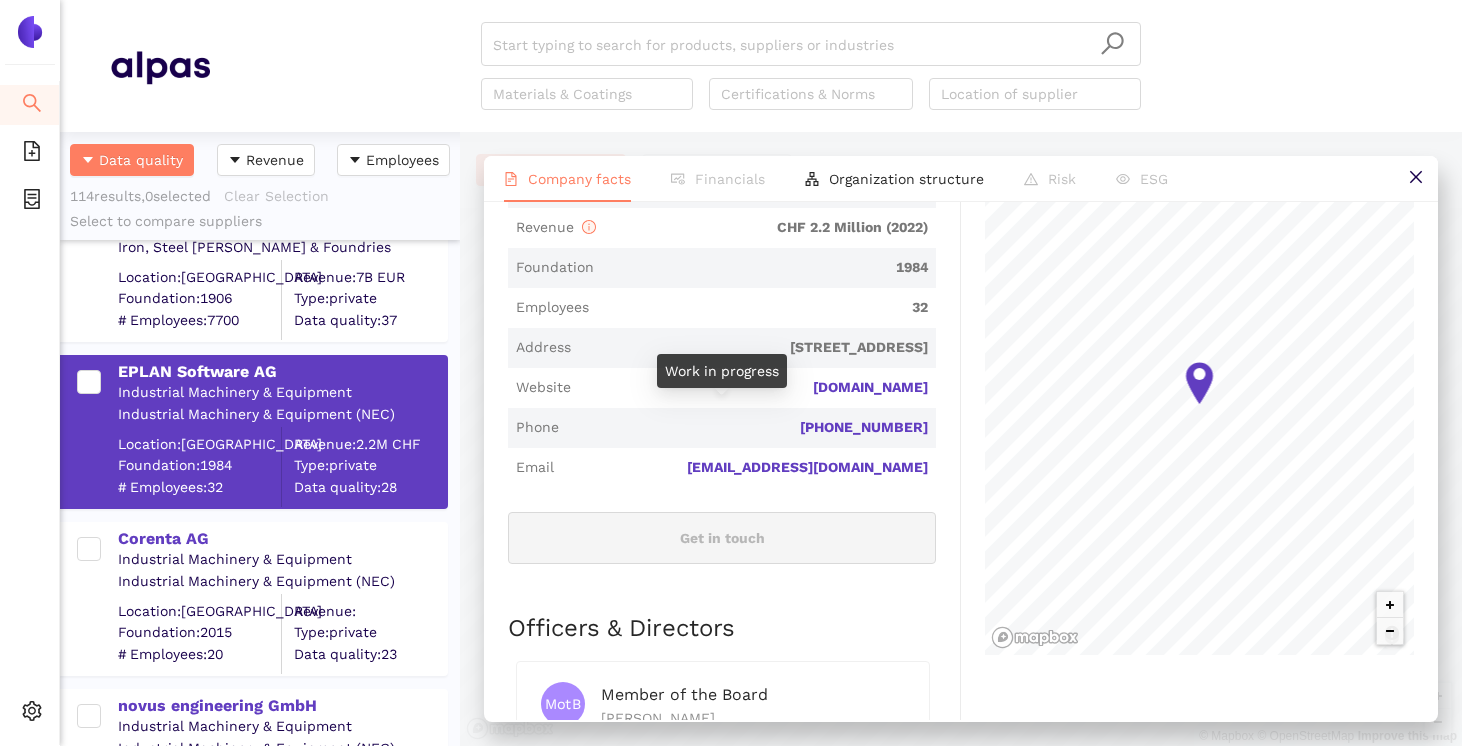 scroll, scrollTop: 597, scrollLeft: 0, axis: vertical 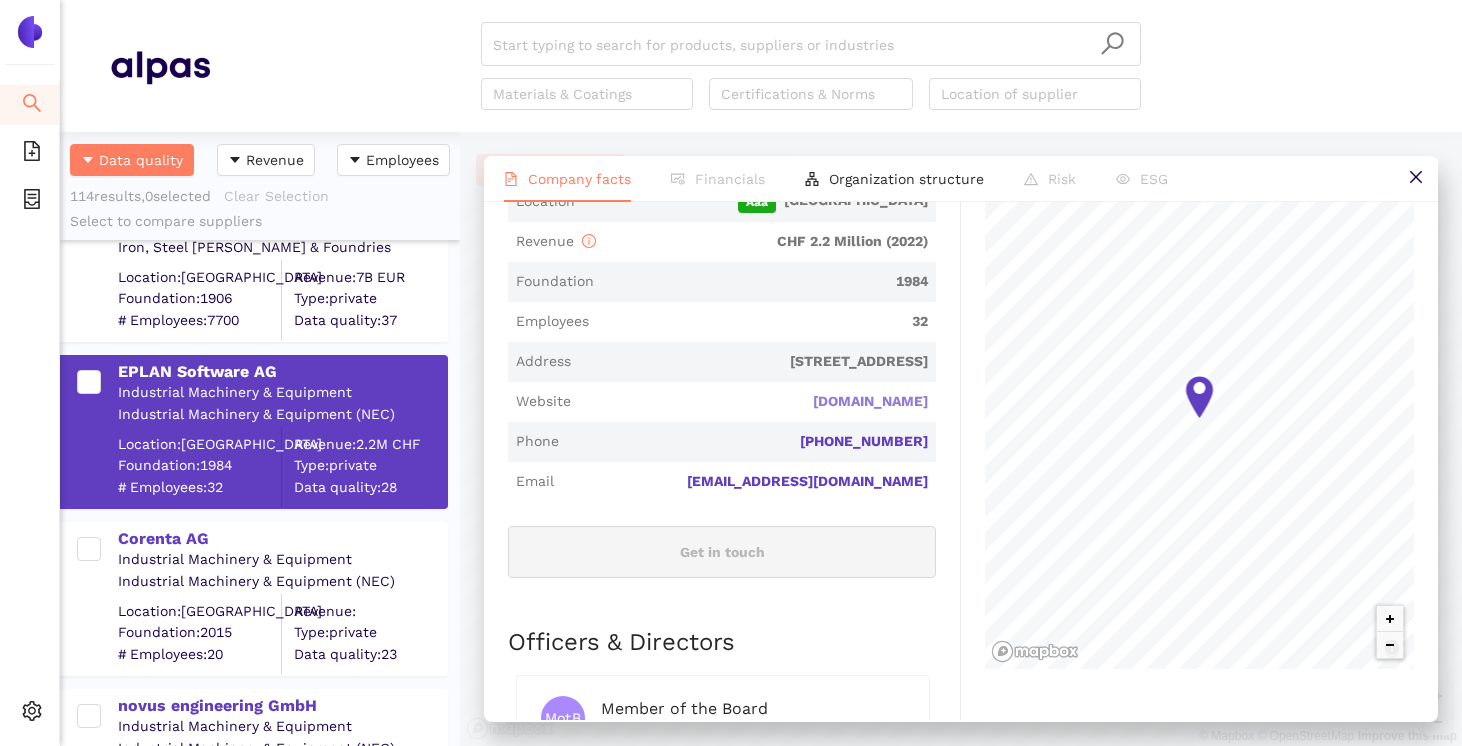 click on "[DOMAIN_NAME]" at bounding box center [0, 0] 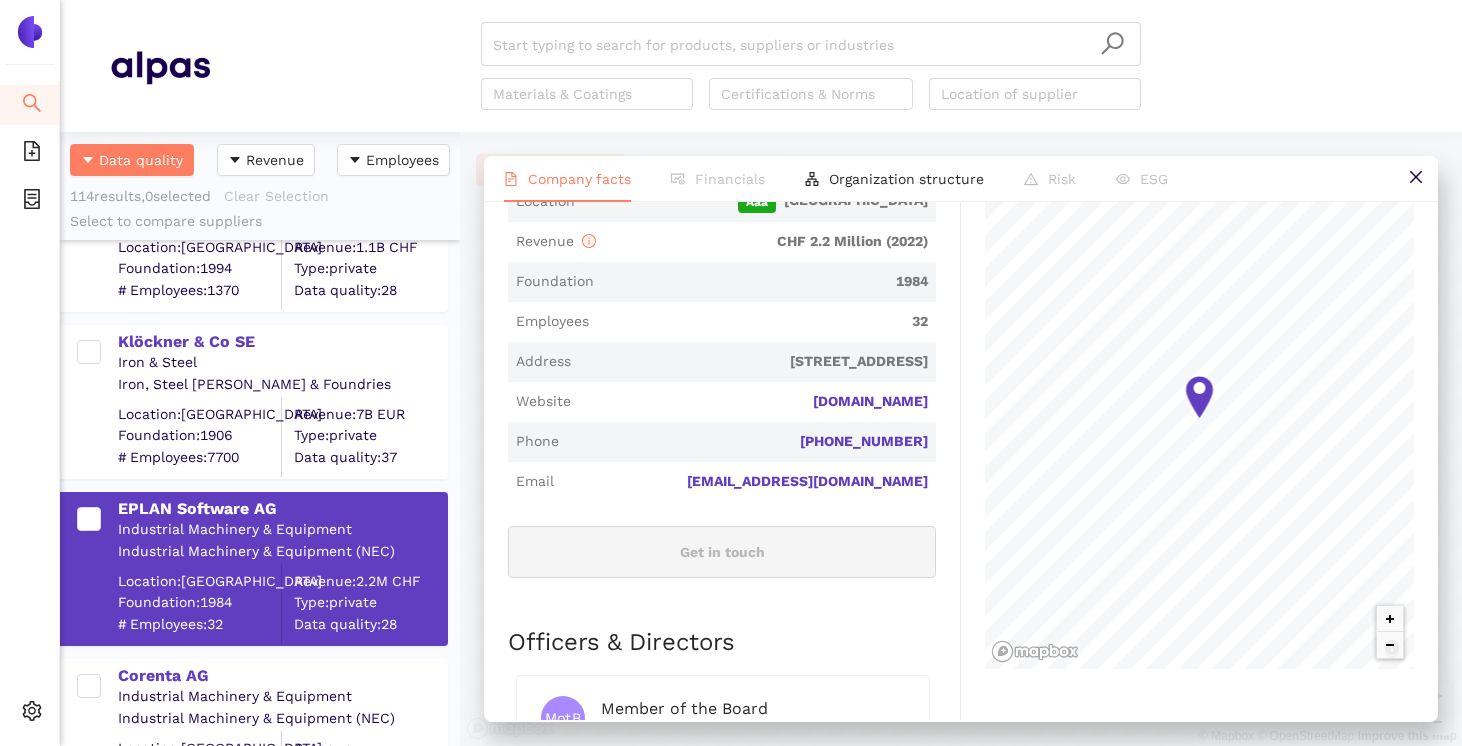 scroll, scrollTop: 87, scrollLeft: 0, axis: vertical 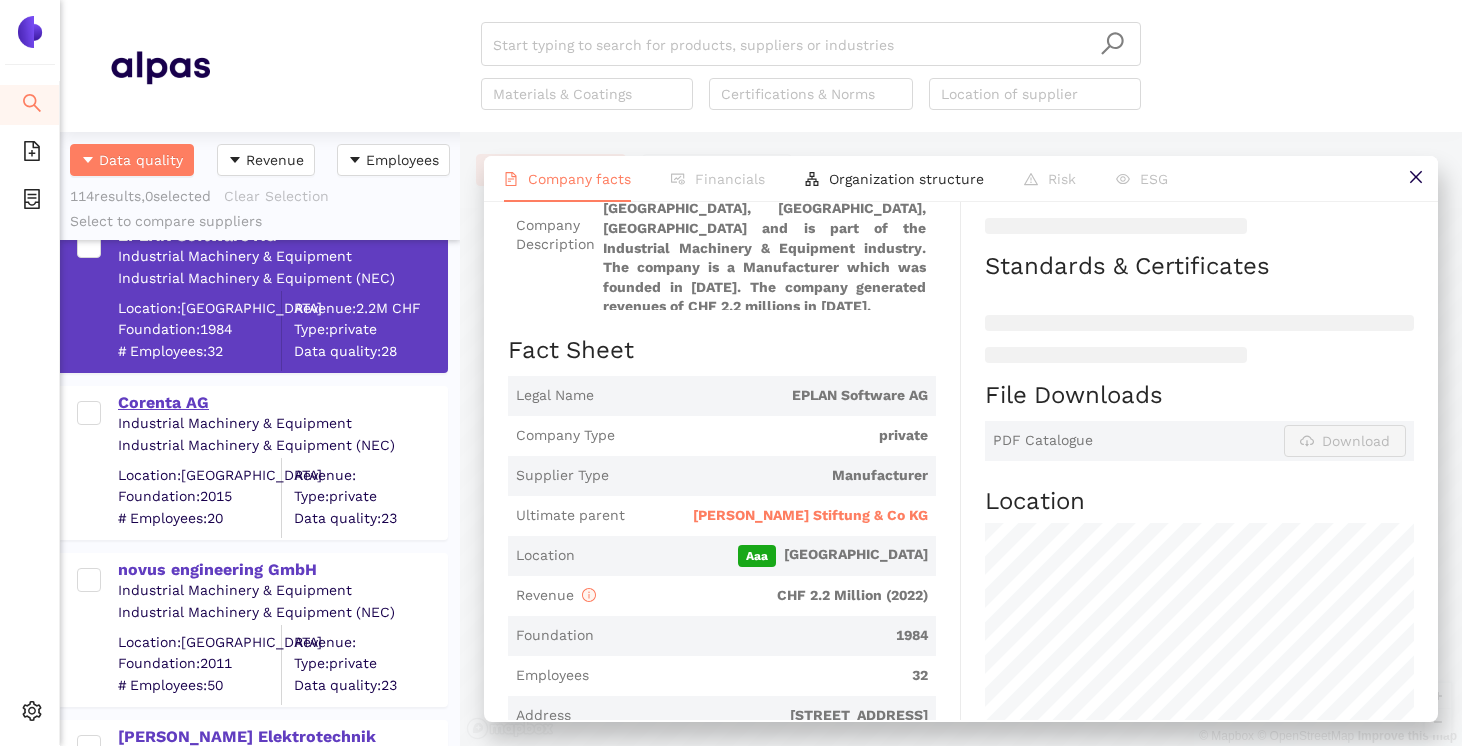 click on "Corenta AG" at bounding box center [282, 403] 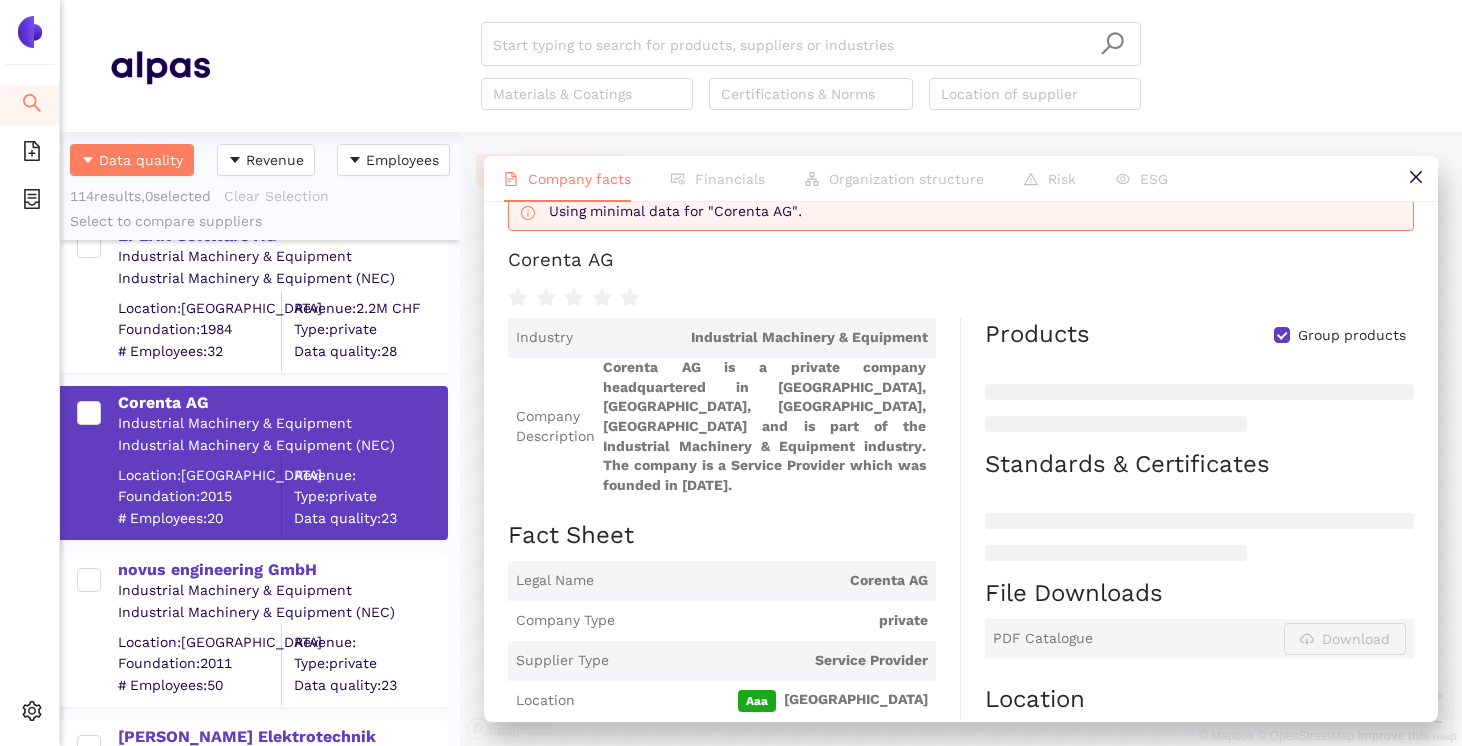 scroll, scrollTop: 0, scrollLeft: 0, axis: both 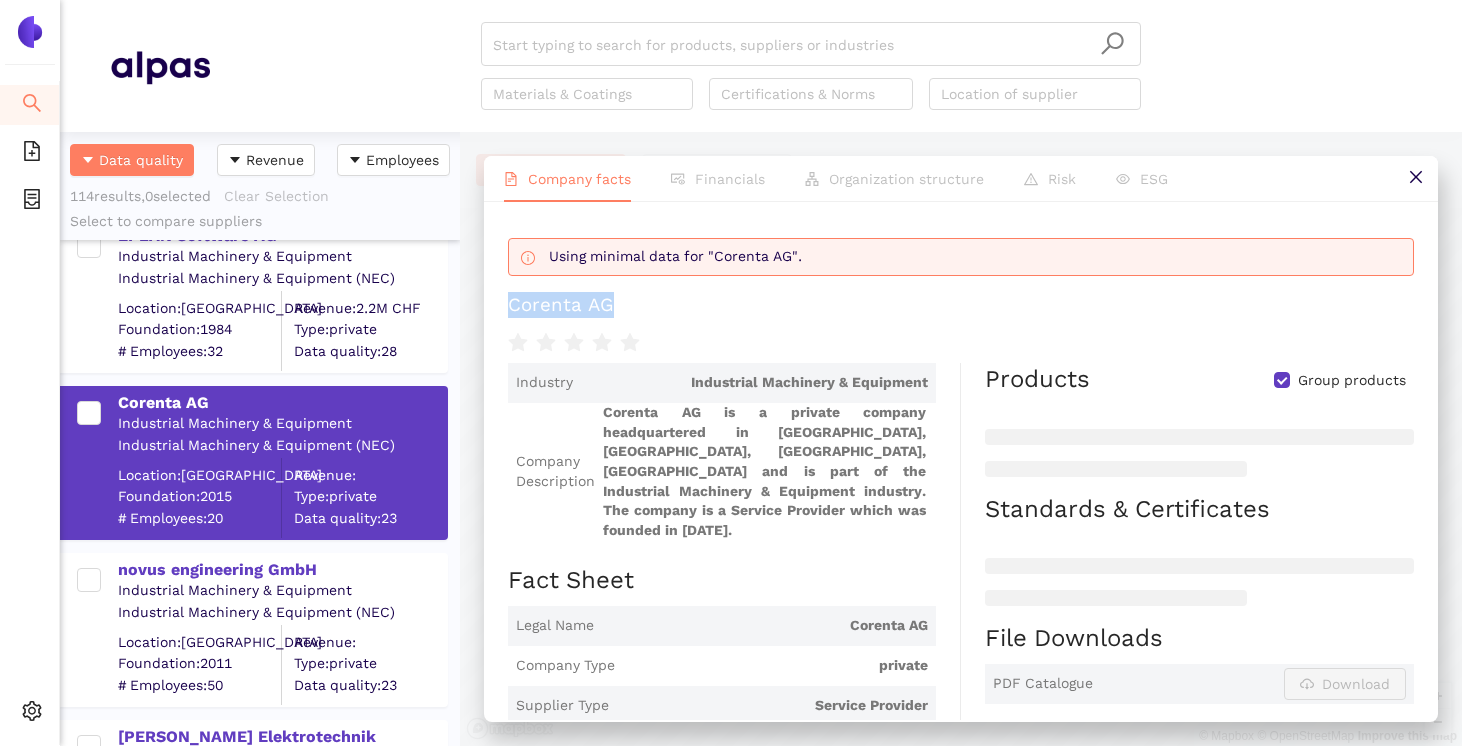 drag, startPoint x: 616, startPoint y: 309, endPoint x: 510, endPoint y: 309, distance: 106 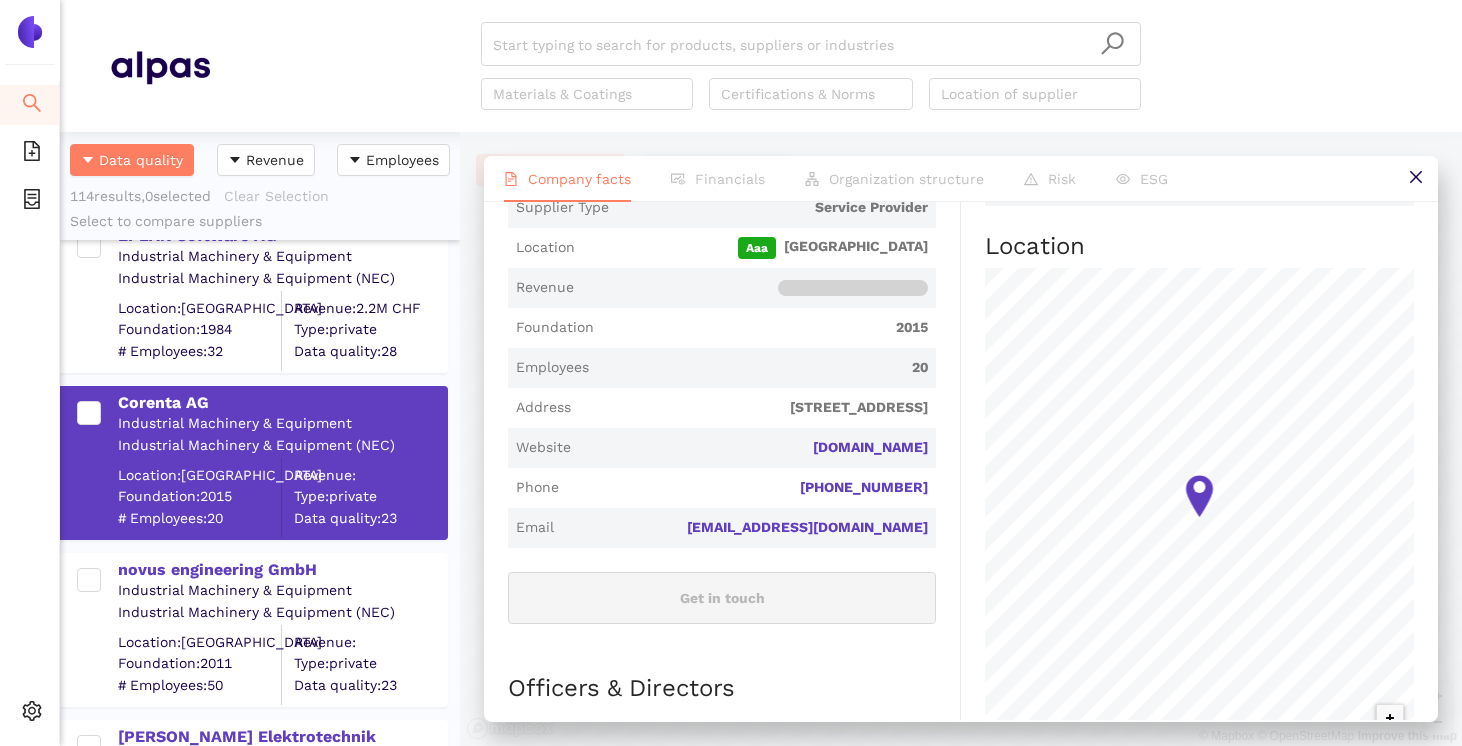 scroll, scrollTop: 596, scrollLeft: 0, axis: vertical 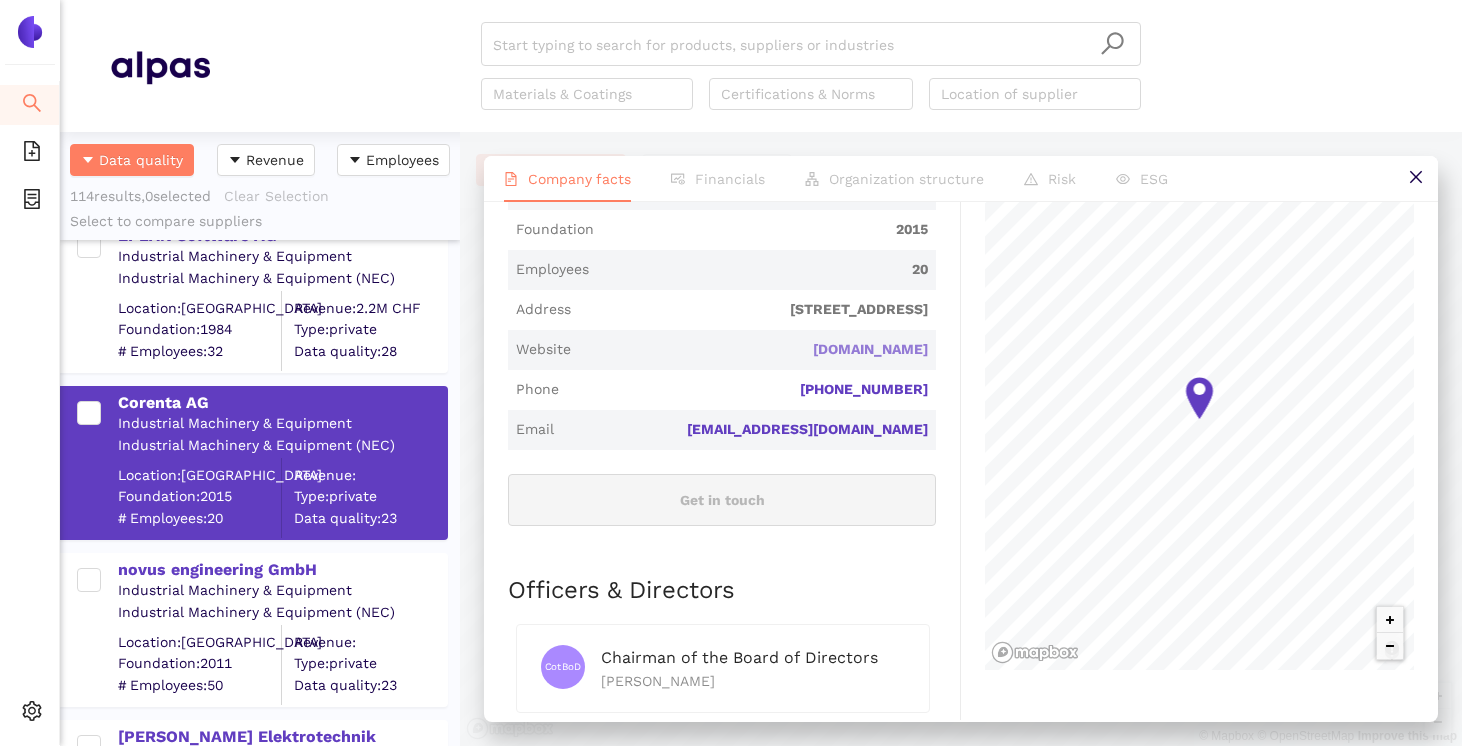 click on "[DOMAIN_NAME]" at bounding box center (0, 0) 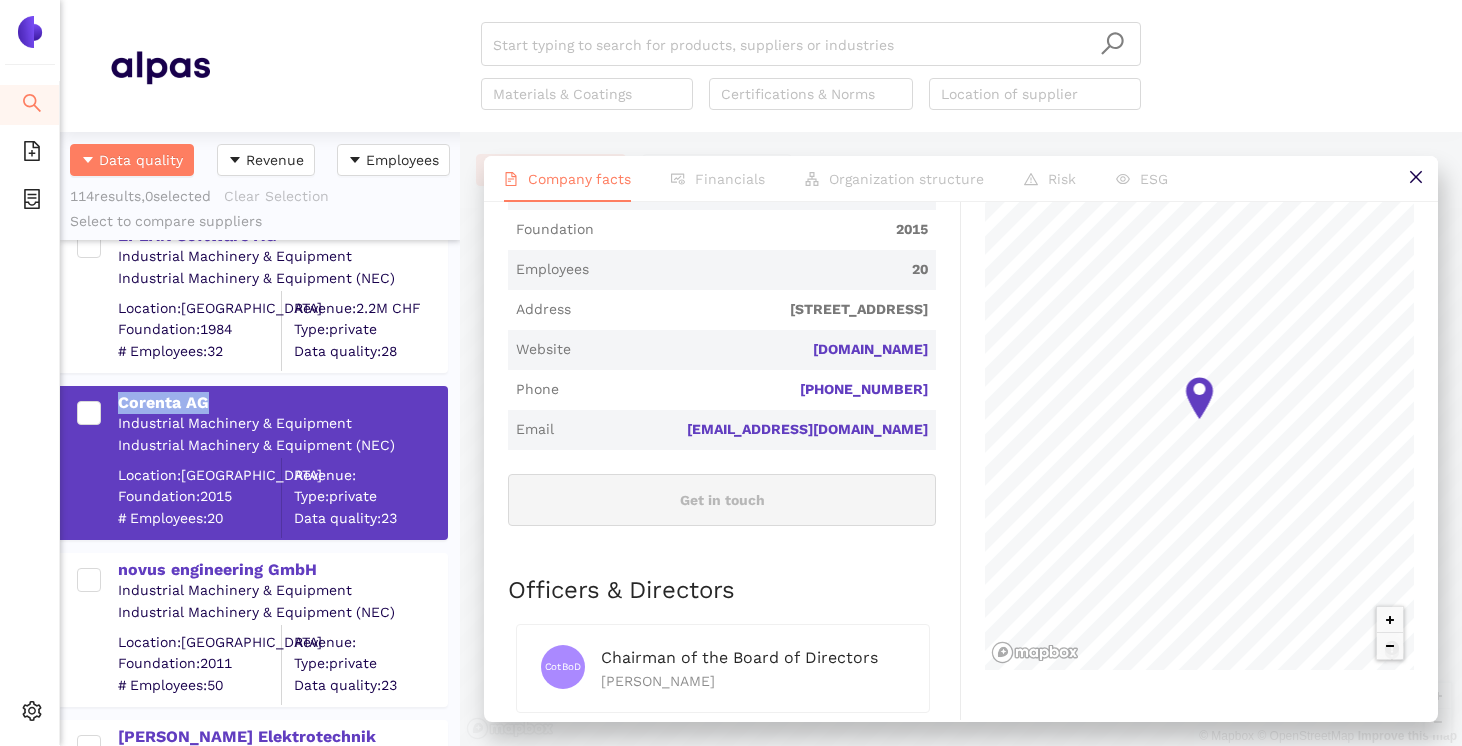 drag, startPoint x: 216, startPoint y: 409, endPoint x: 110, endPoint y: 405, distance: 106.07545 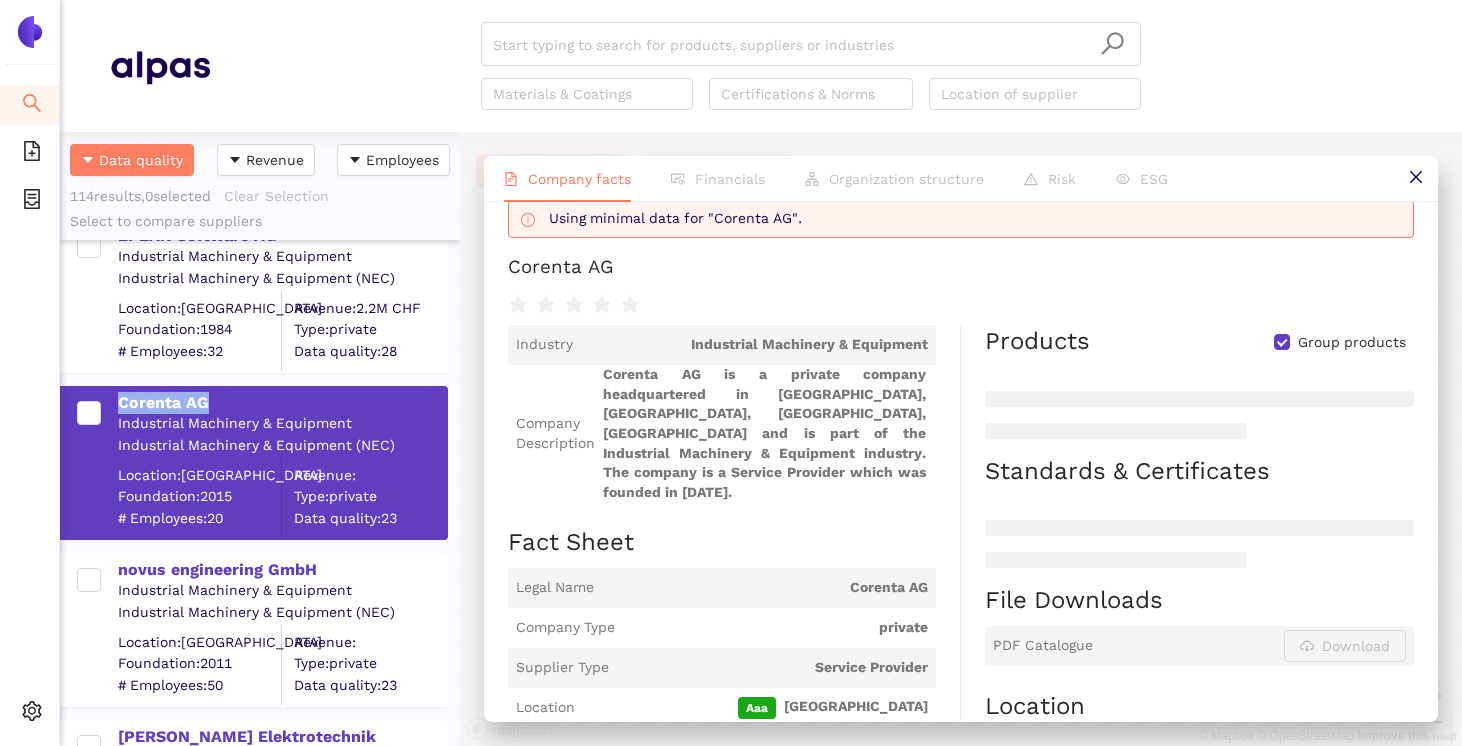scroll, scrollTop: 0, scrollLeft: 0, axis: both 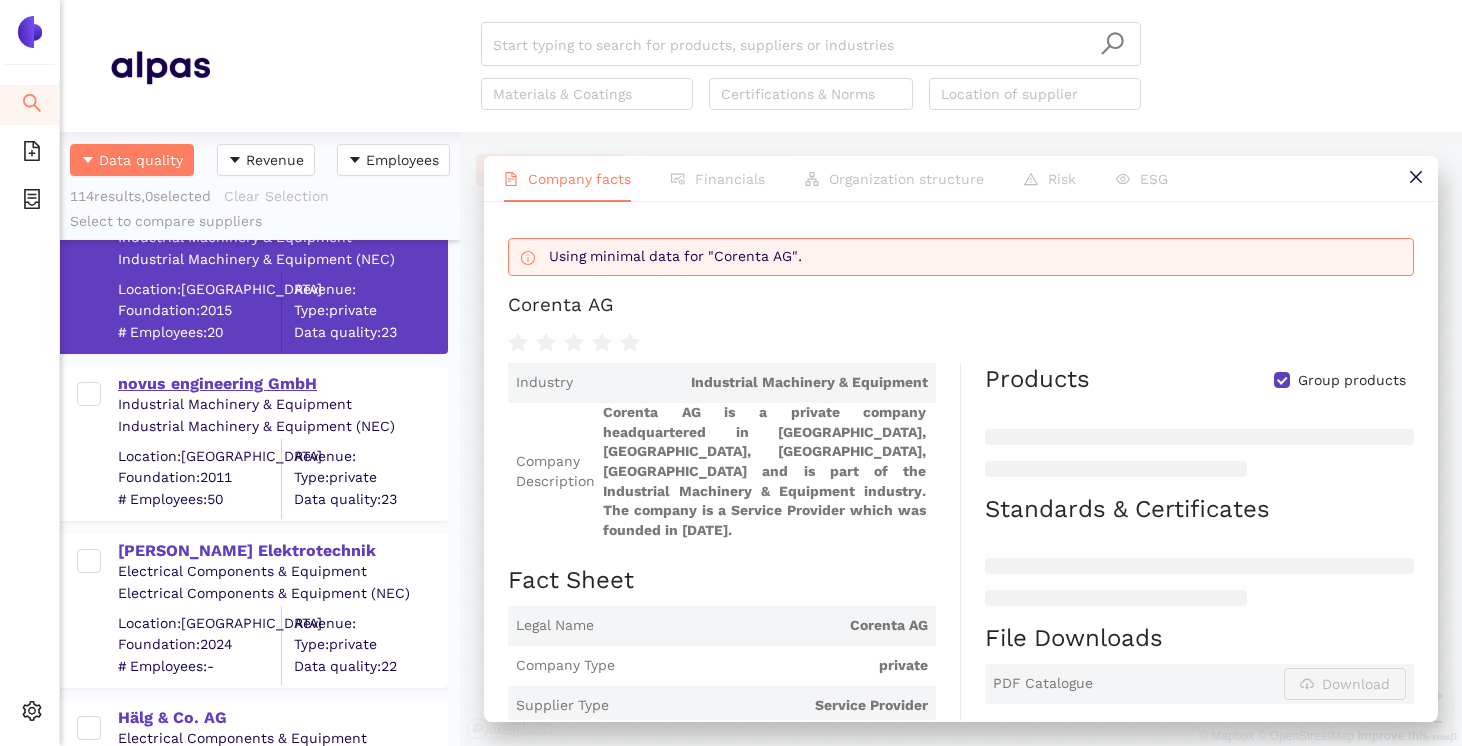 click on "novus engineering GmbH" at bounding box center (282, 384) 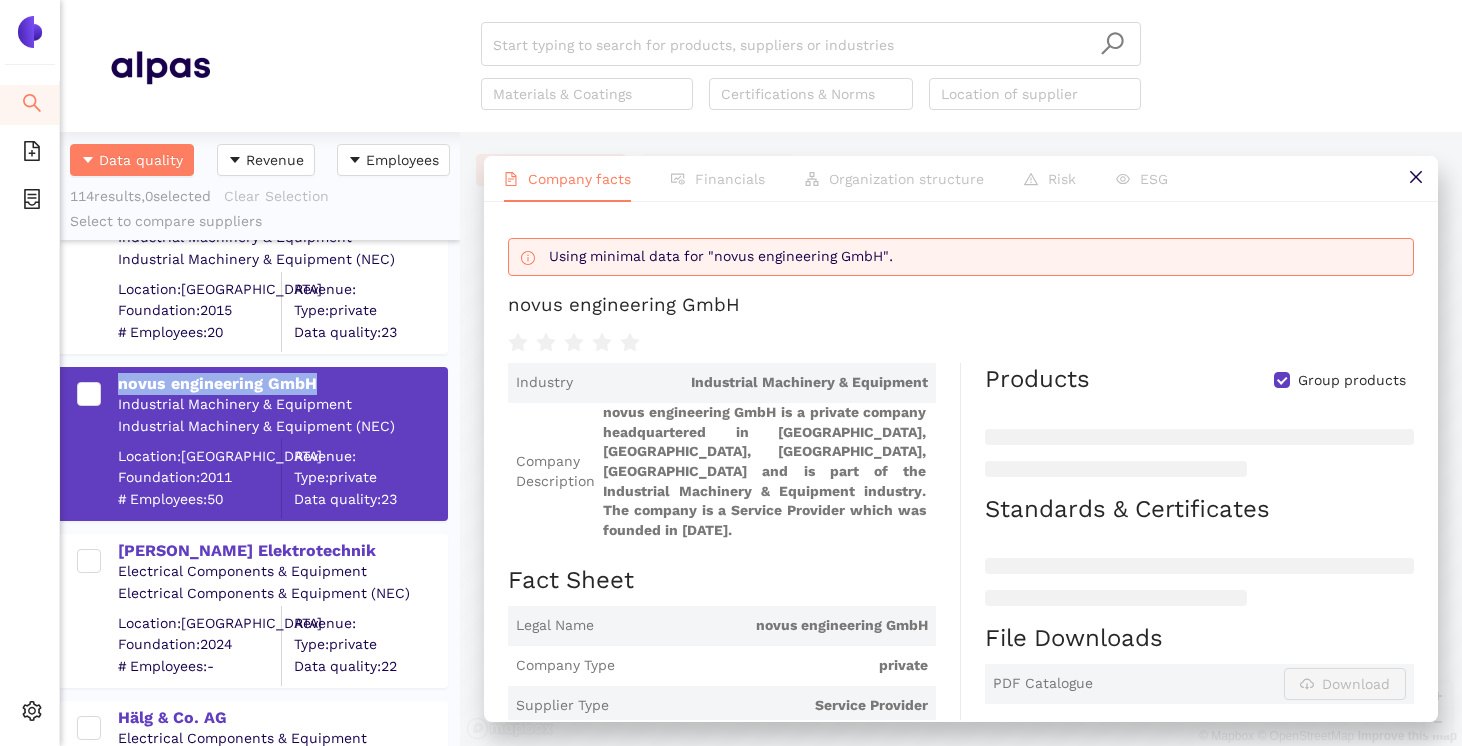drag, startPoint x: 358, startPoint y: 380, endPoint x: 116, endPoint y: 380, distance: 242 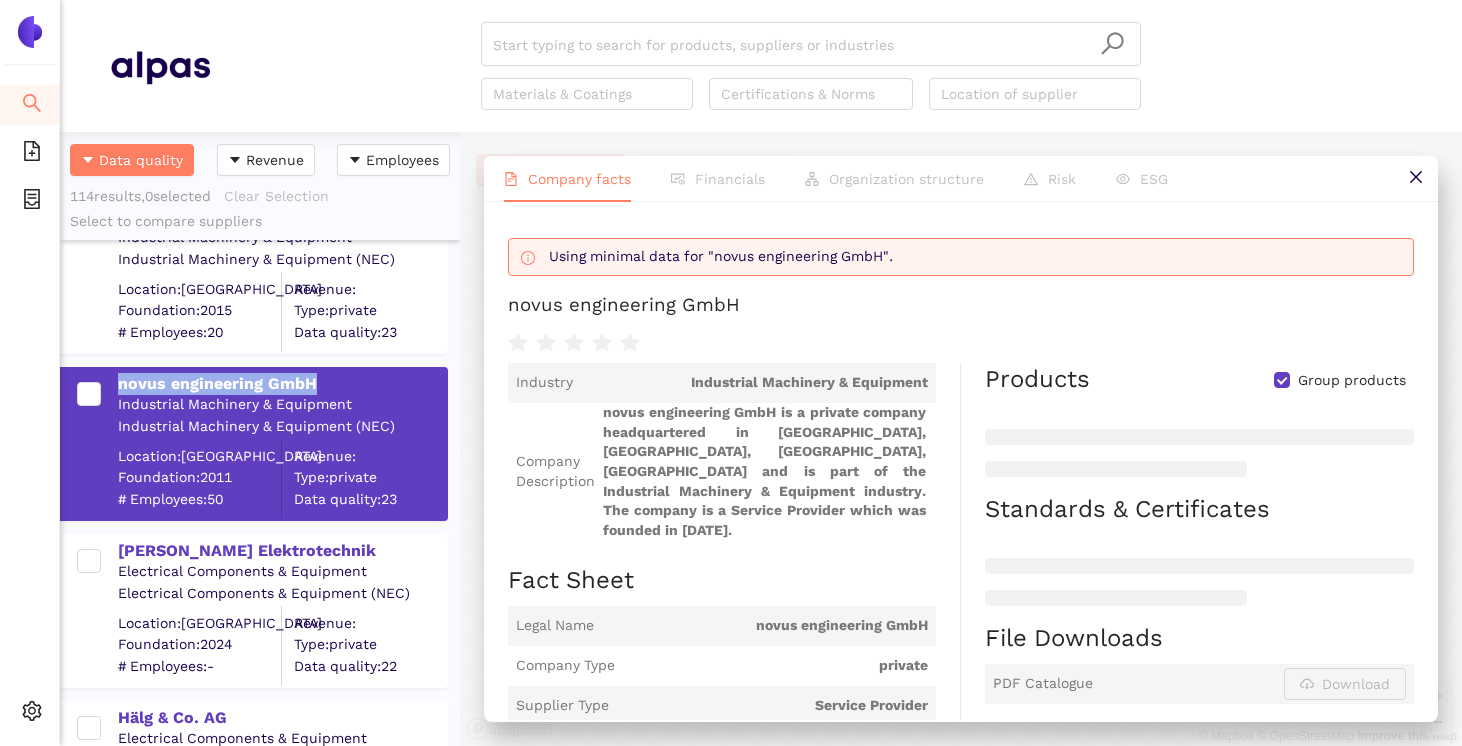 copy on "novus engineering GmbH" 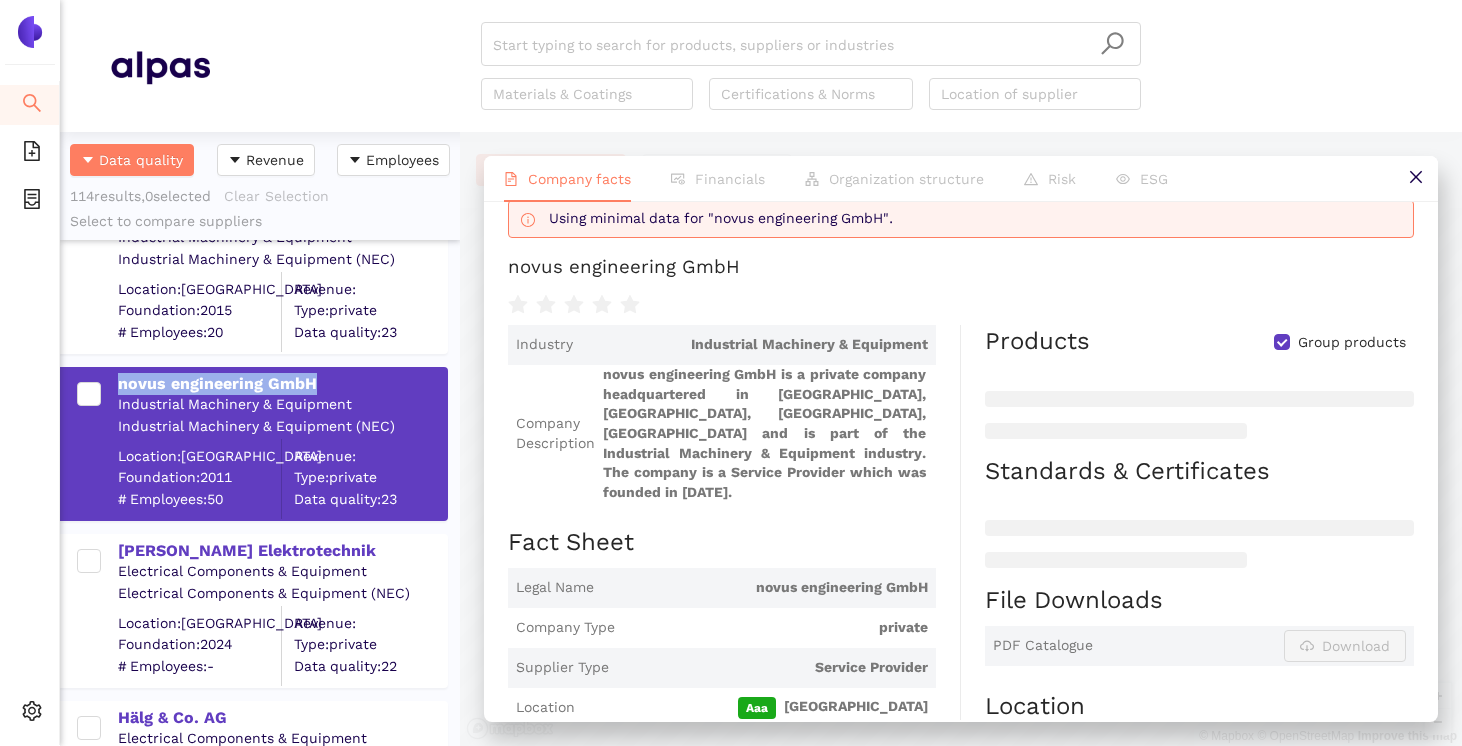 scroll, scrollTop: 0, scrollLeft: 0, axis: both 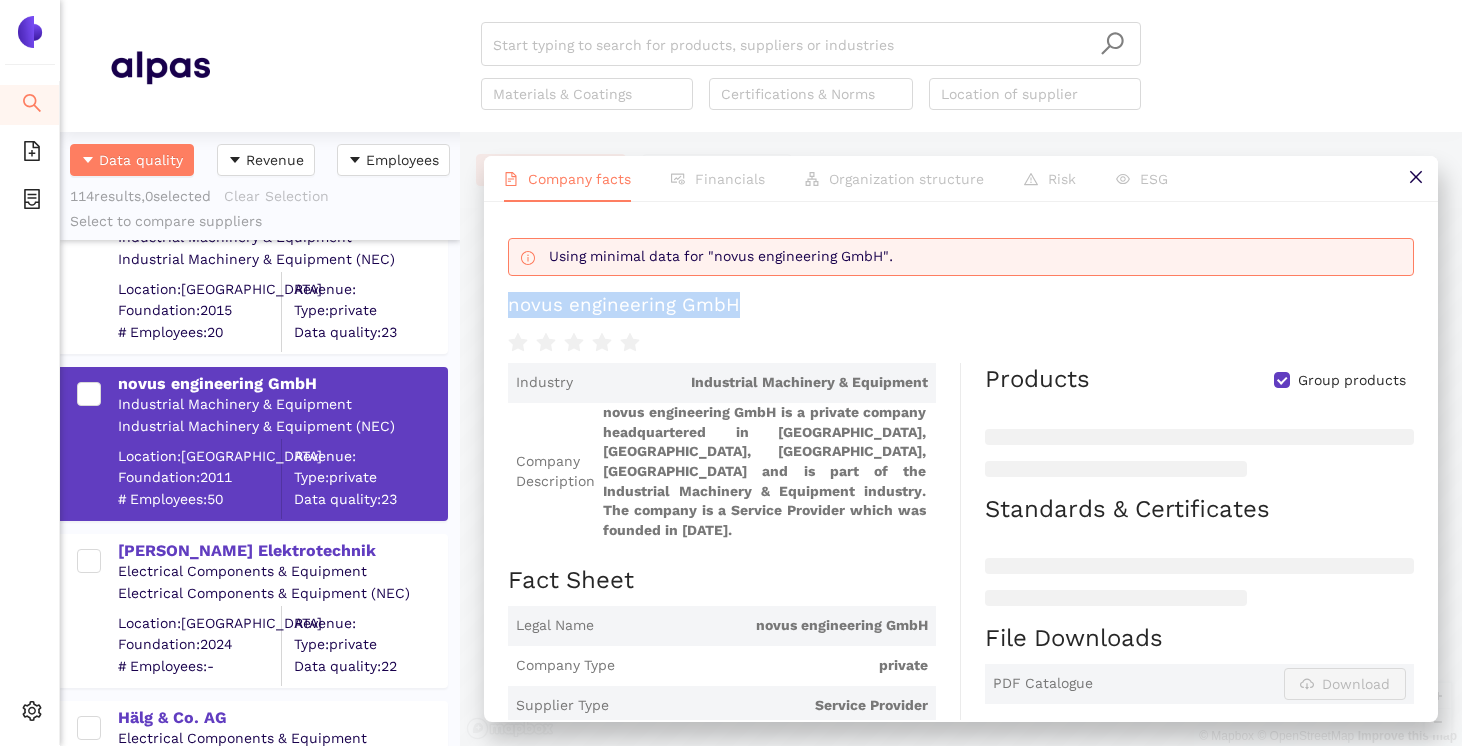 drag, startPoint x: 751, startPoint y: 312, endPoint x: 506, endPoint y: 315, distance: 245.01837 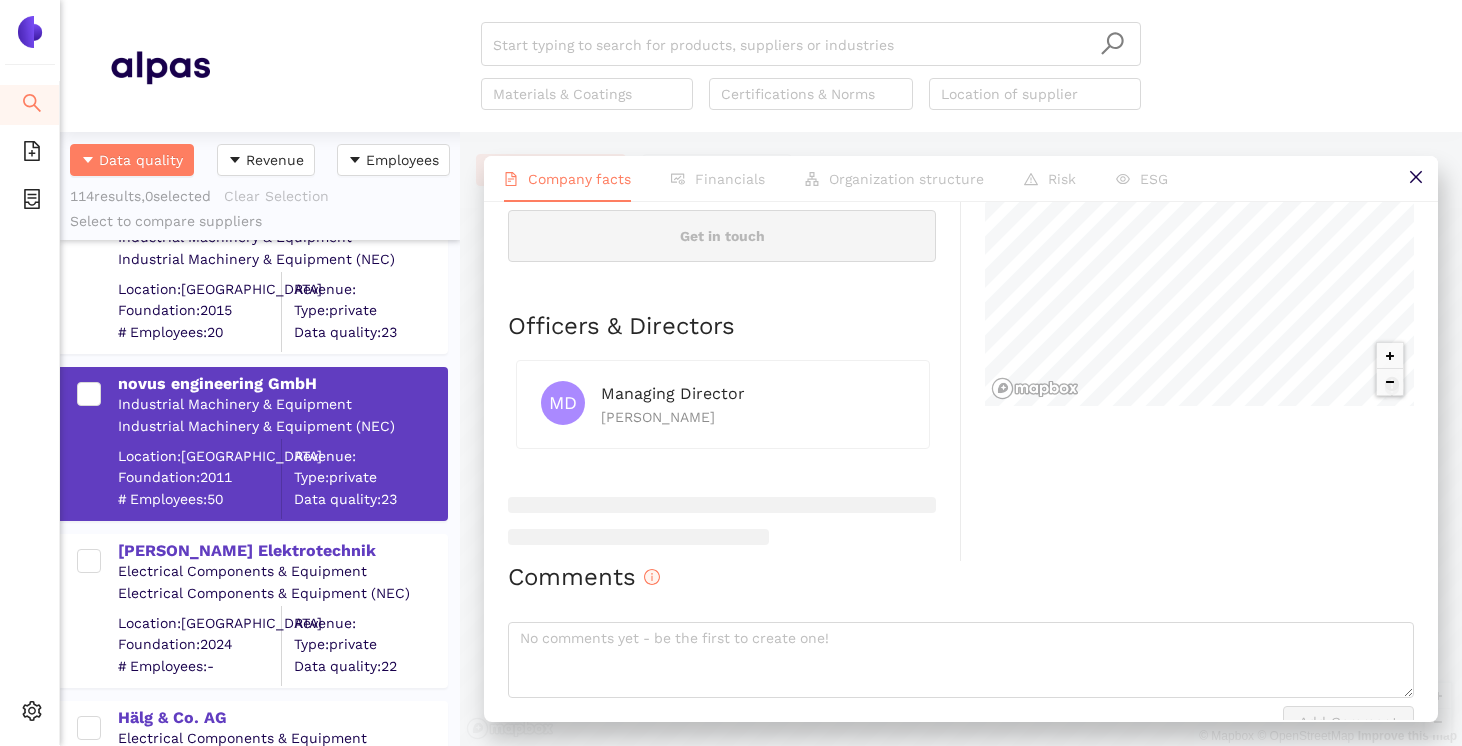 scroll, scrollTop: 865, scrollLeft: 0, axis: vertical 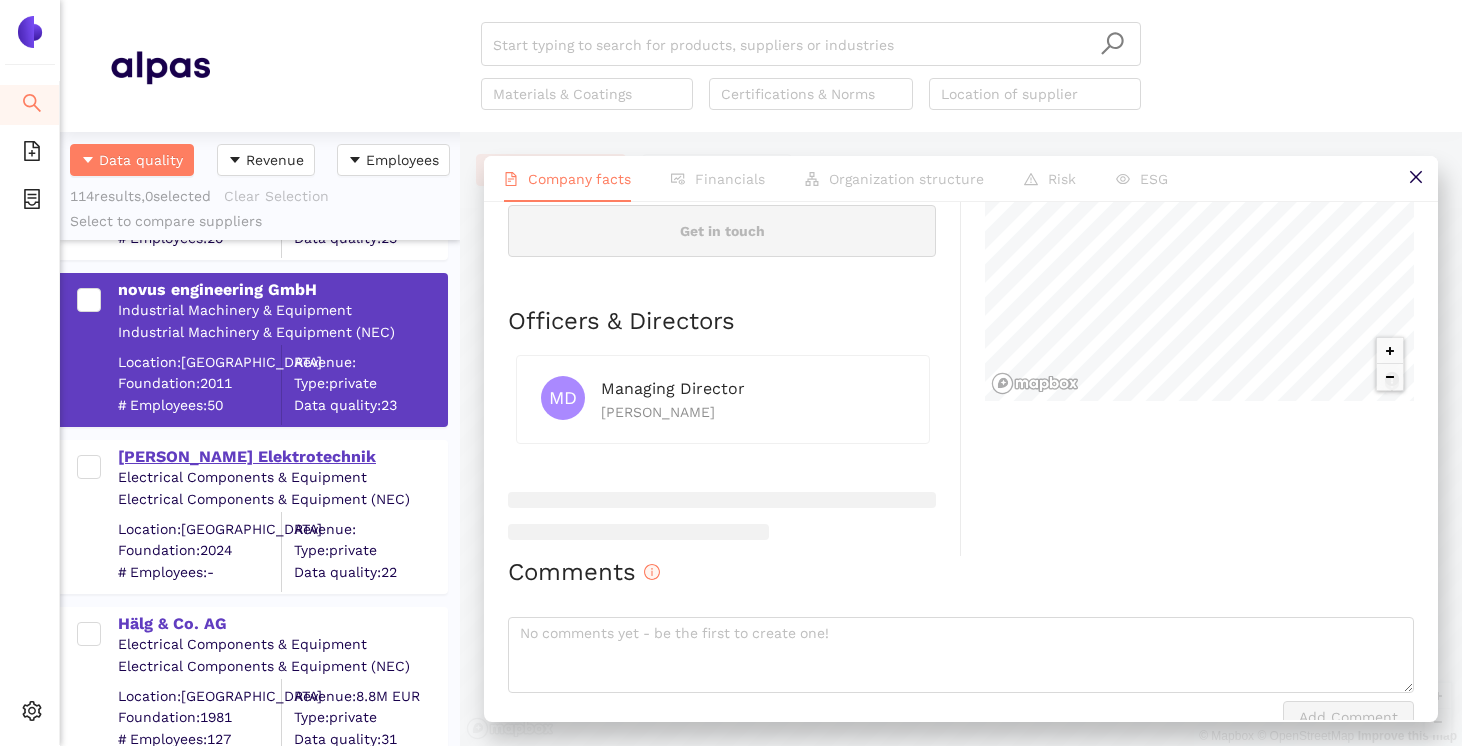 click on "[PERSON_NAME] Elektrotechnik" at bounding box center (282, 457) 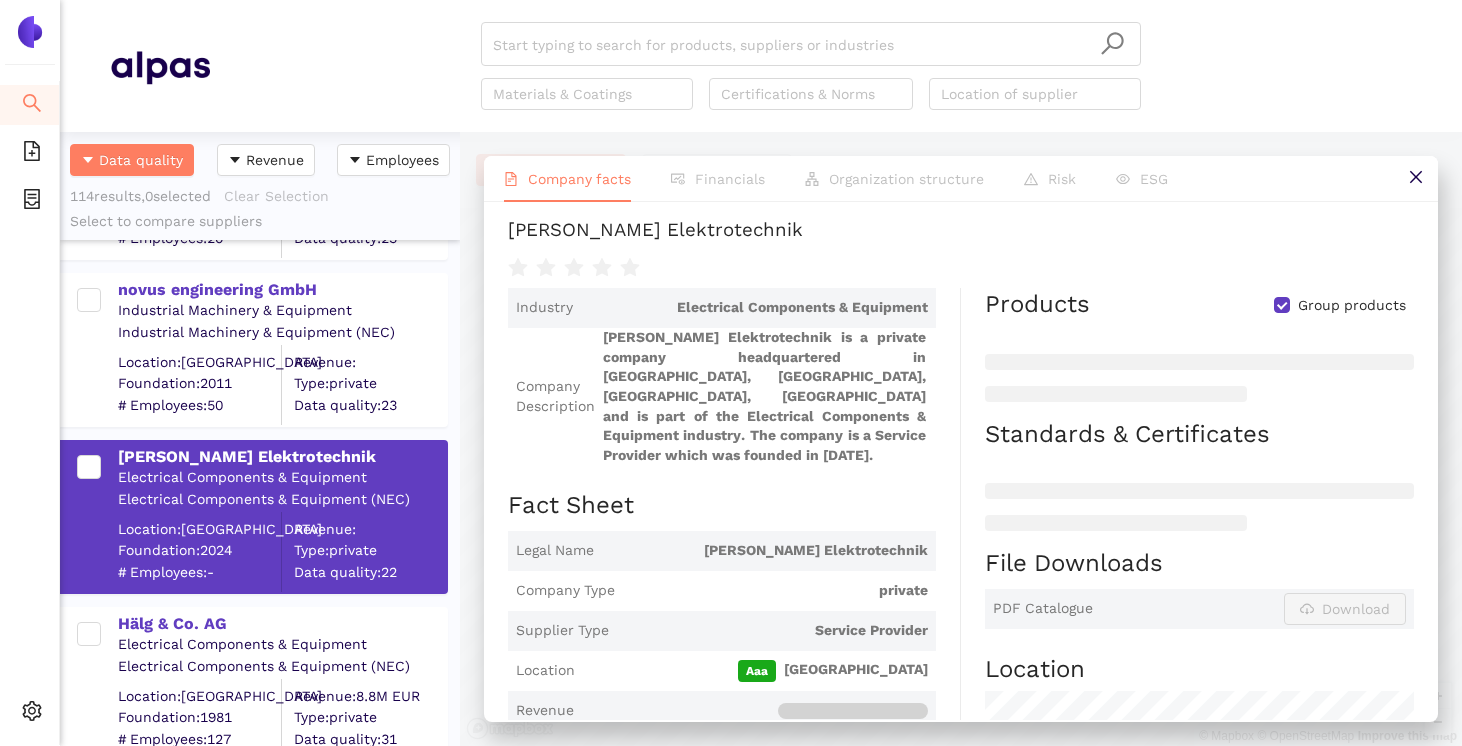 scroll, scrollTop: 74, scrollLeft: 0, axis: vertical 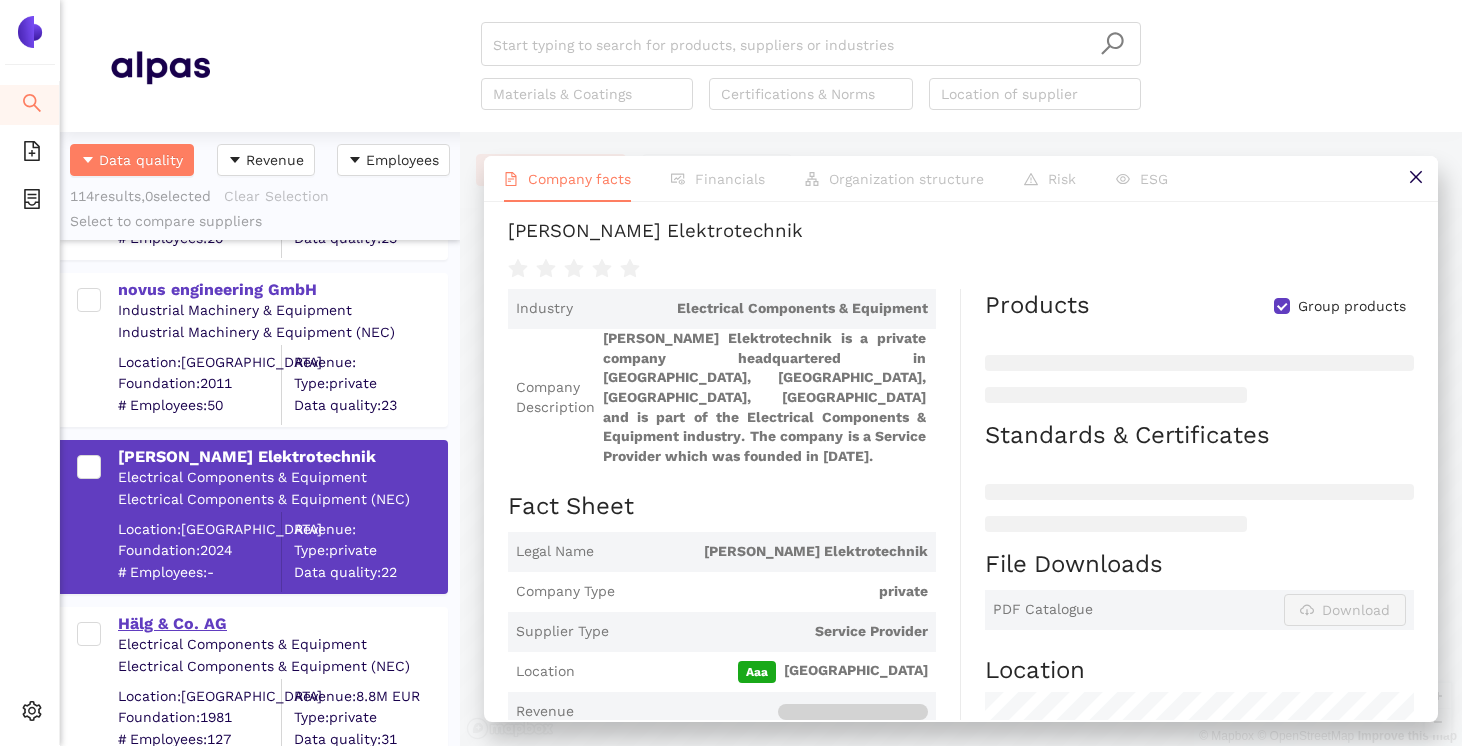 click on "Hälg & Co. AG" at bounding box center [282, 624] 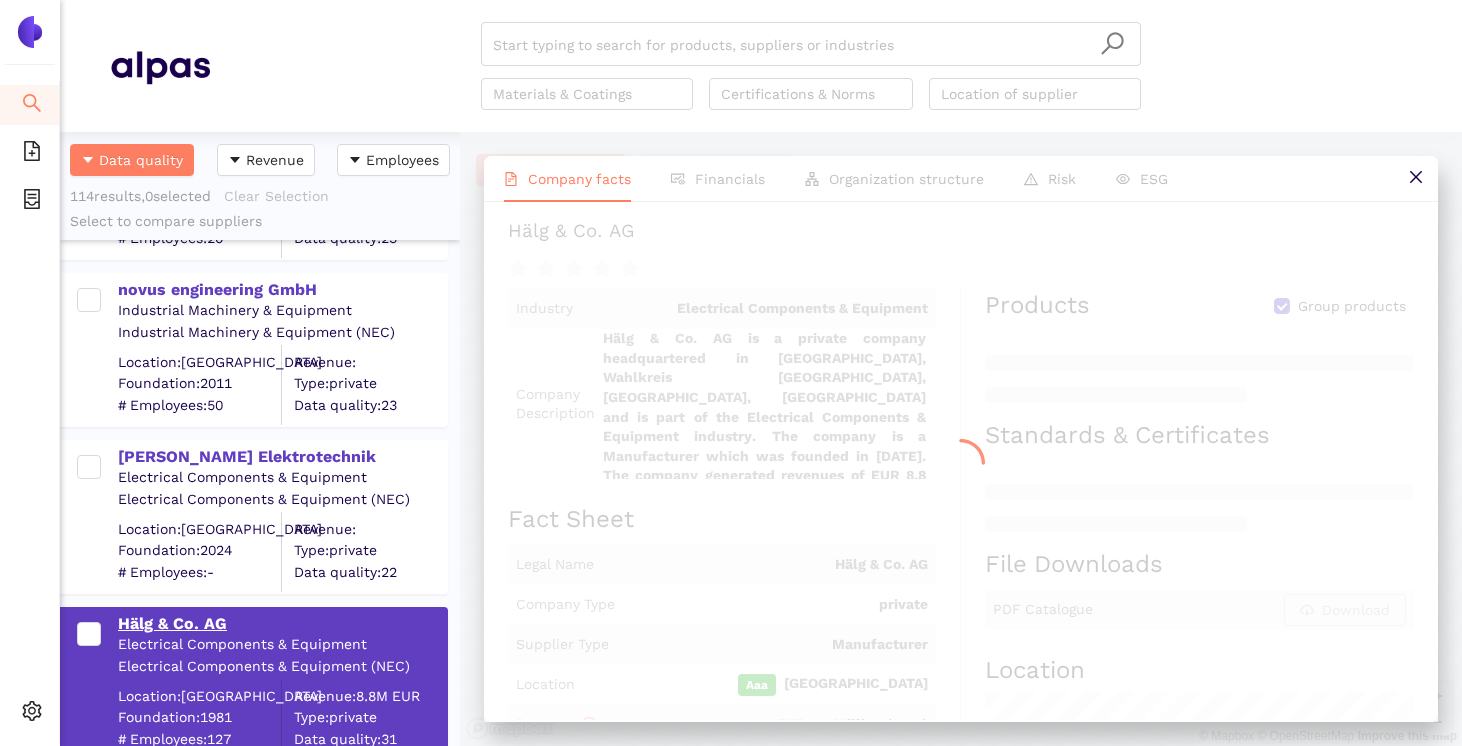 scroll, scrollTop: 0, scrollLeft: 0, axis: both 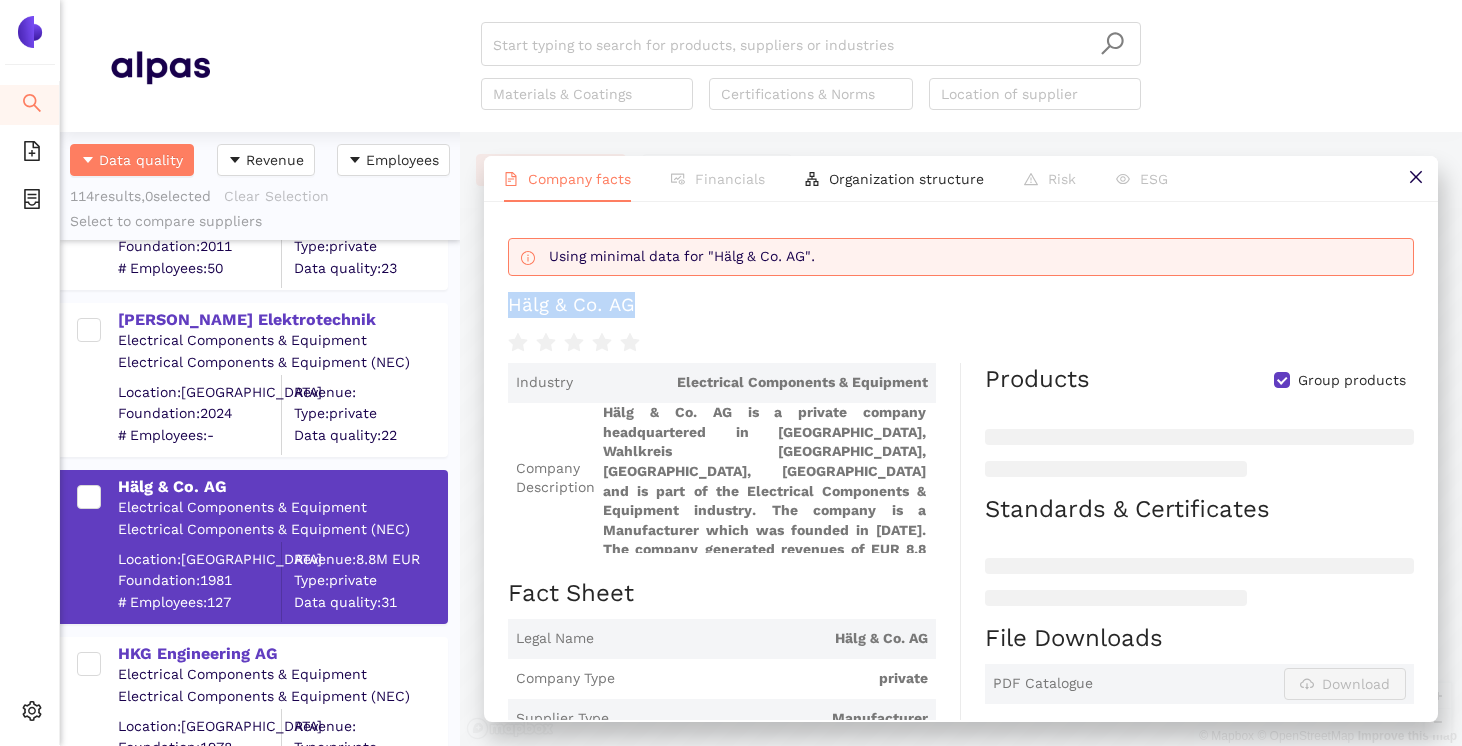 drag, startPoint x: 640, startPoint y: 308, endPoint x: 513, endPoint y: 308, distance: 127 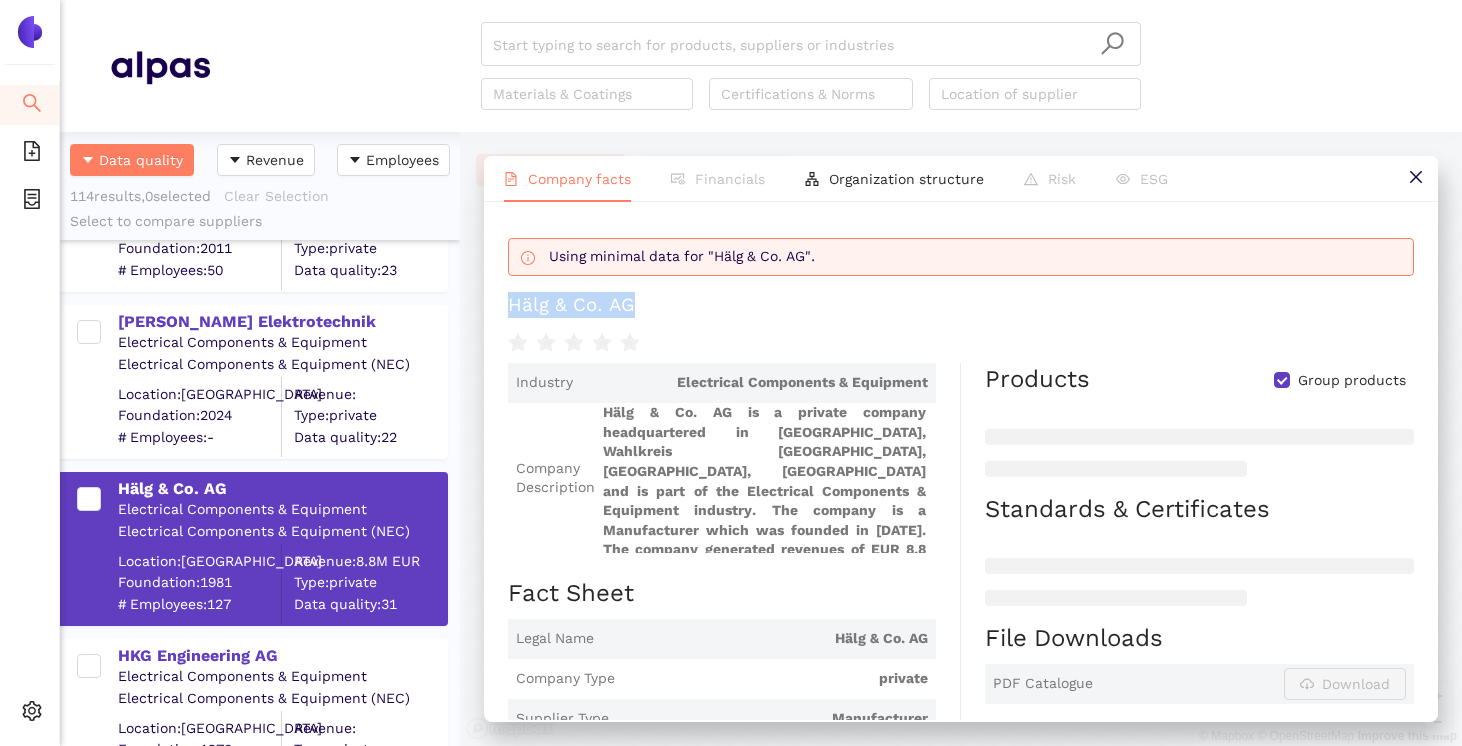 scroll, scrollTop: 780, scrollLeft: 0, axis: vertical 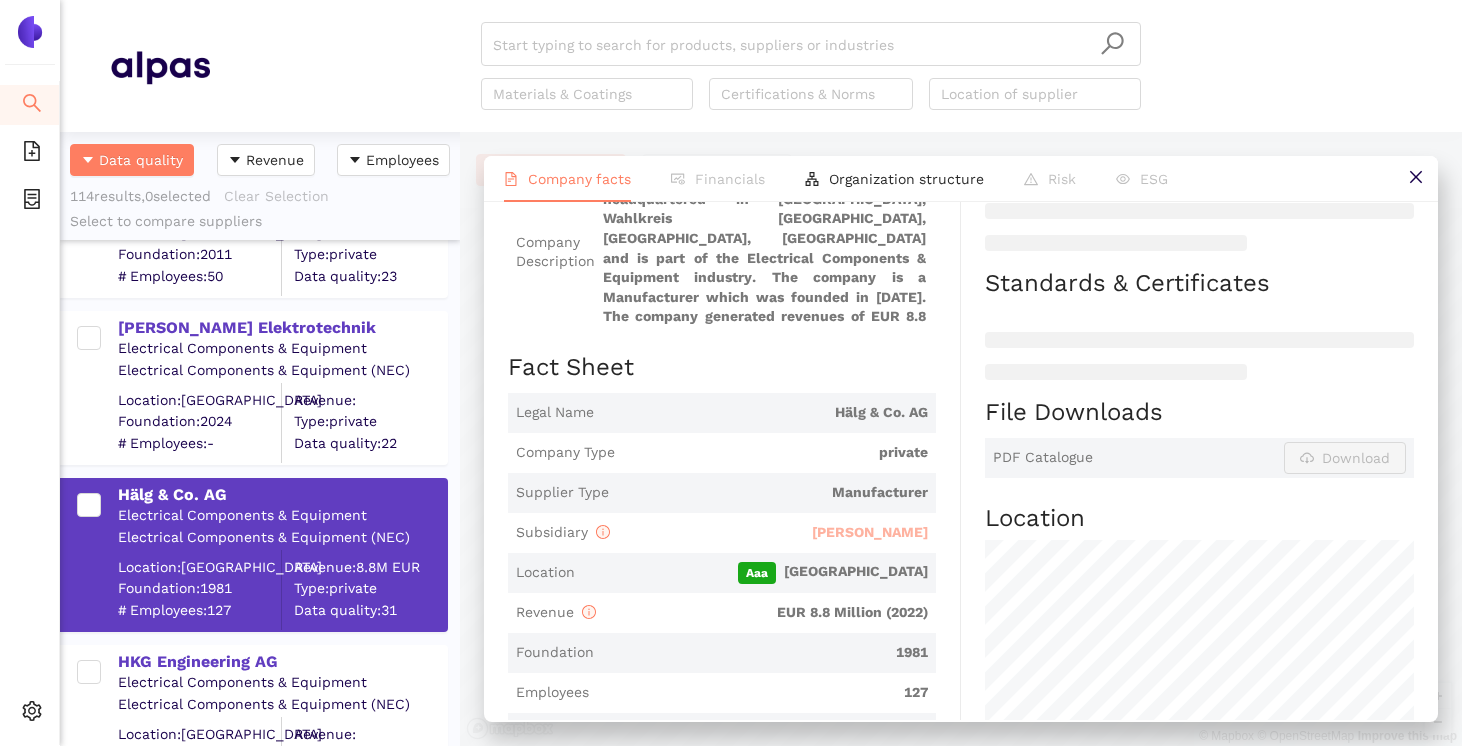 click on "[PERSON_NAME]" at bounding box center (870, 532) 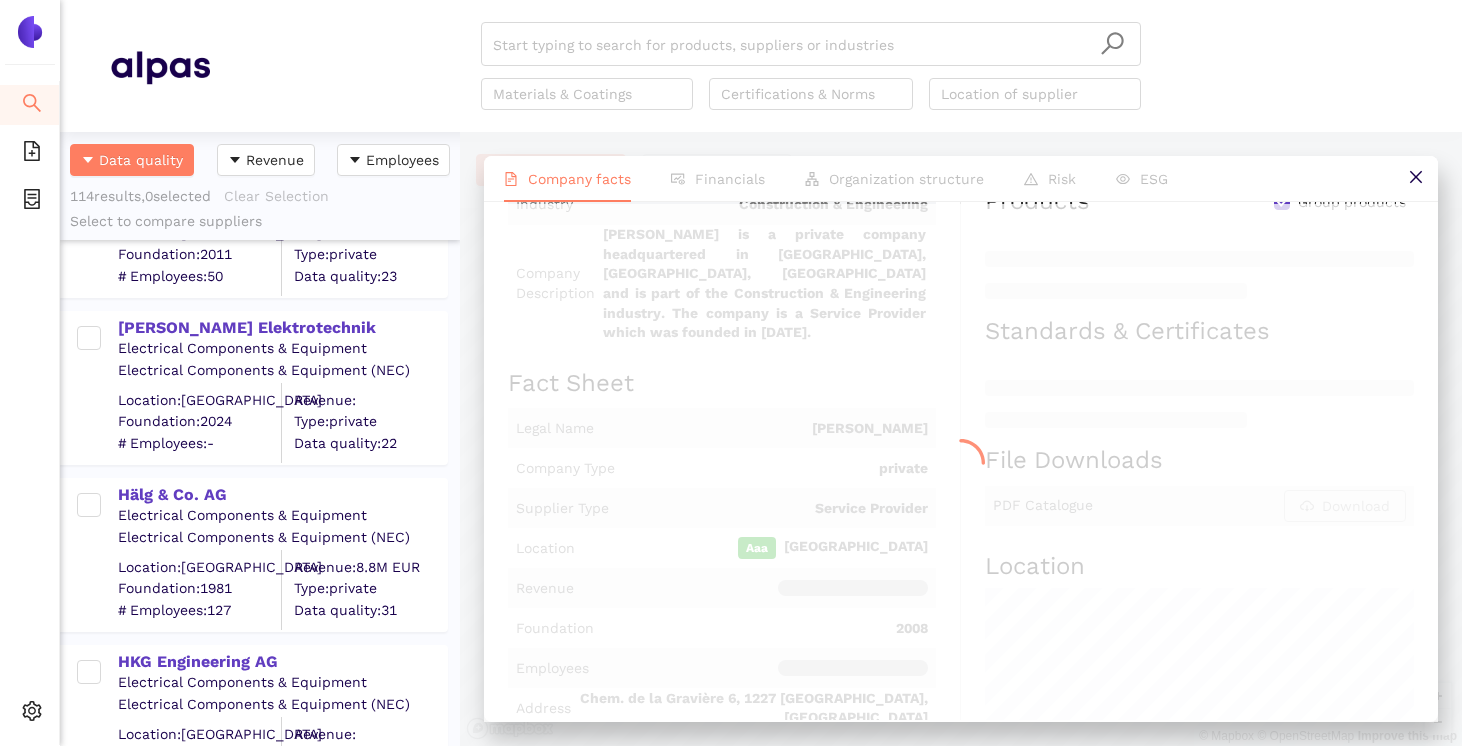 scroll, scrollTop: 0, scrollLeft: 0, axis: both 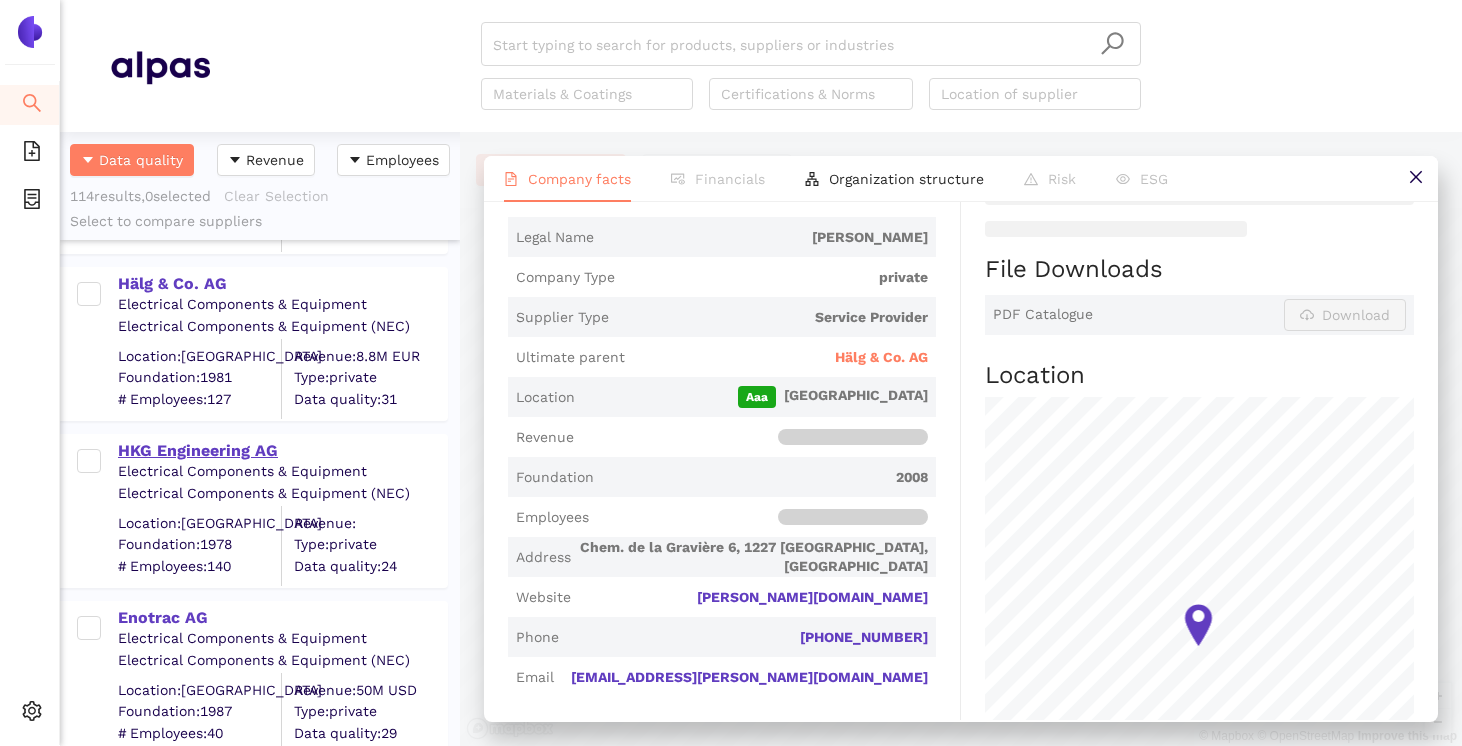 click on "HKG Engineering AG" at bounding box center [282, 451] 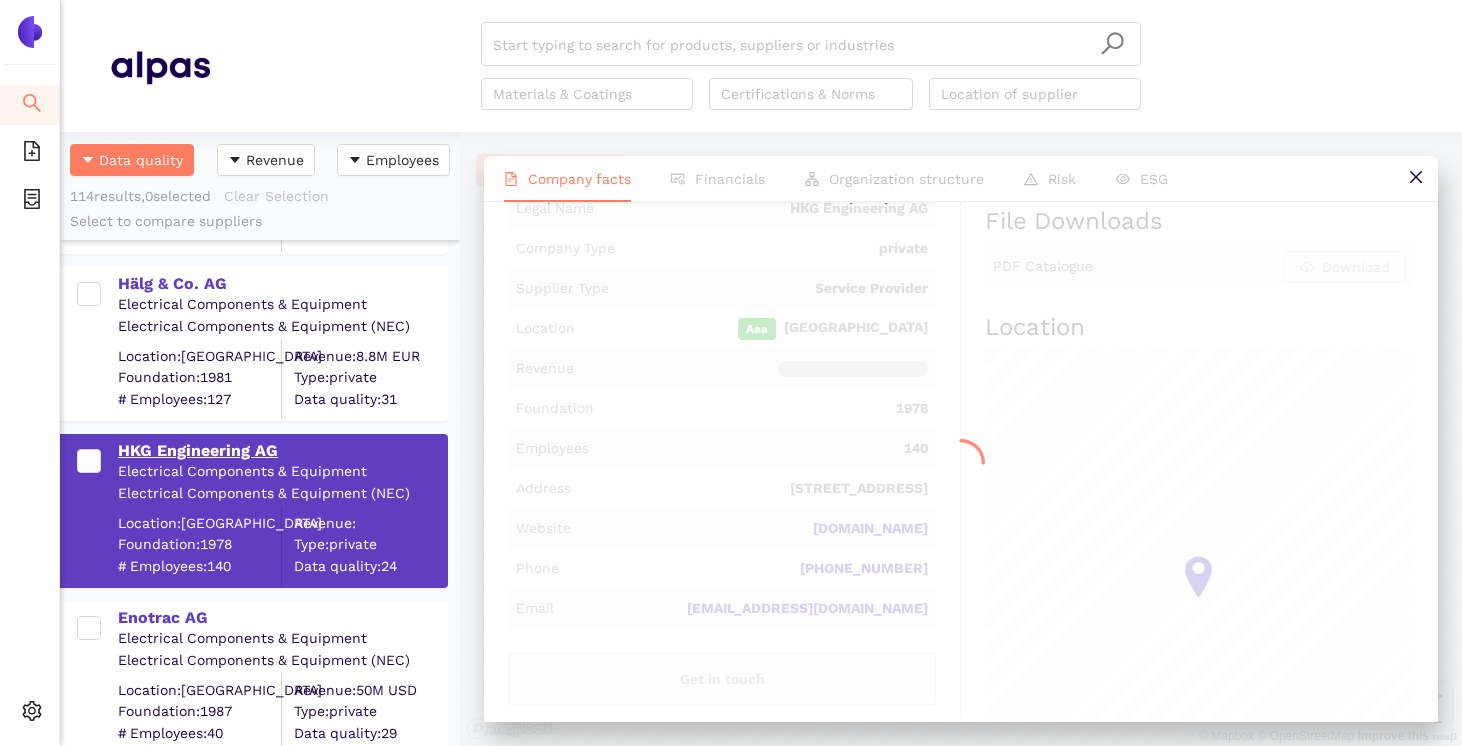 scroll, scrollTop: 0, scrollLeft: 0, axis: both 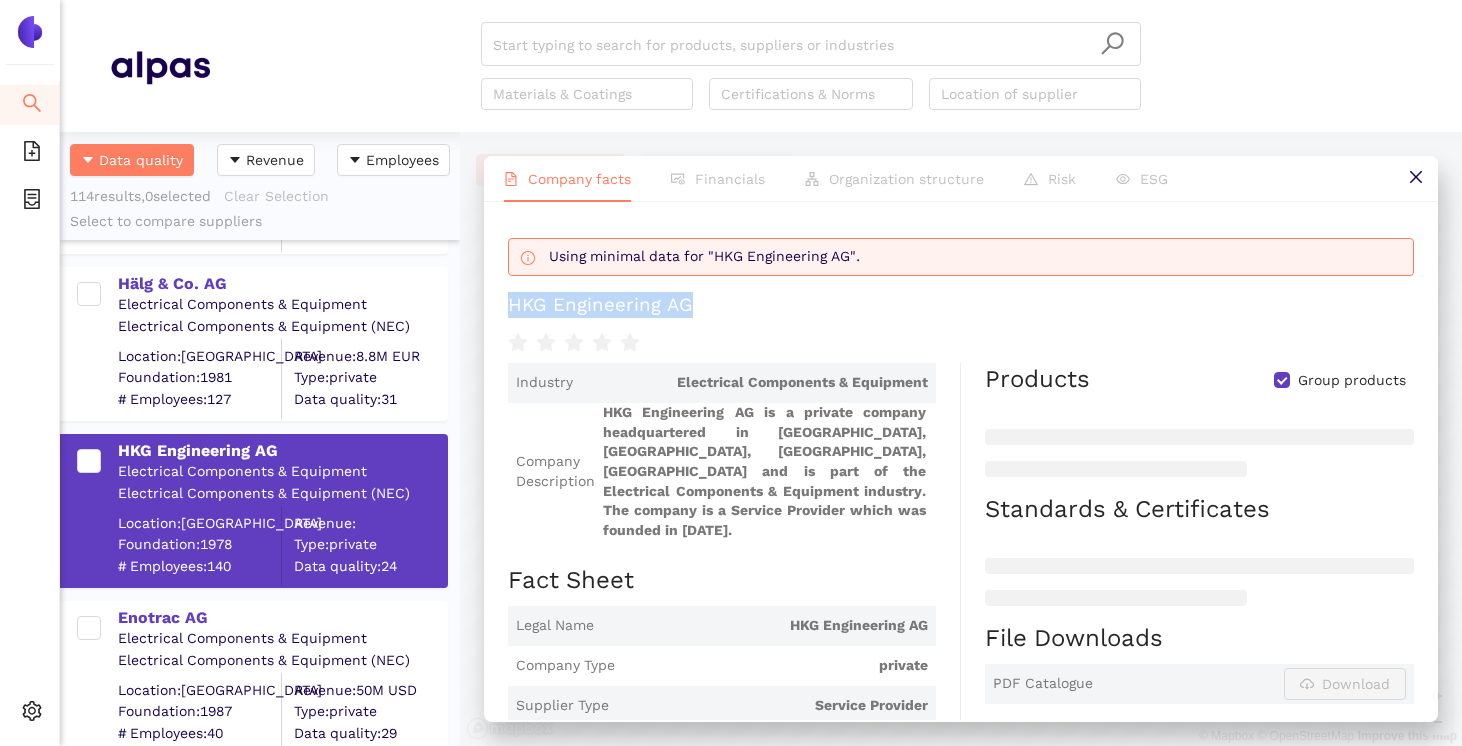 drag, startPoint x: 697, startPoint y: 306, endPoint x: 512, endPoint y: 306, distance: 185 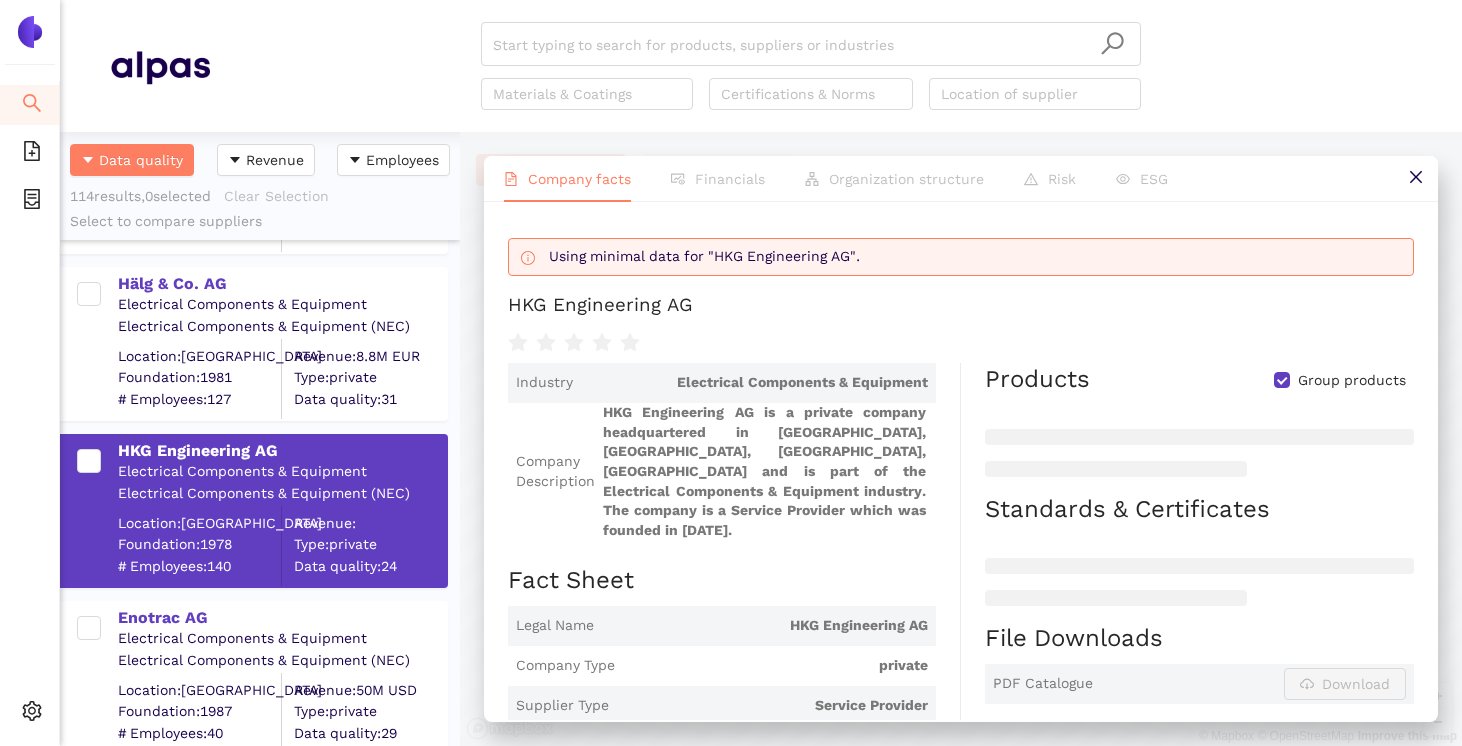 click on "HKG Engineering AG is a private company headquartered in [GEOGRAPHIC_DATA], [GEOGRAPHIC_DATA], [GEOGRAPHIC_DATA], [GEOGRAPHIC_DATA] and is part of the Electrical Components & Equipment industry. The company is a Service Provider which was founded in [DATE]." at bounding box center [765, 471] 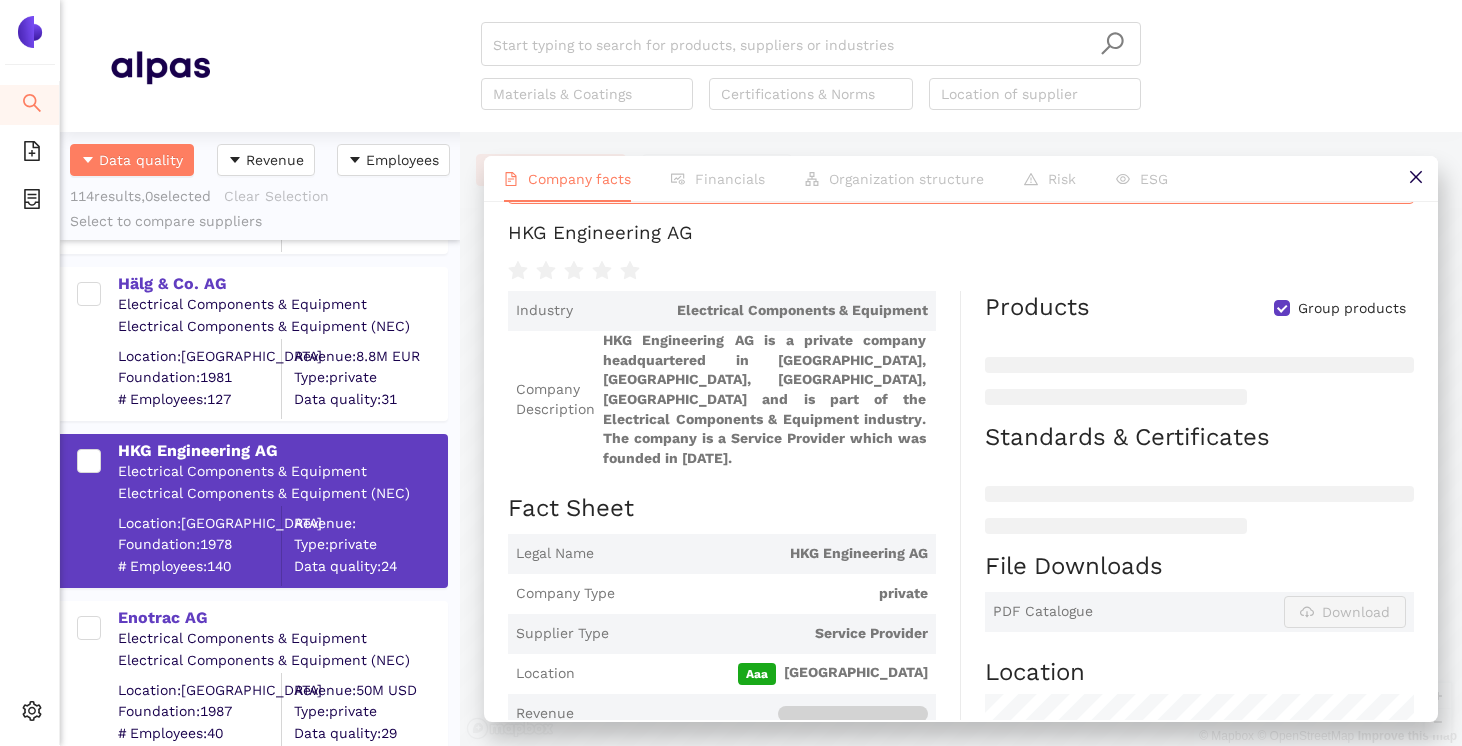 scroll, scrollTop: 69, scrollLeft: 0, axis: vertical 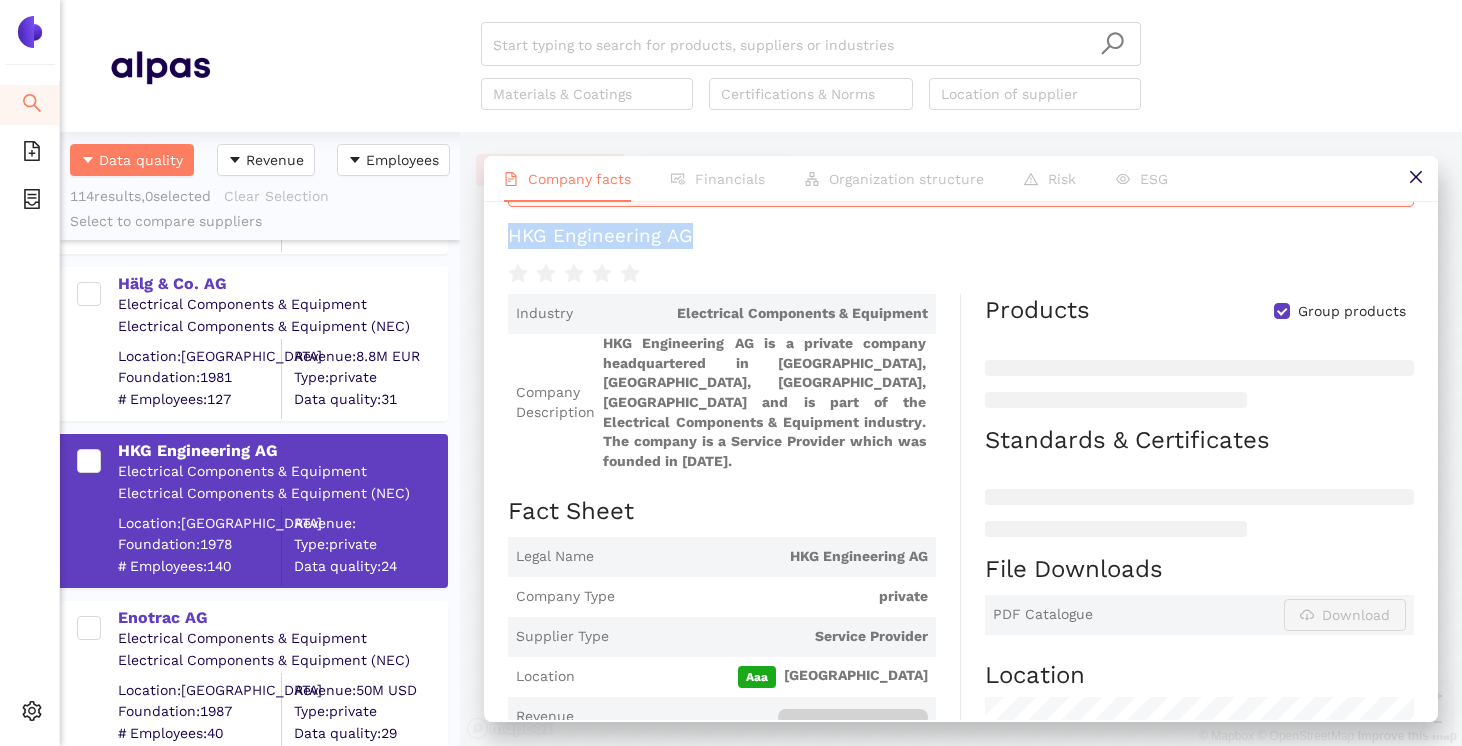 drag, startPoint x: 701, startPoint y: 241, endPoint x: 504, endPoint y: 238, distance: 197.02284 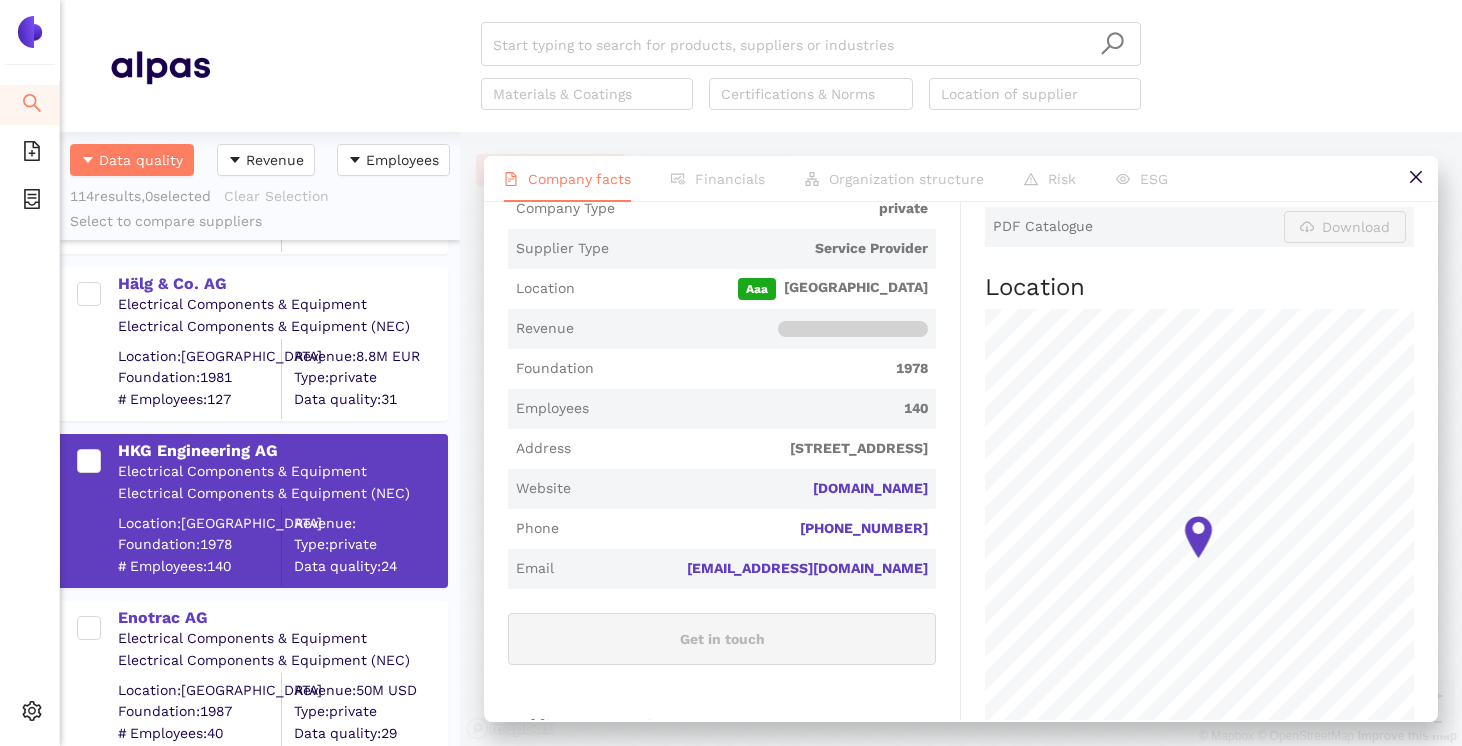 scroll, scrollTop: 443, scrollLeft: 0, axis: vertical 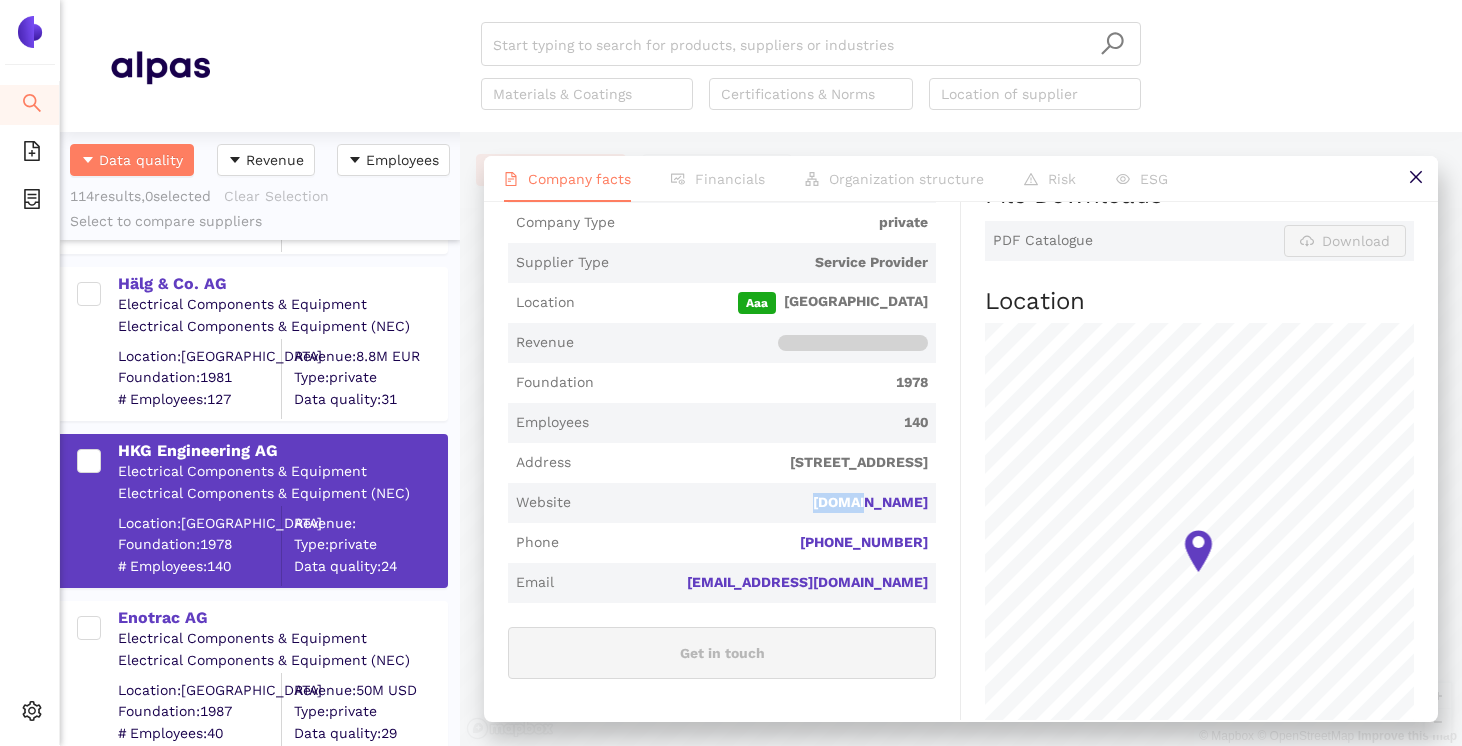 drag, startPoint x: 866, startPoint y: 488, endPoint x: 934, endPoint y: 492, distance: 68.117546 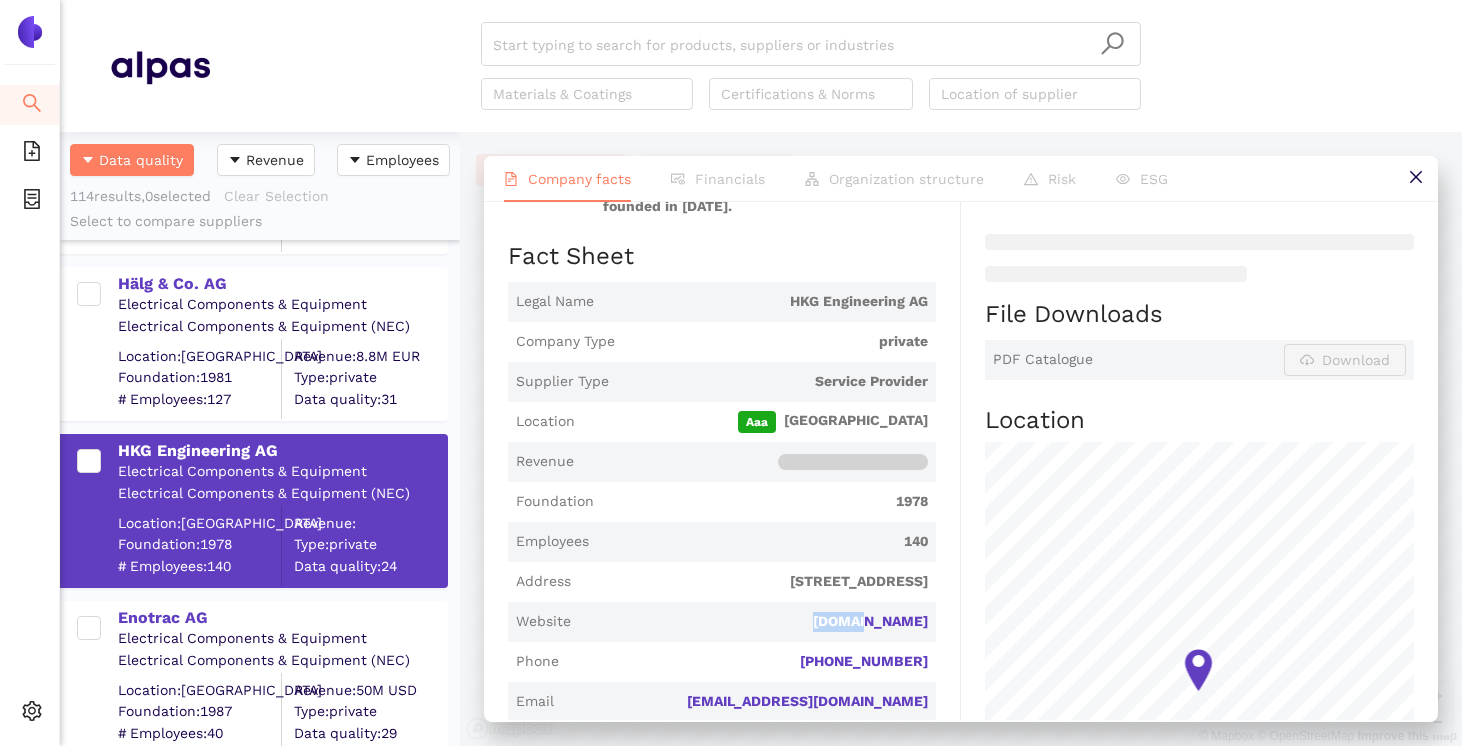 scroll, scrollTop: 312, scrollLeft: 0, axis: vertical 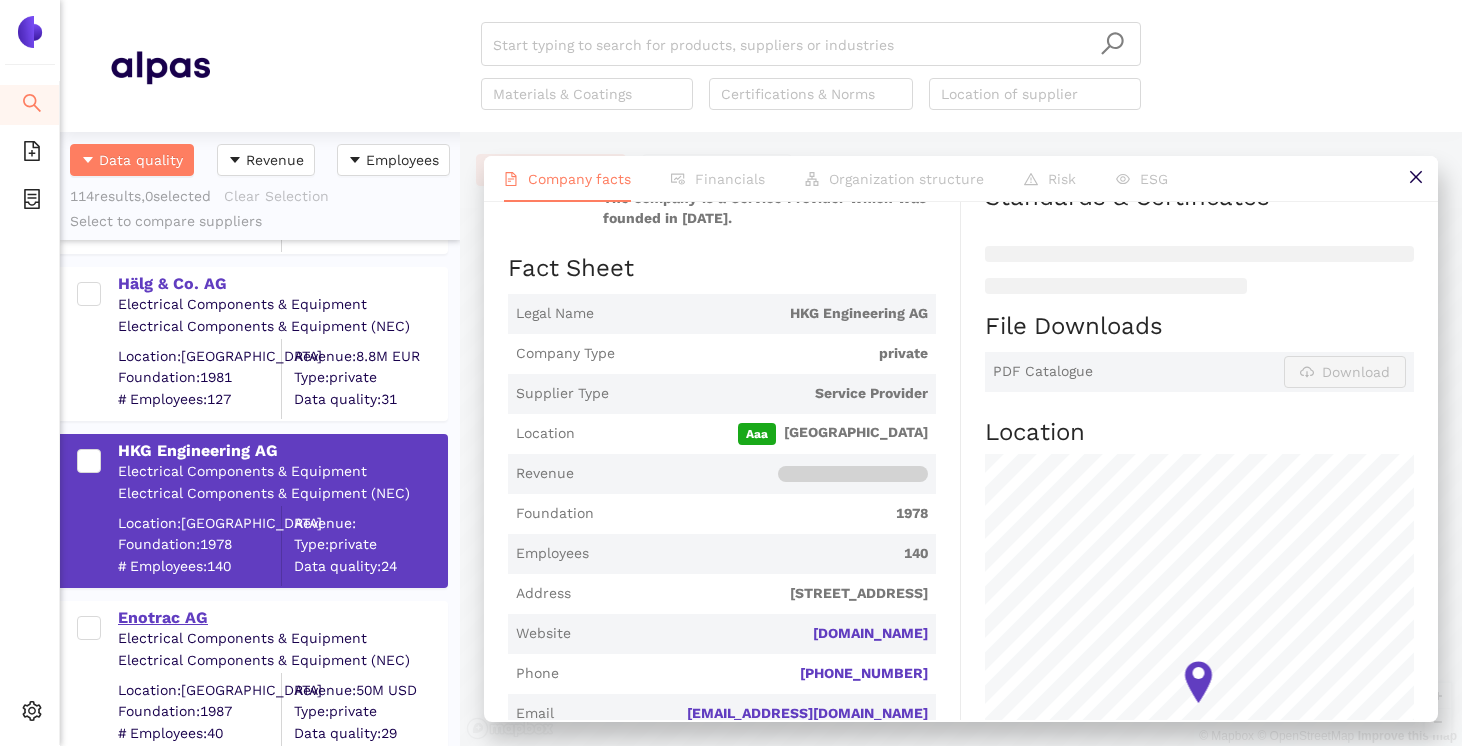 click on "Enotrac AG" at bounding box center [282, 618] 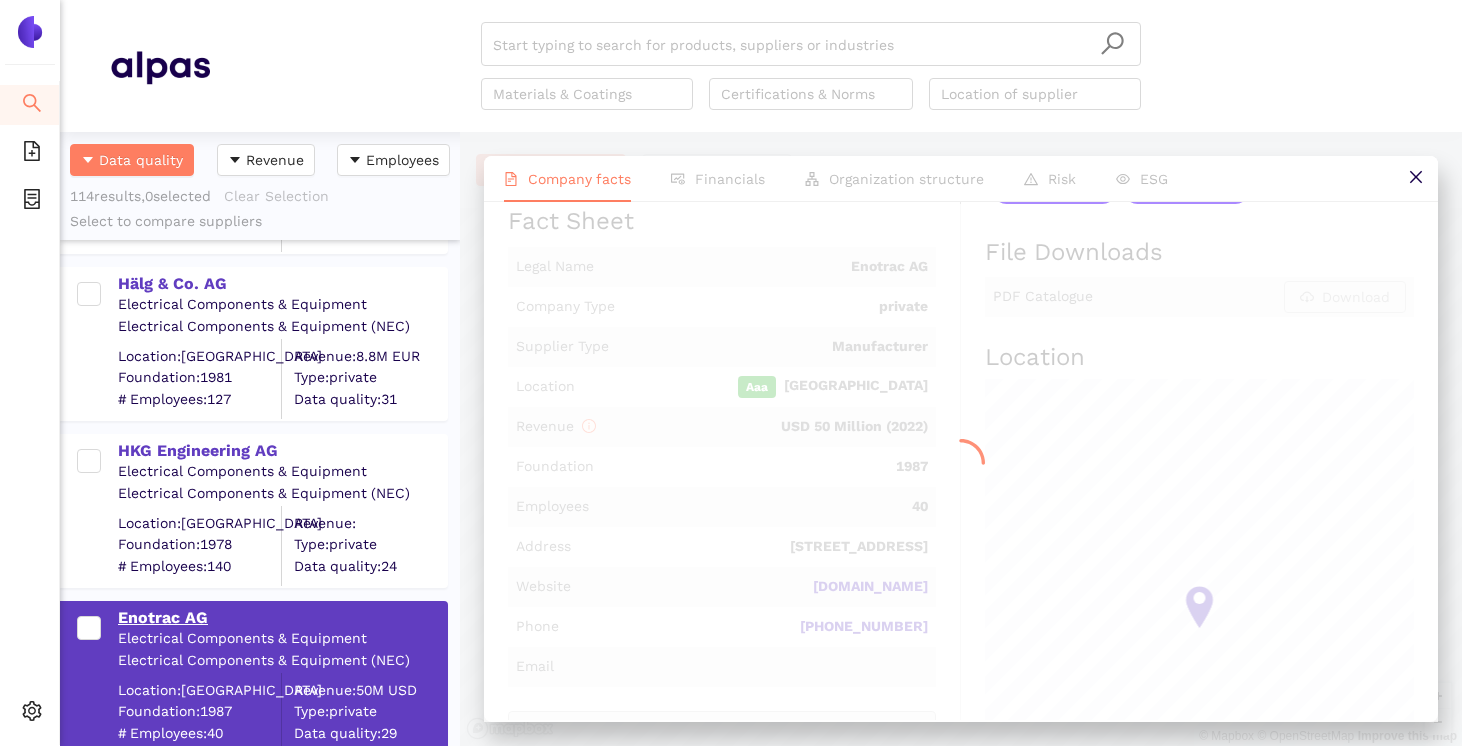 scroll, scrollTop: 0, scrollLeft: 0, axis: both 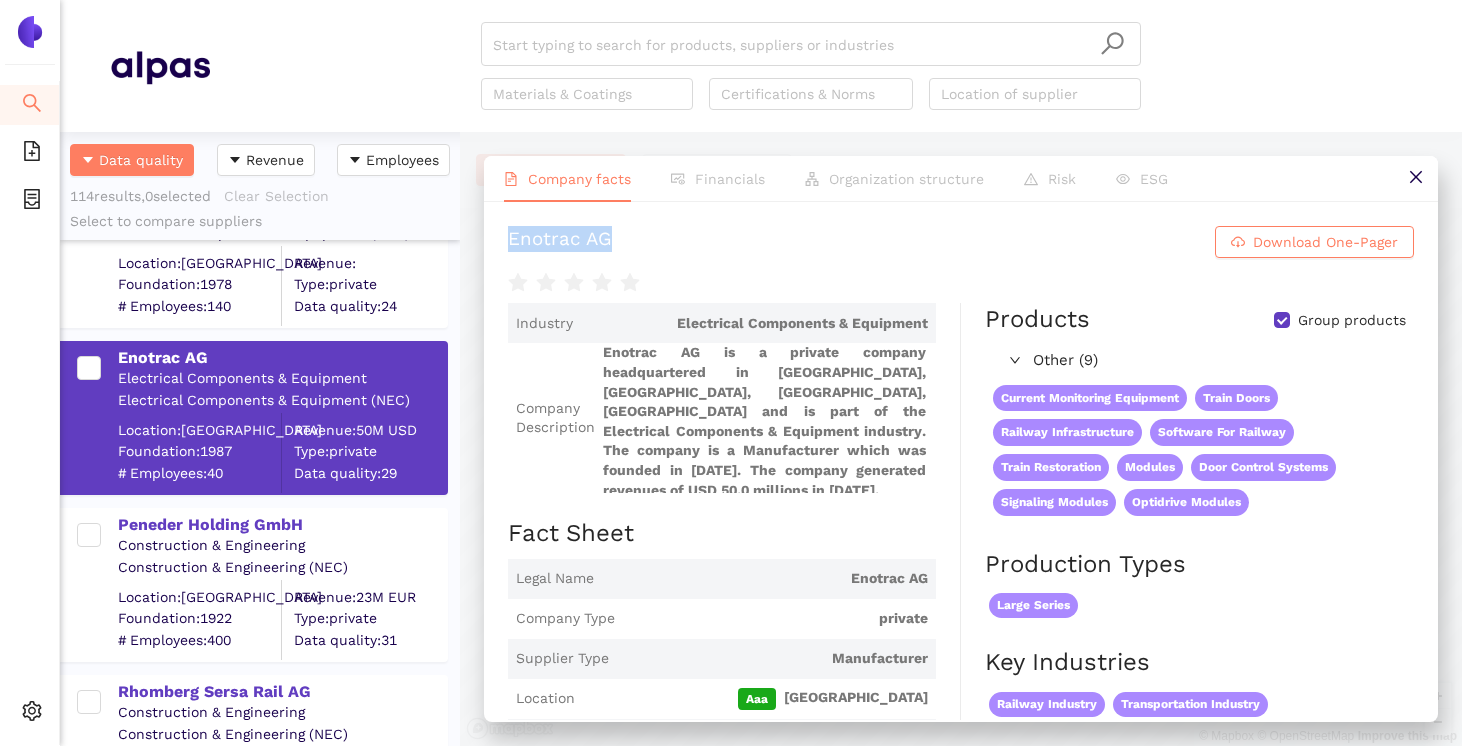 drag, startPoint x: 621, startPoint y: 248, endPoint x: 503, endPoint y: 243, distance: 118.10589 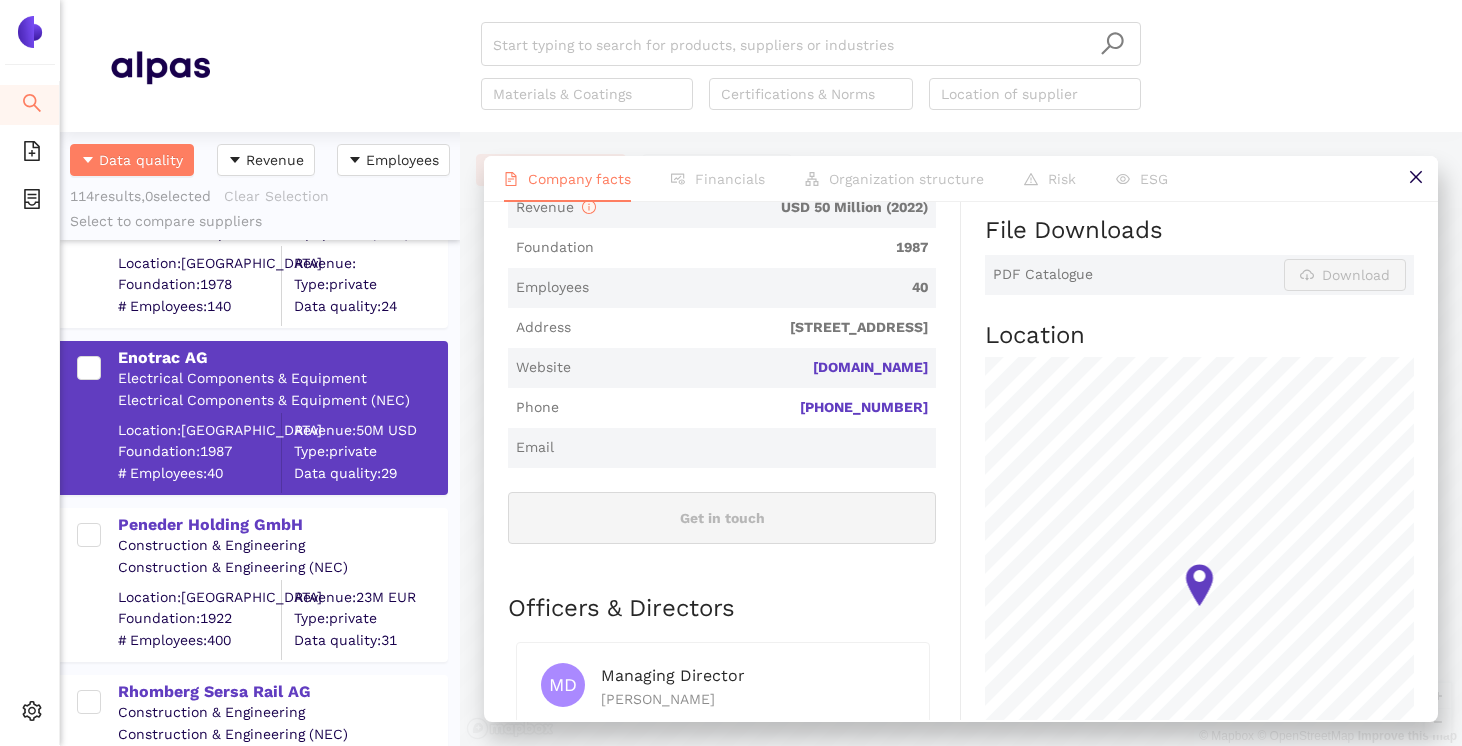 scroll, scrollTop: 479, scrollLeft: 0, axis: vertical 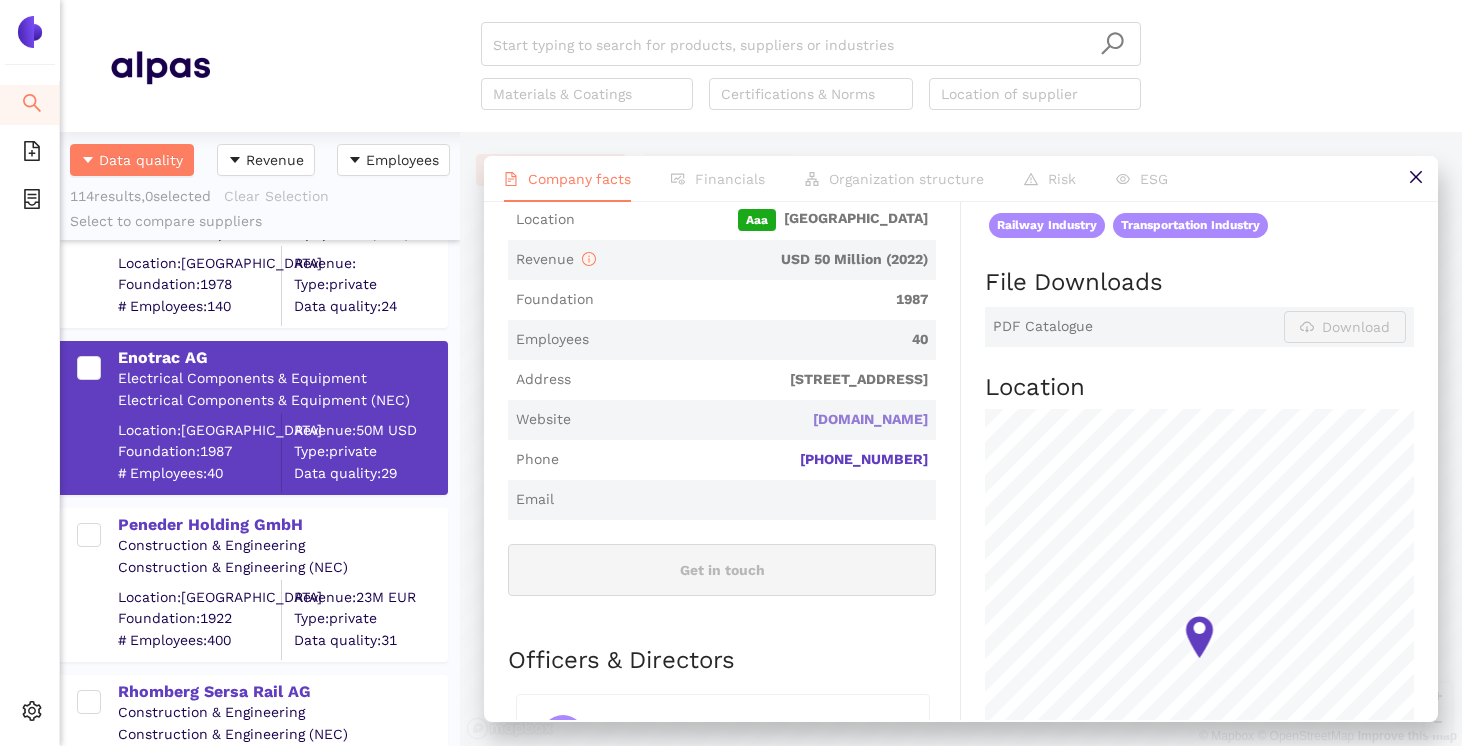 click on "[DOMAIN_NAME]" at bounding box center (0, 0) 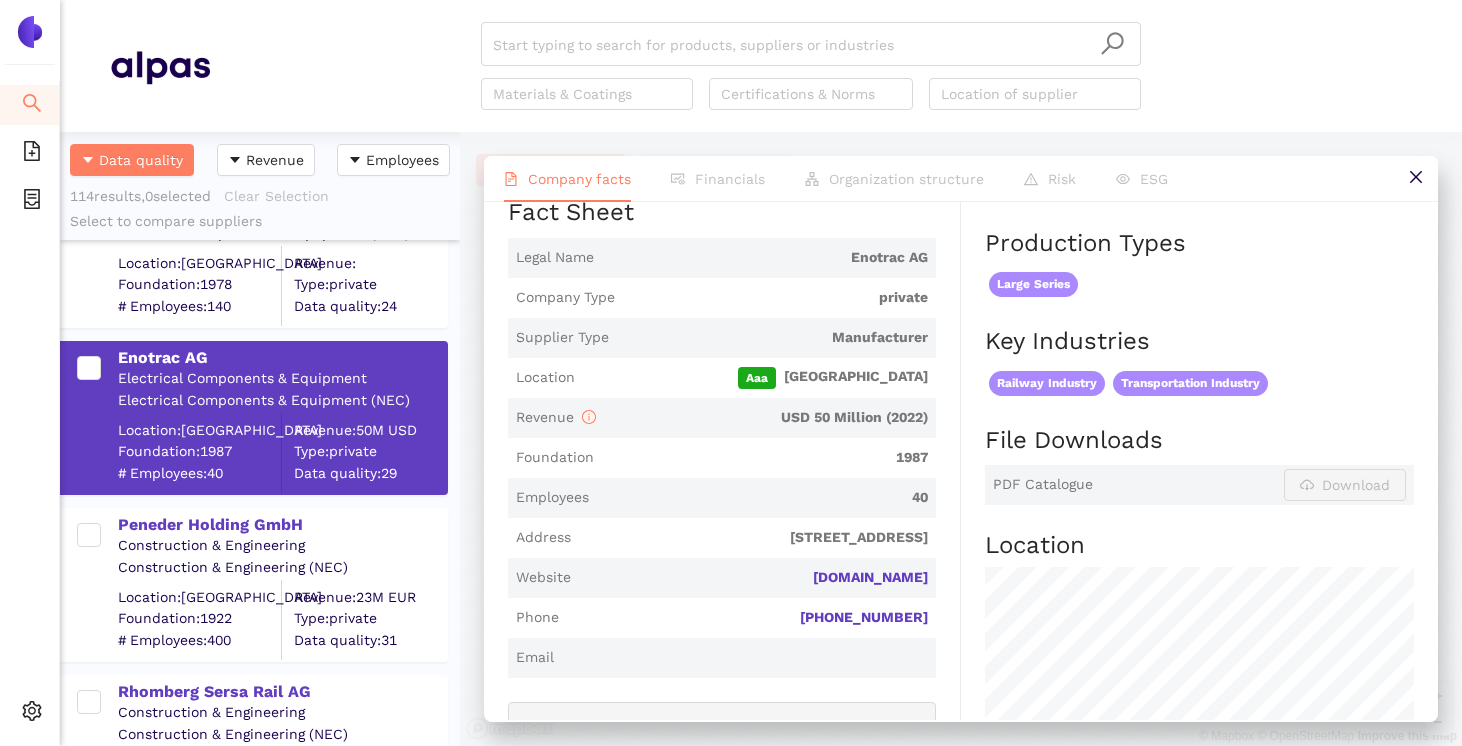 scroll, scrollTop: 332, scrollLeft: 0, axis: vertical 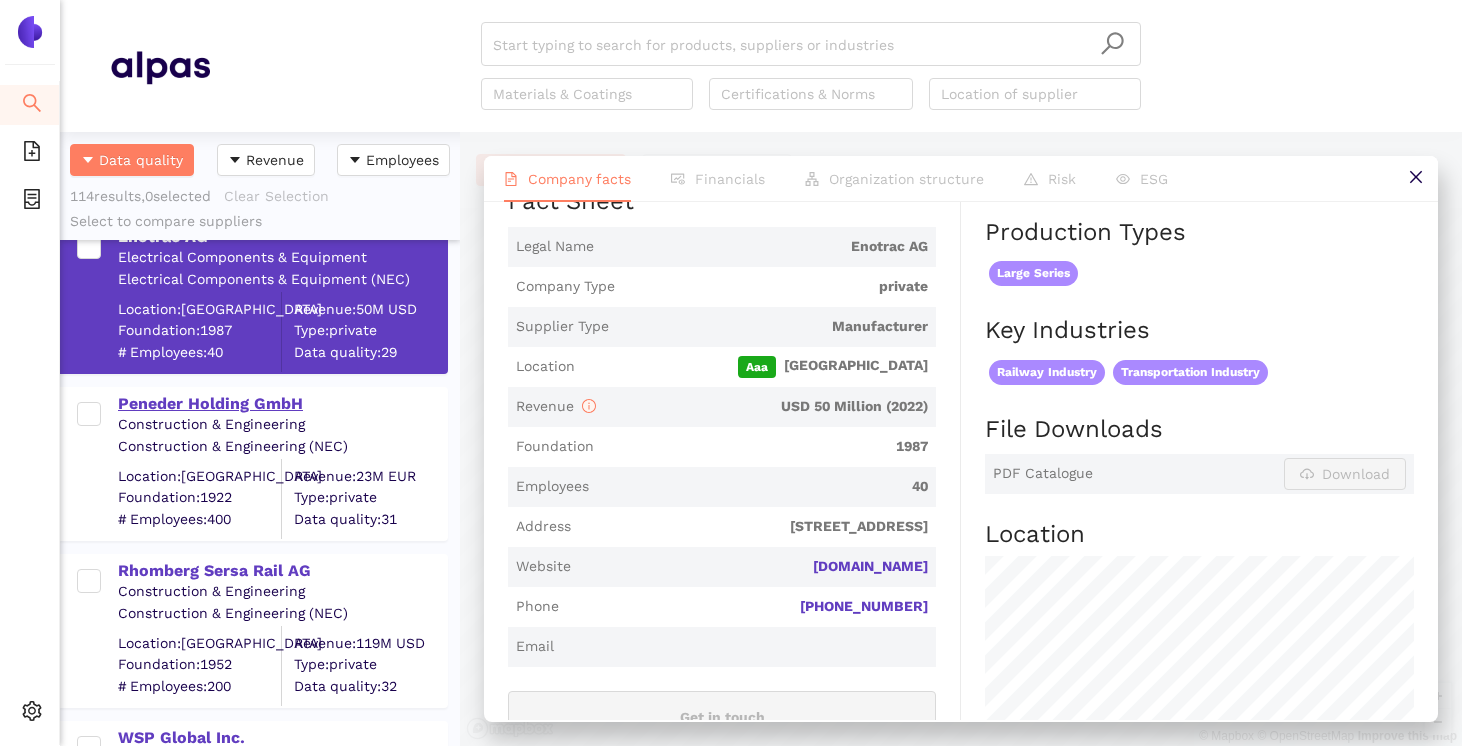 click on "Peneder Holding GmbH" at bounding box center [282, 404] 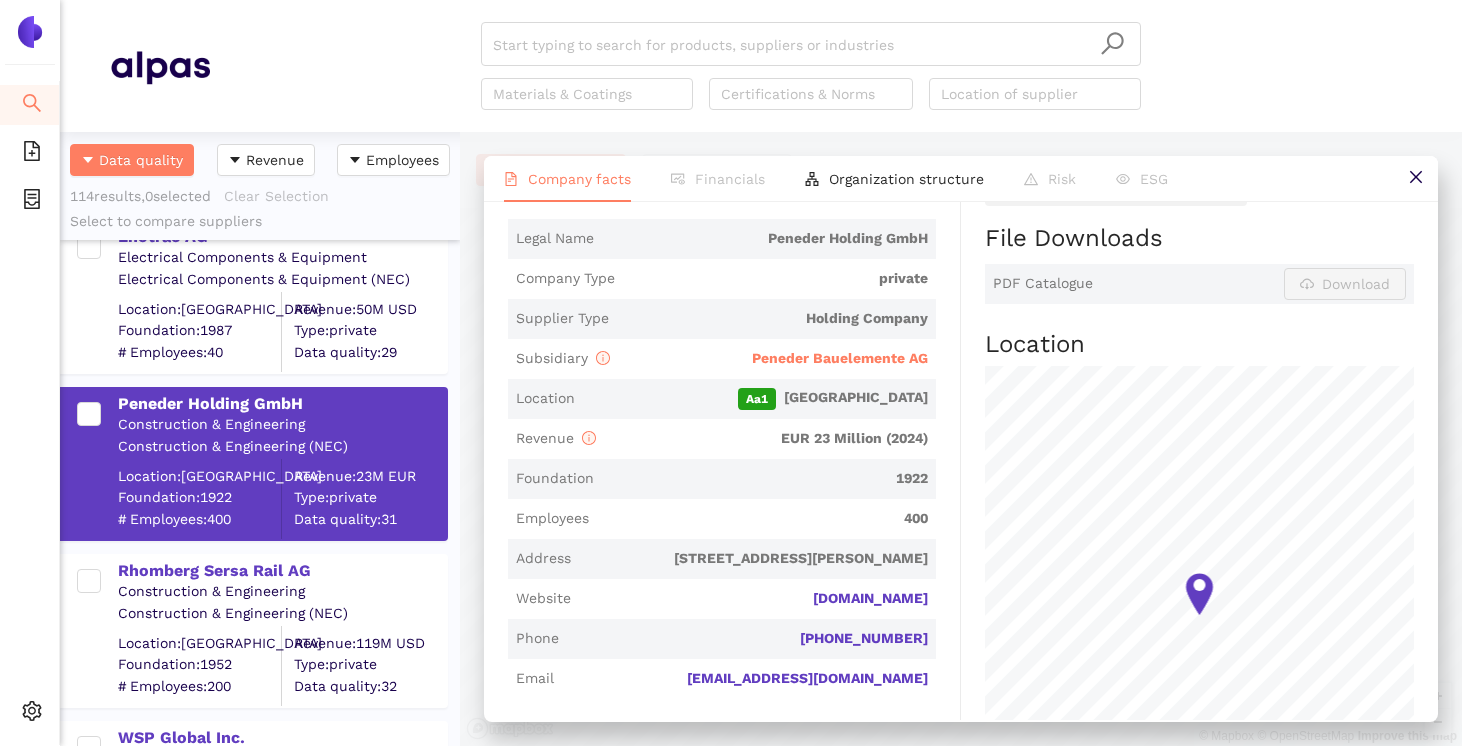scroll, scrollTop: 398, scrollLeft: 0, axis: vertical 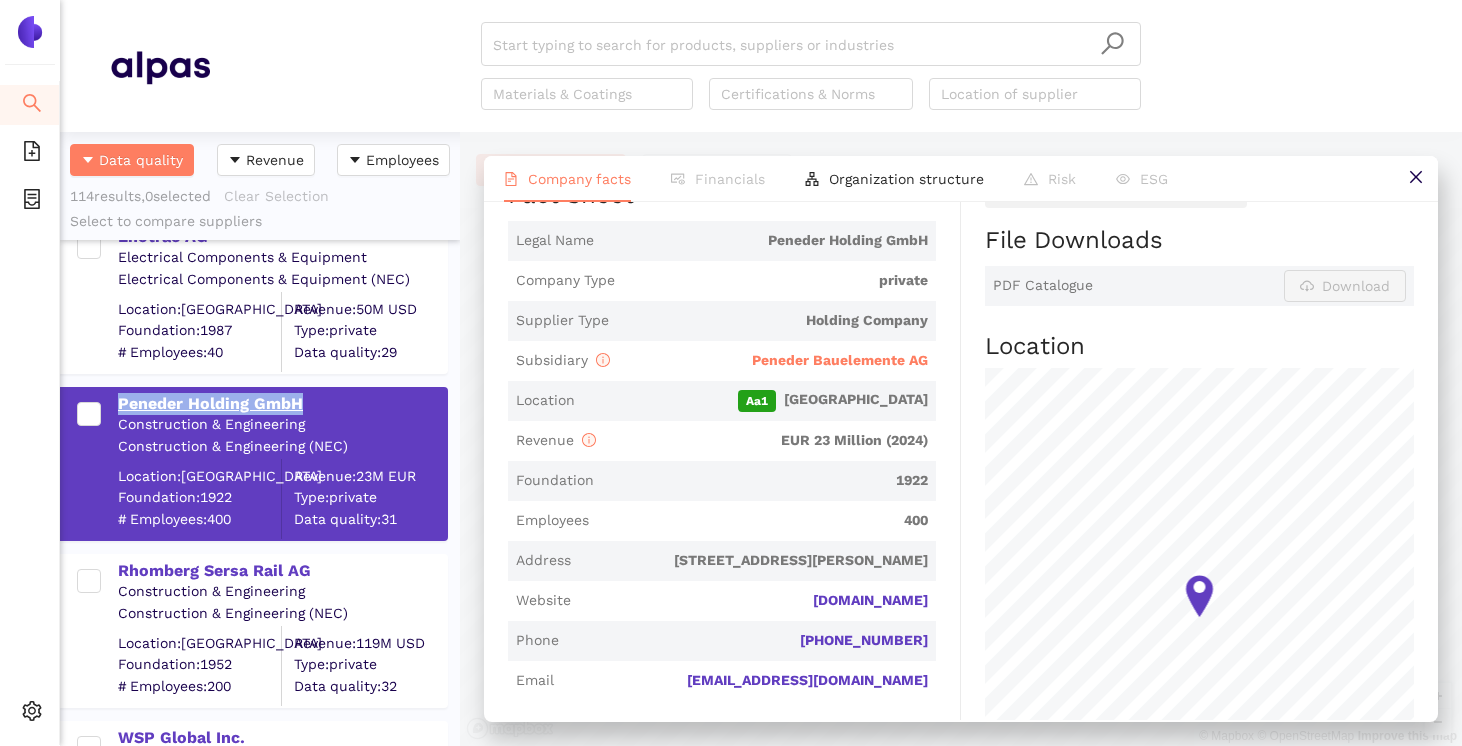 drag, startPoint x: 348, startPoint y: 407, endPoint x: 121, endPoint y: 397, distance: 227.22015 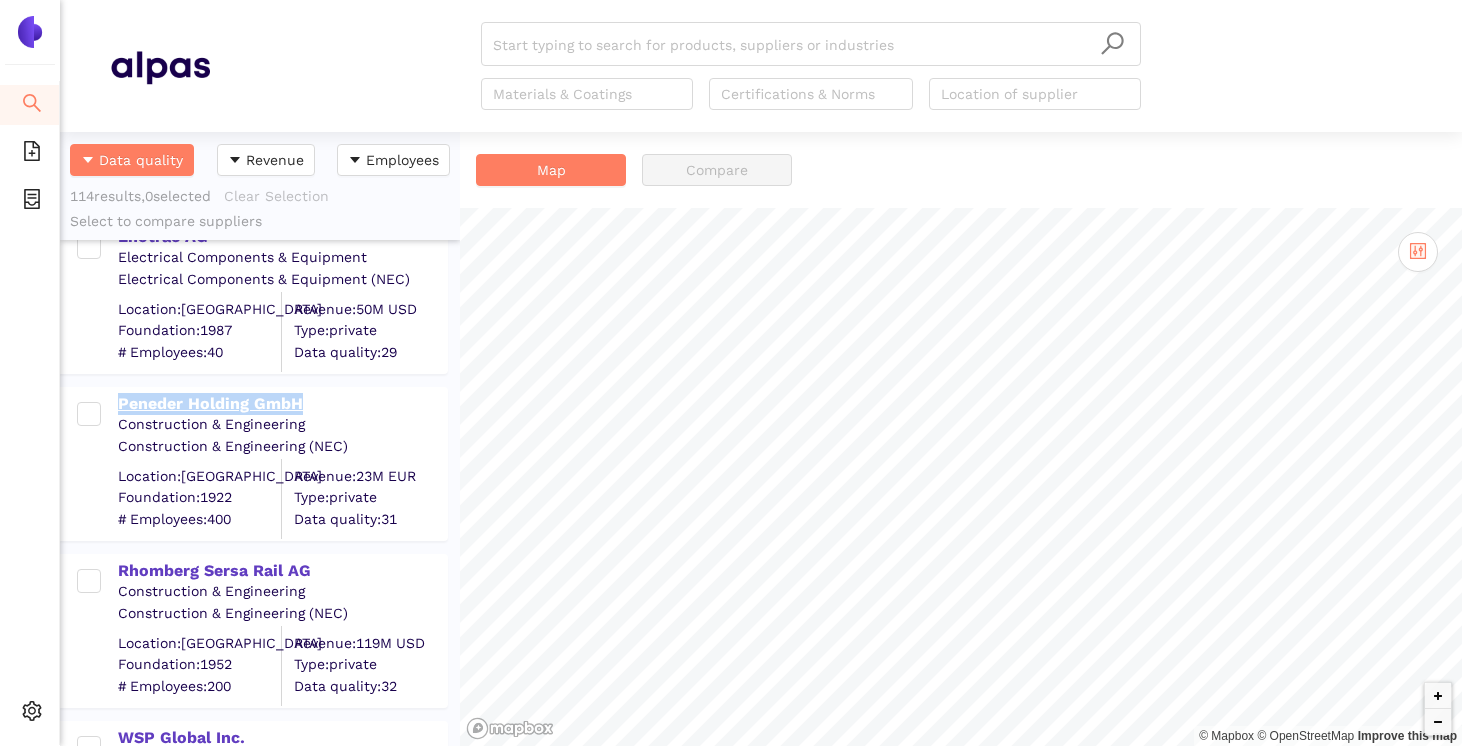 click on "Peneder Holding GmbH" at bounding box center [282, 404] 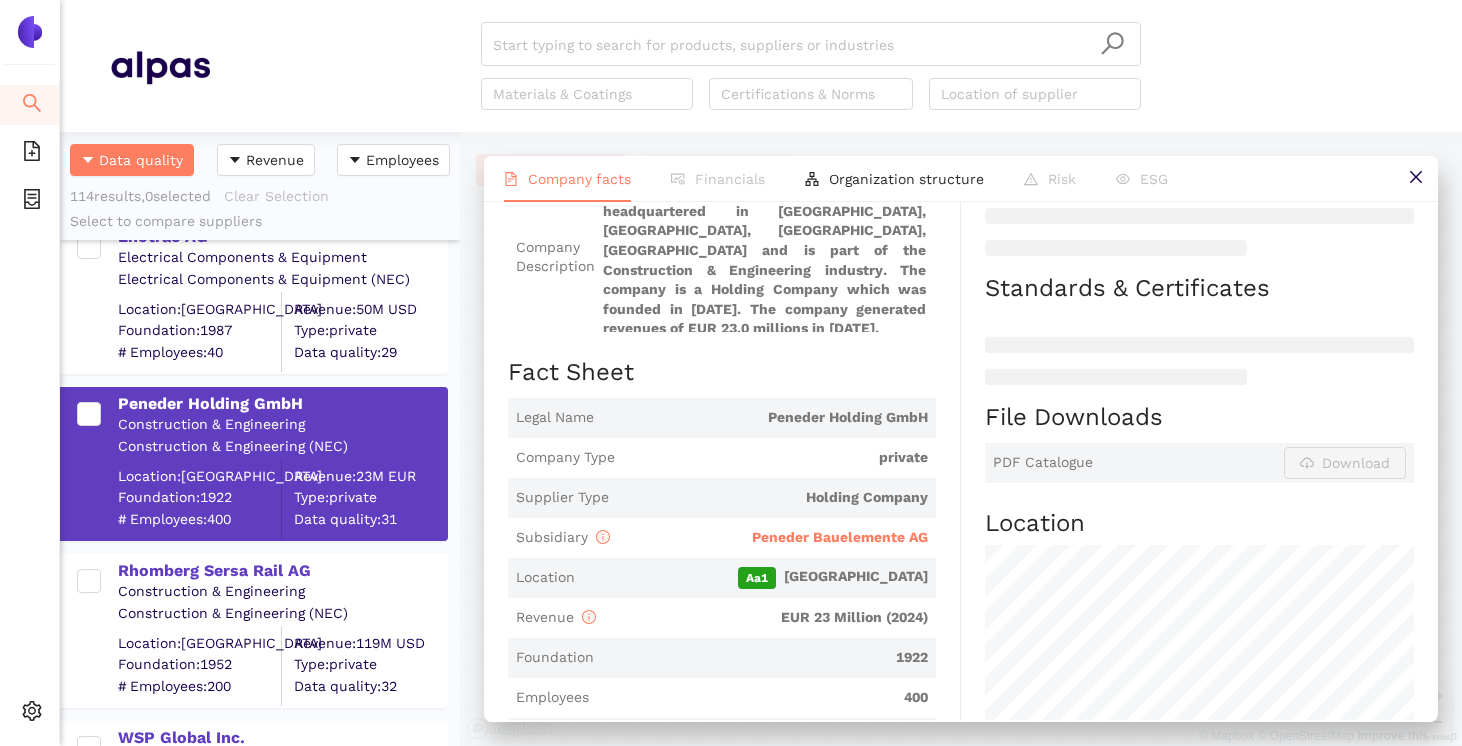 scroll, scrollTop: 231, scrollLeft: 0, axis: vertical 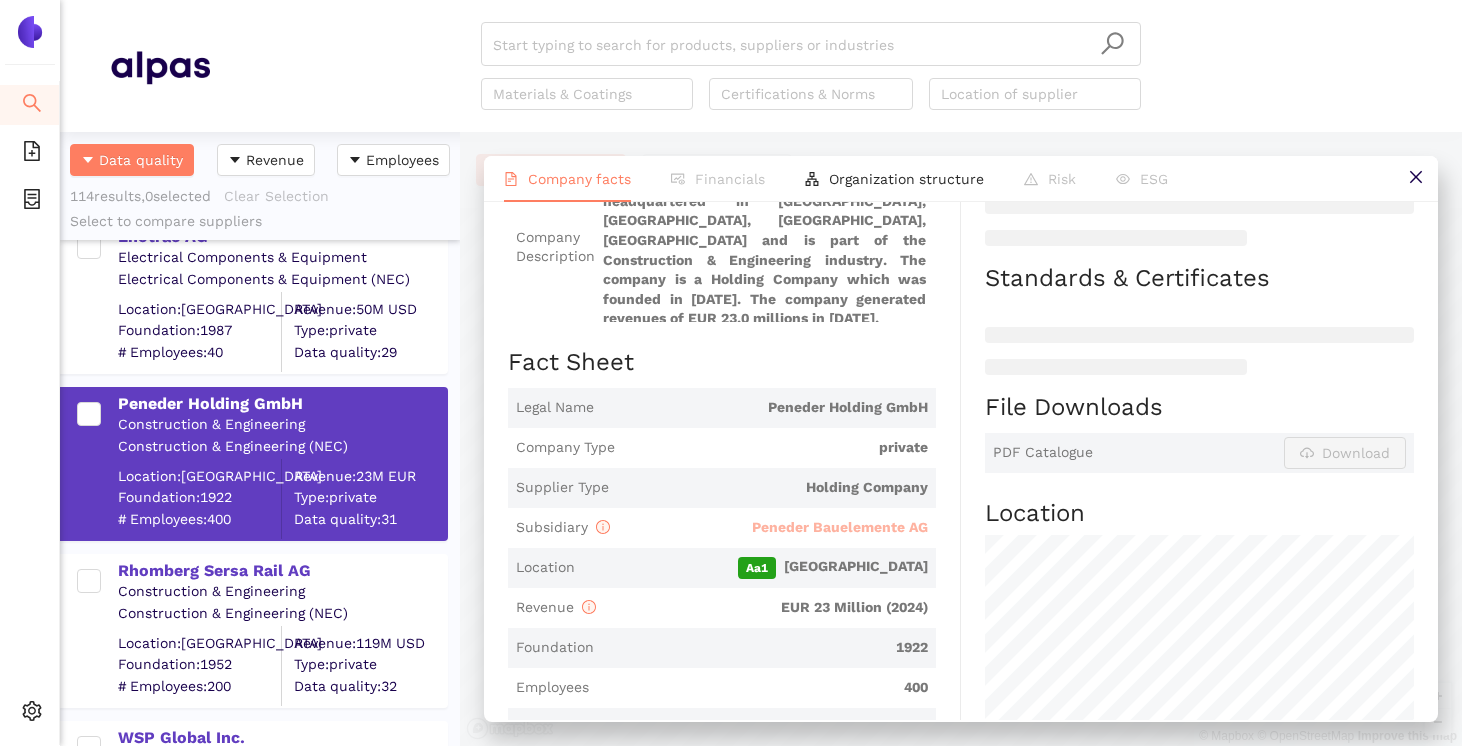 click on "Peneder Bauelemente AG" at bounding box center (840, 527) 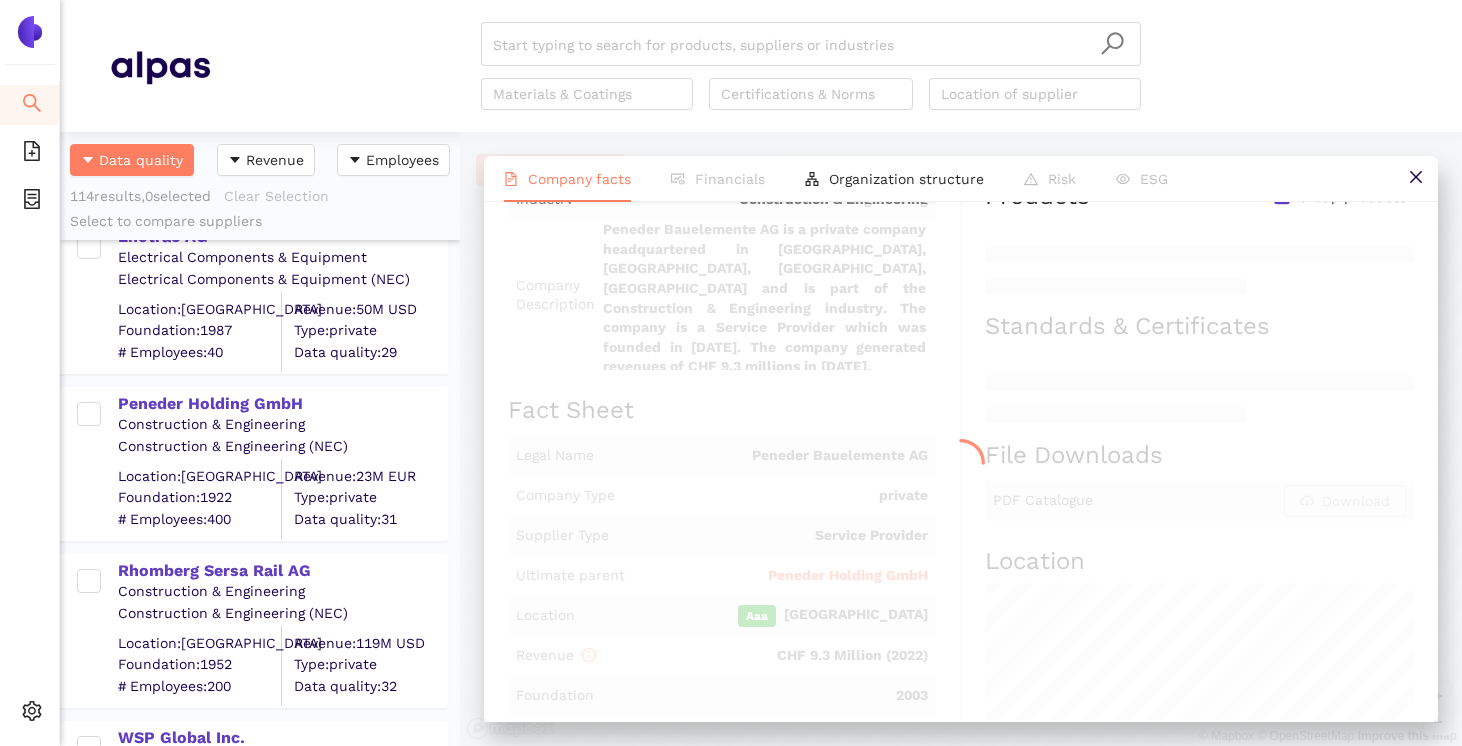 scroll, scrollTop: 0, scrollLeft: 0, axis: both 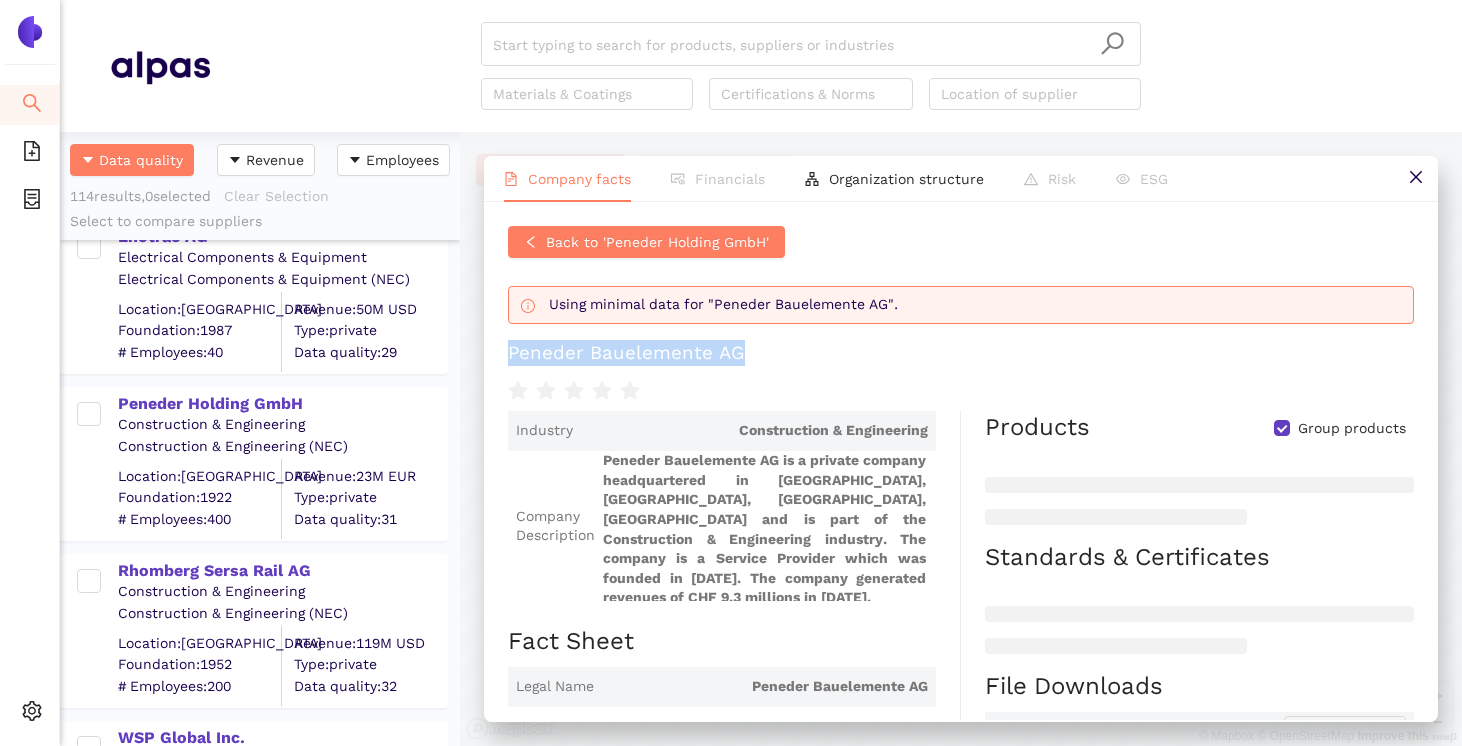 drag, startPoint x: 750, startPoint y: 355, endPoint x: 504, endPoint y: 363, distance: 246.13005 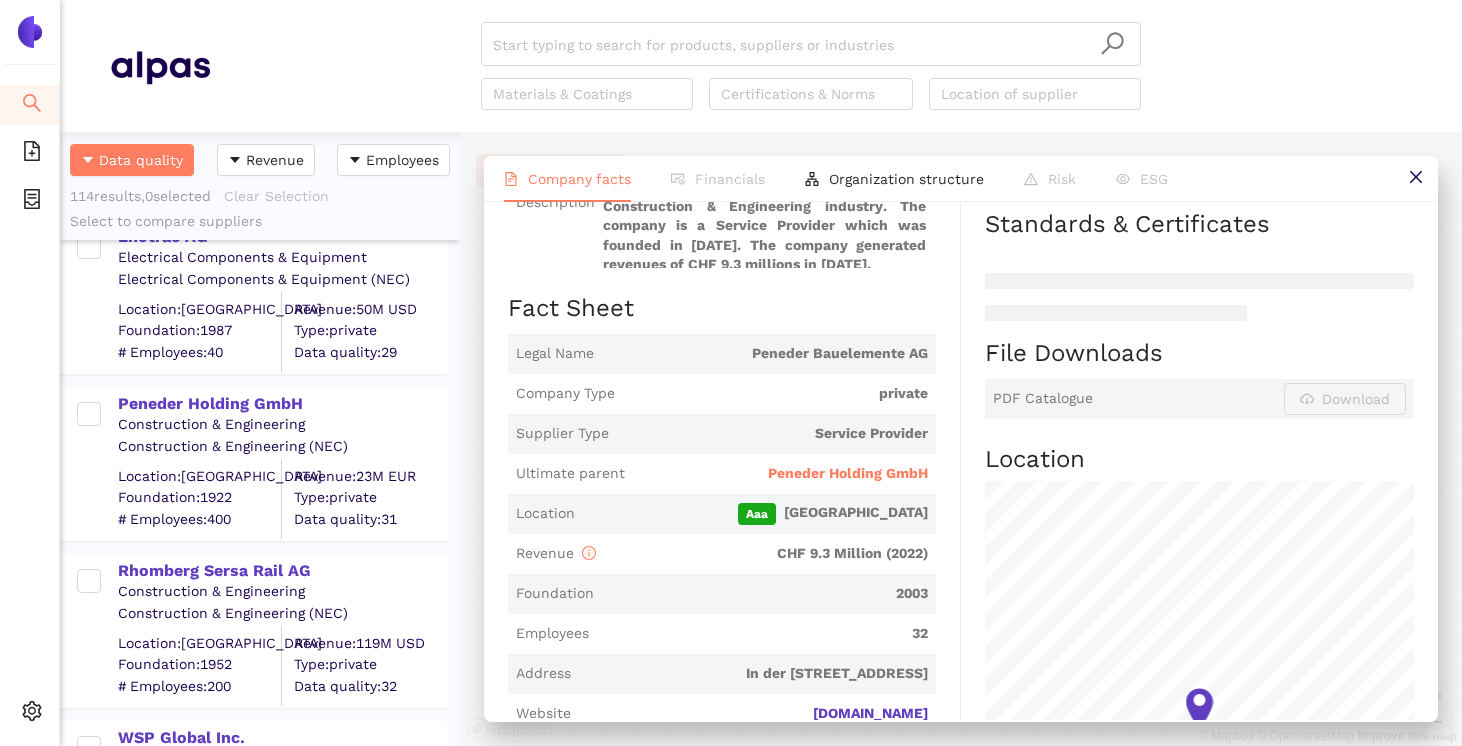 scroll, scrollTop: 0, scrollLeft: 0, axis: both 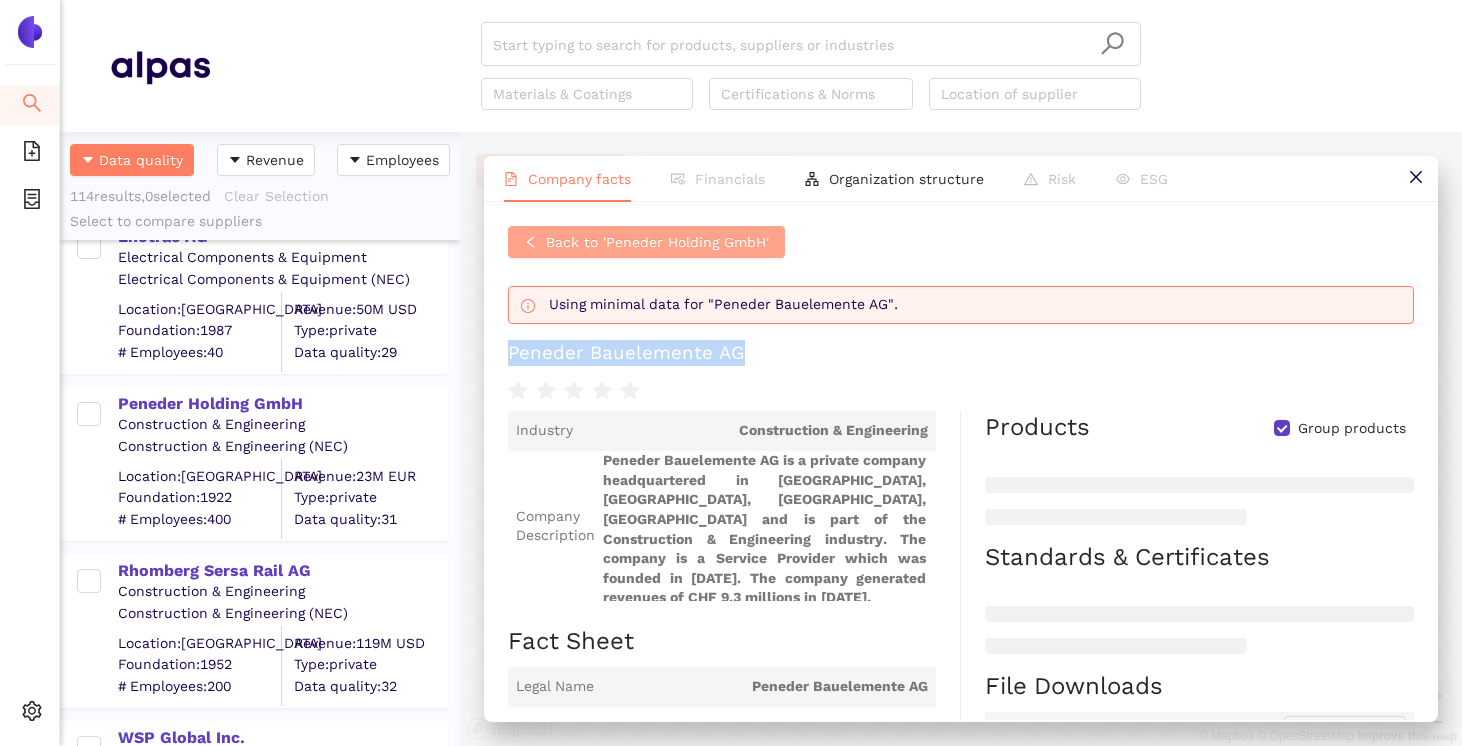click 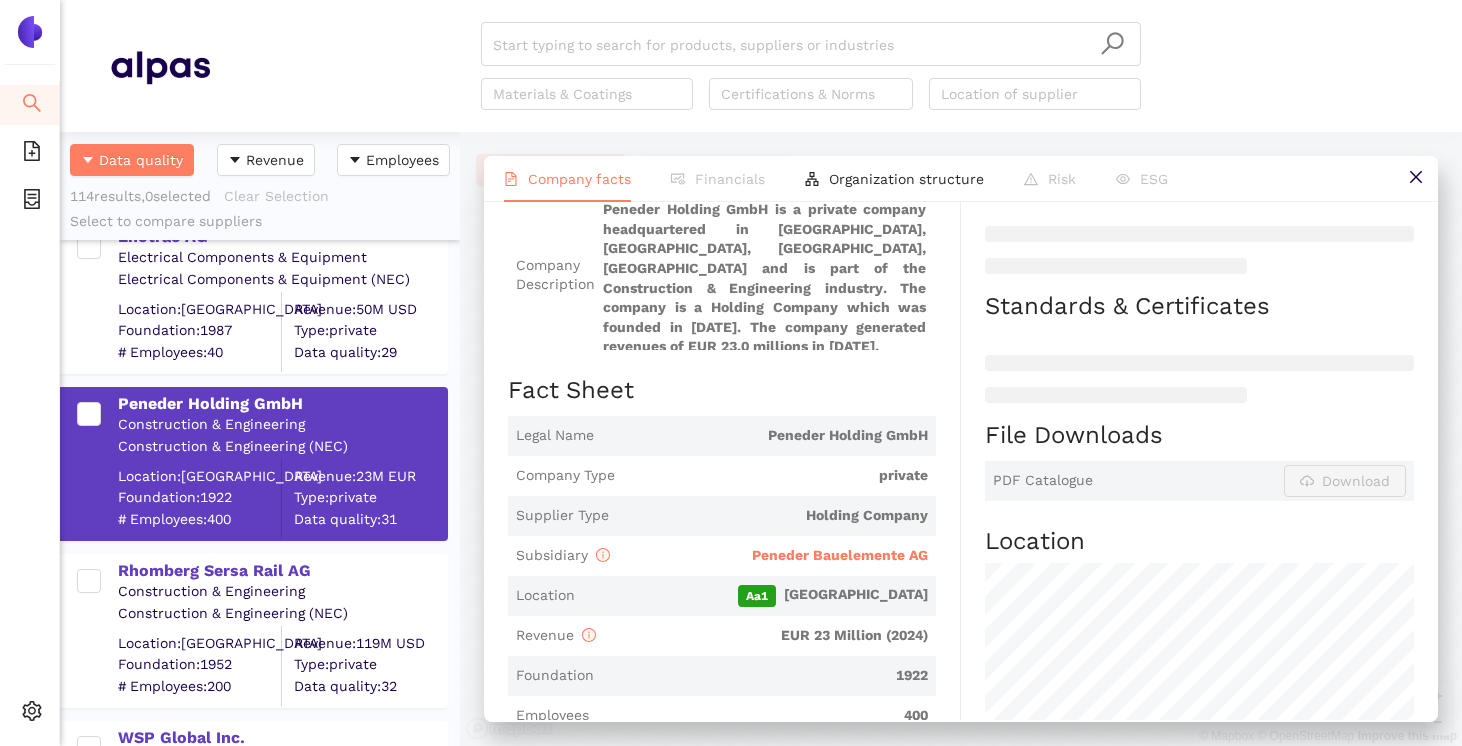 scroll, scrollTop: 274, scrollLeft: 0, axis: vertical 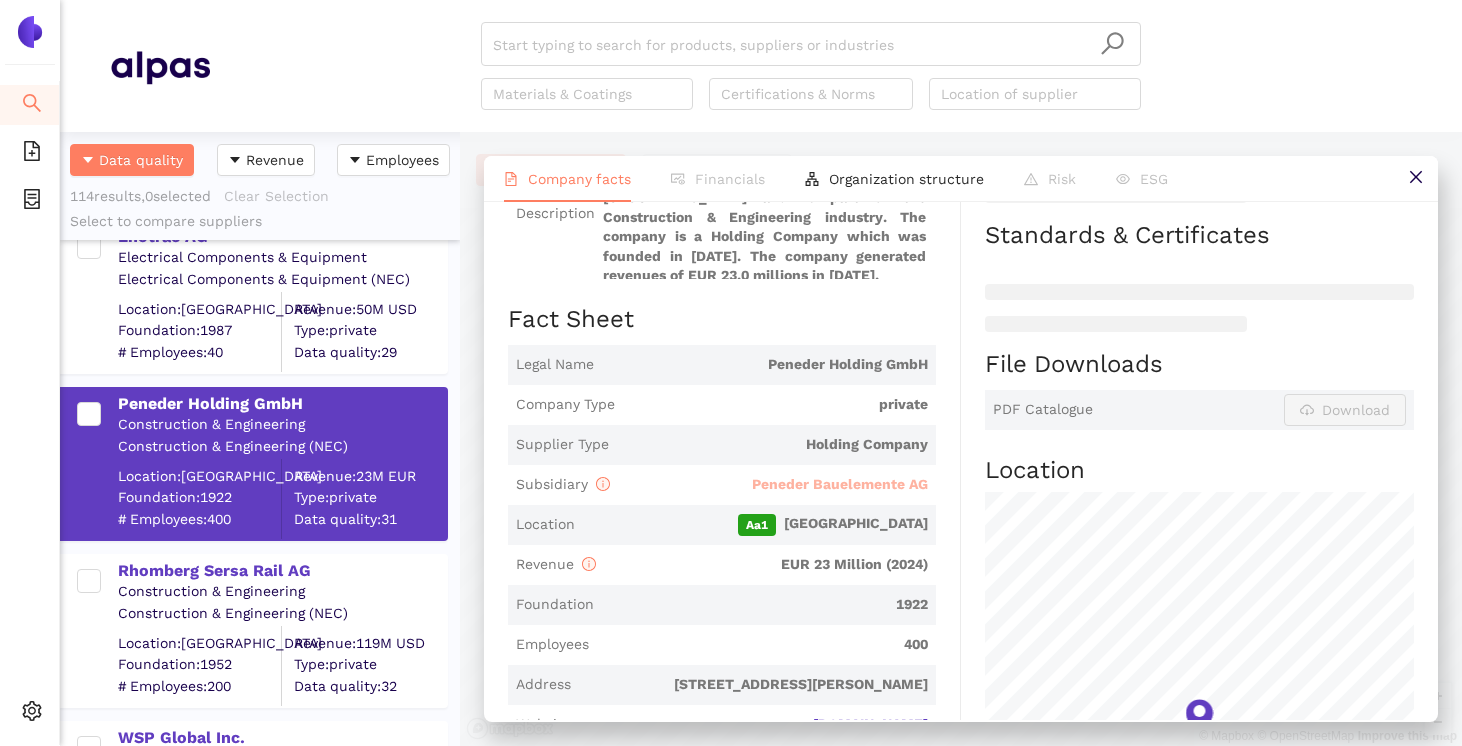 click on "Peneder Bauelemente AG" at bounding box center (840, 484) 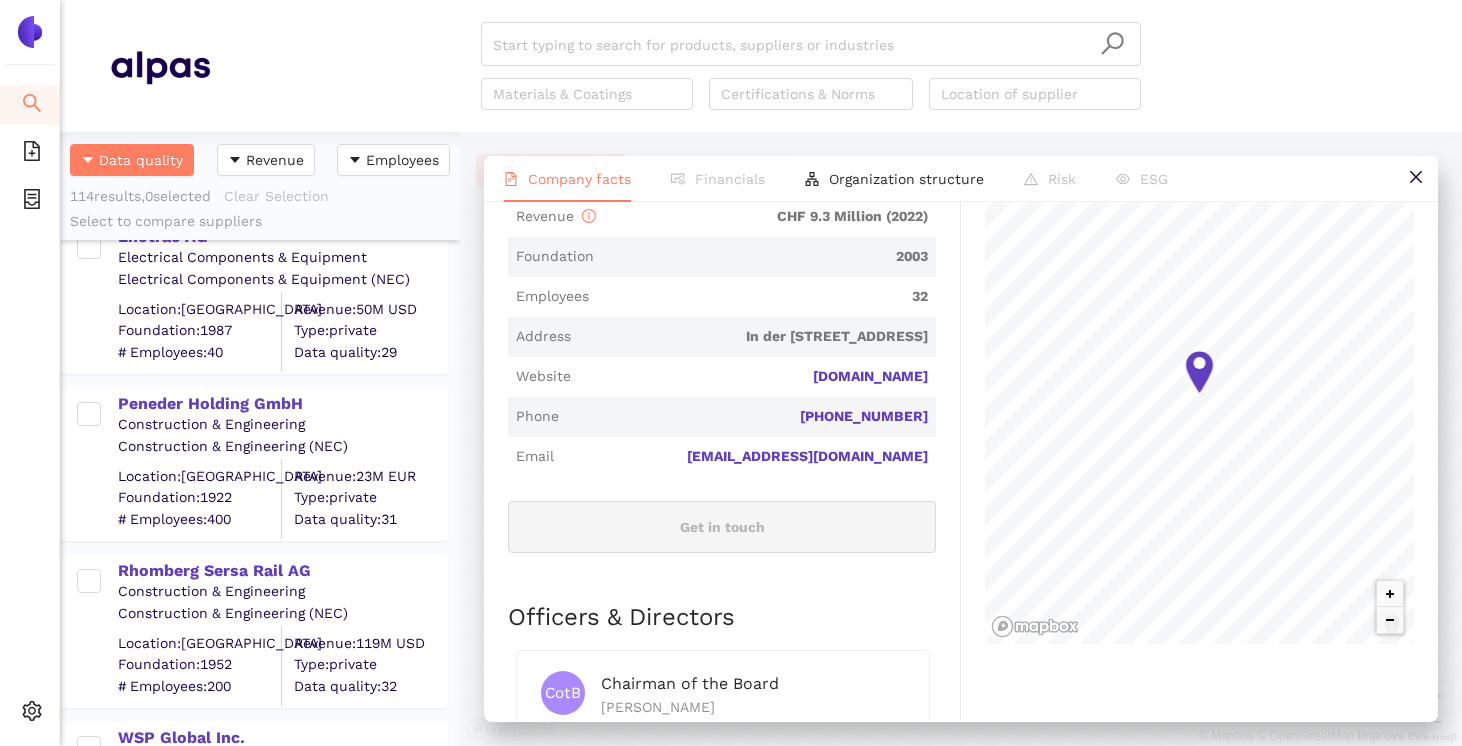 scroll, scrollTop: 692, scrollLeft: 0, axis: vertical 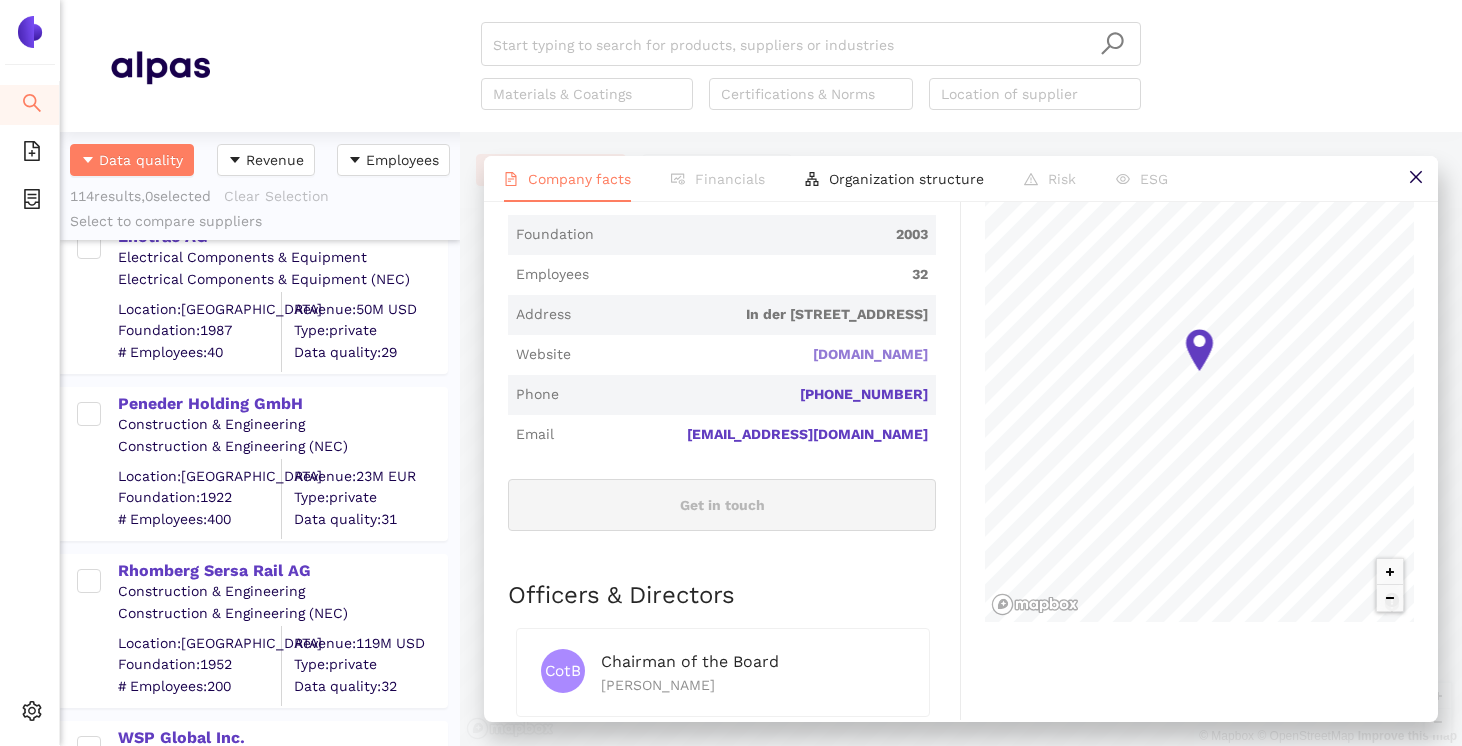 click on "[DOMAIN_NAME]" at bounding box center (0, 0) 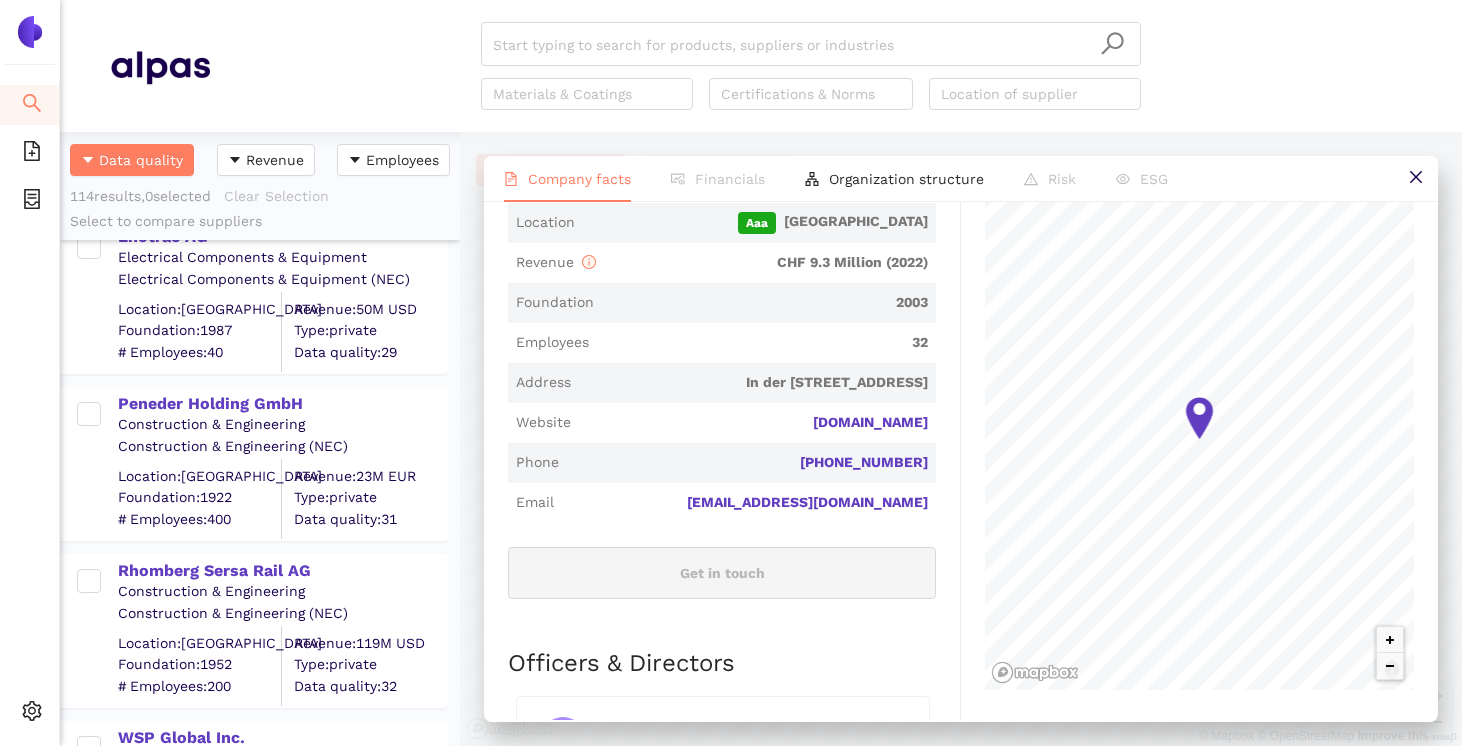 scroll, scrollTop: 583, scrollLeft: 0, axis: vertical 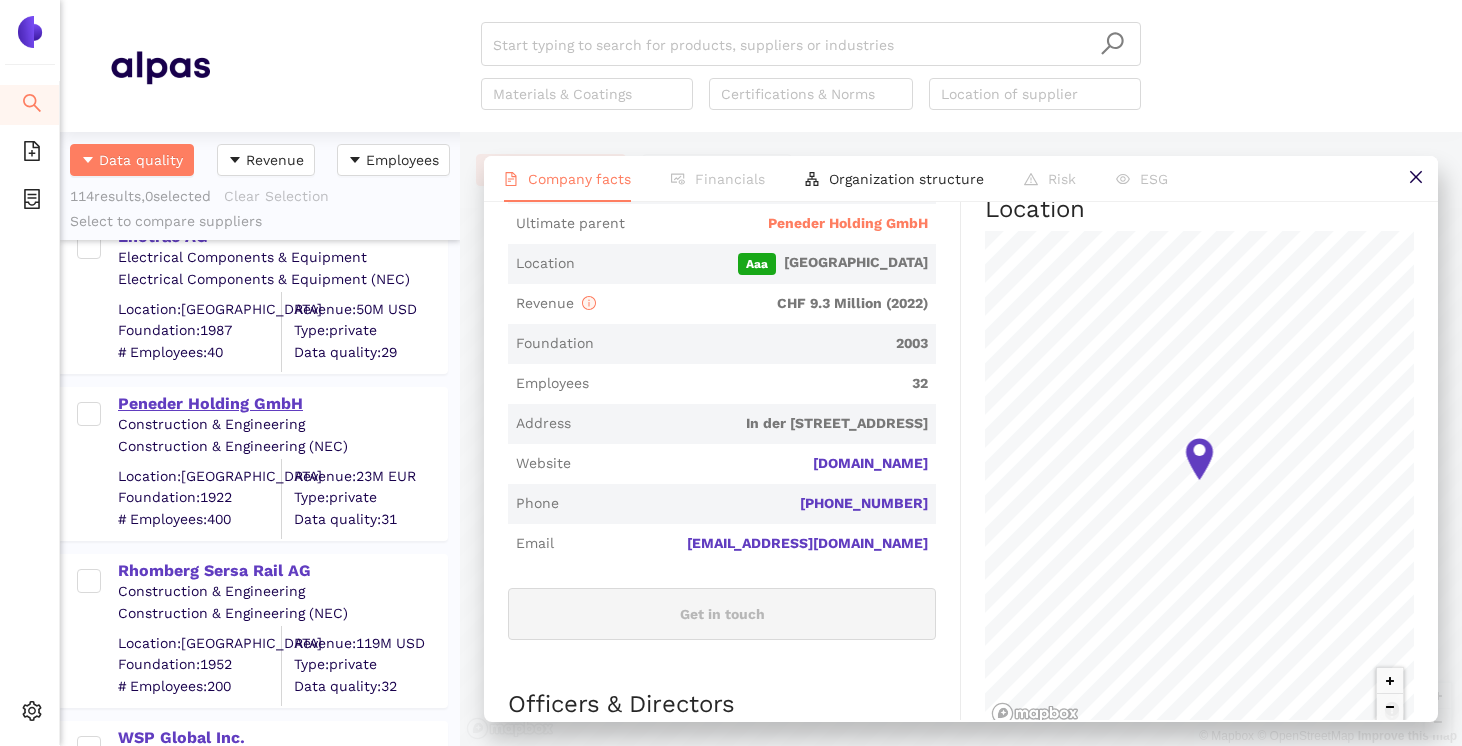 click on "Peneder Holding GmbH" at bounding box center [282, 404] 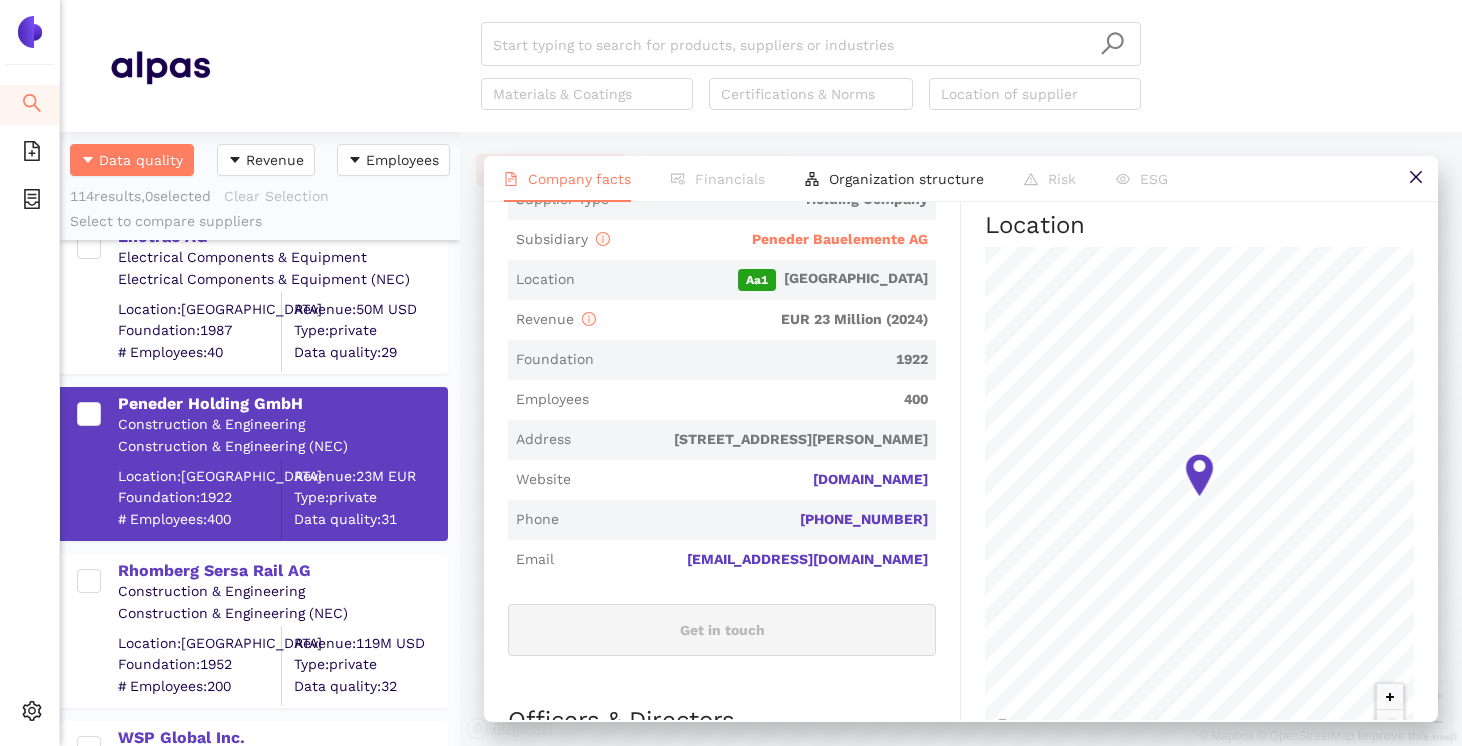 scroll, scrollTop: 524, scrollLeft: 0, axis: vertical 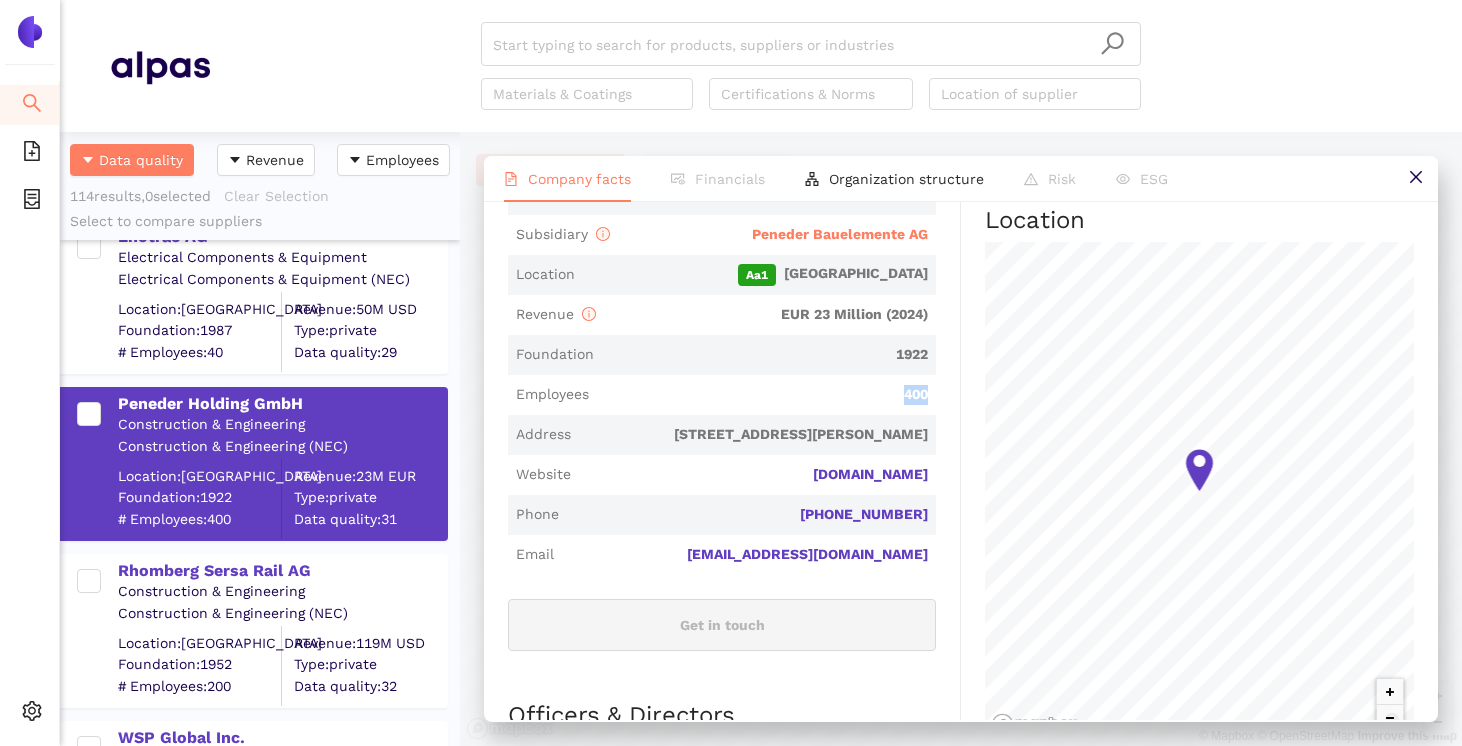 drag, startPoint x: 902, startPoint y: 387, endPoint x: 931, endPoint y: 385, distance: 29.068884 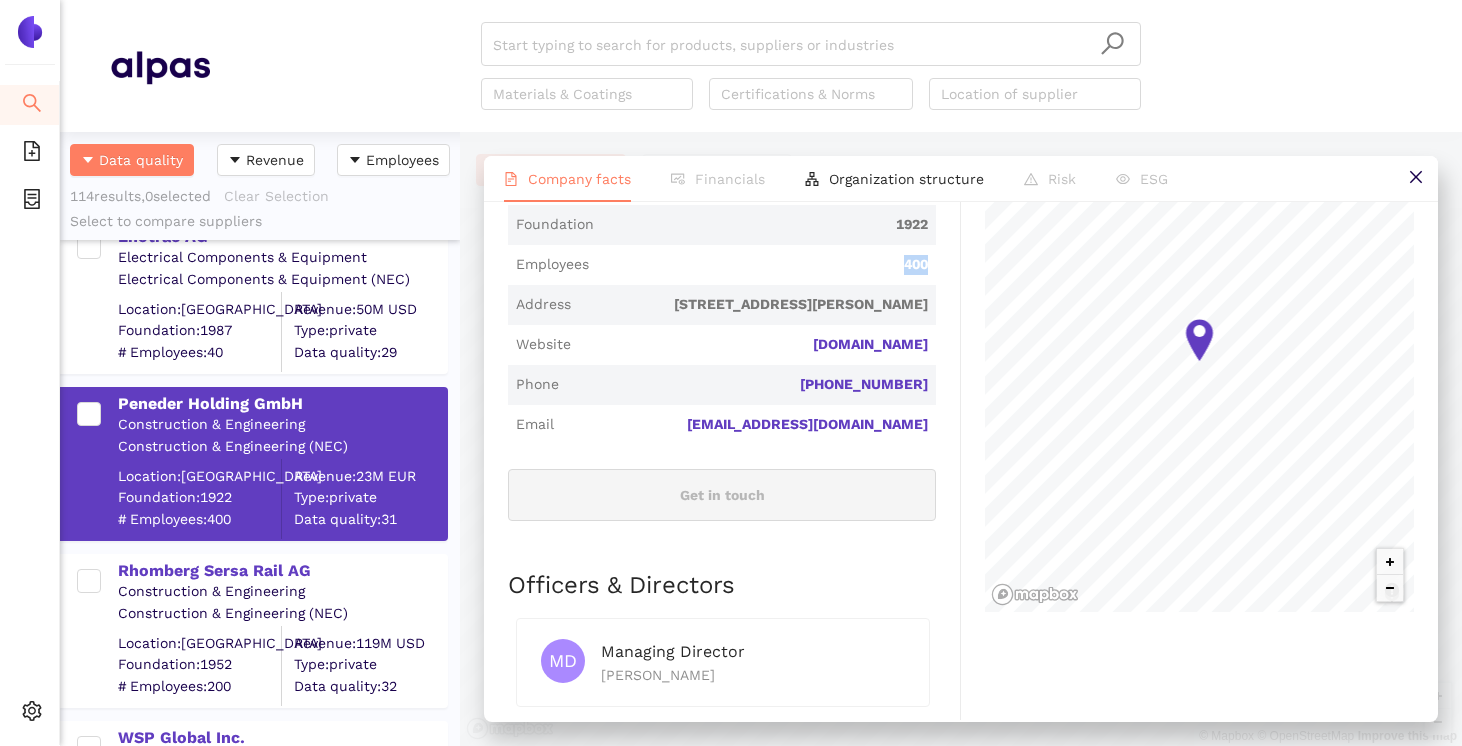 scroll, scrollTop: 671, scrollLeft: 0, axis: vertical 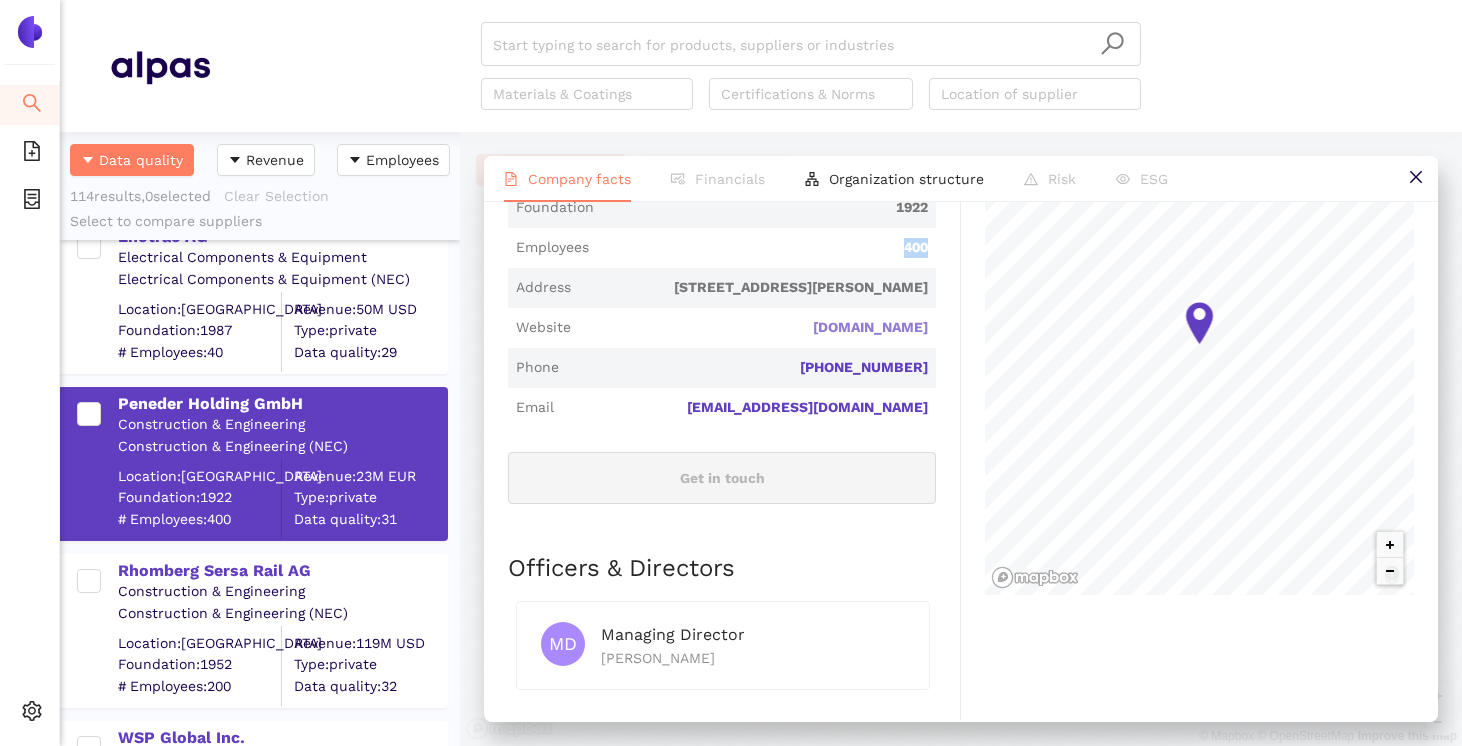 click on "[DOMAIN_NAME]" at bounding box center (0, 0) 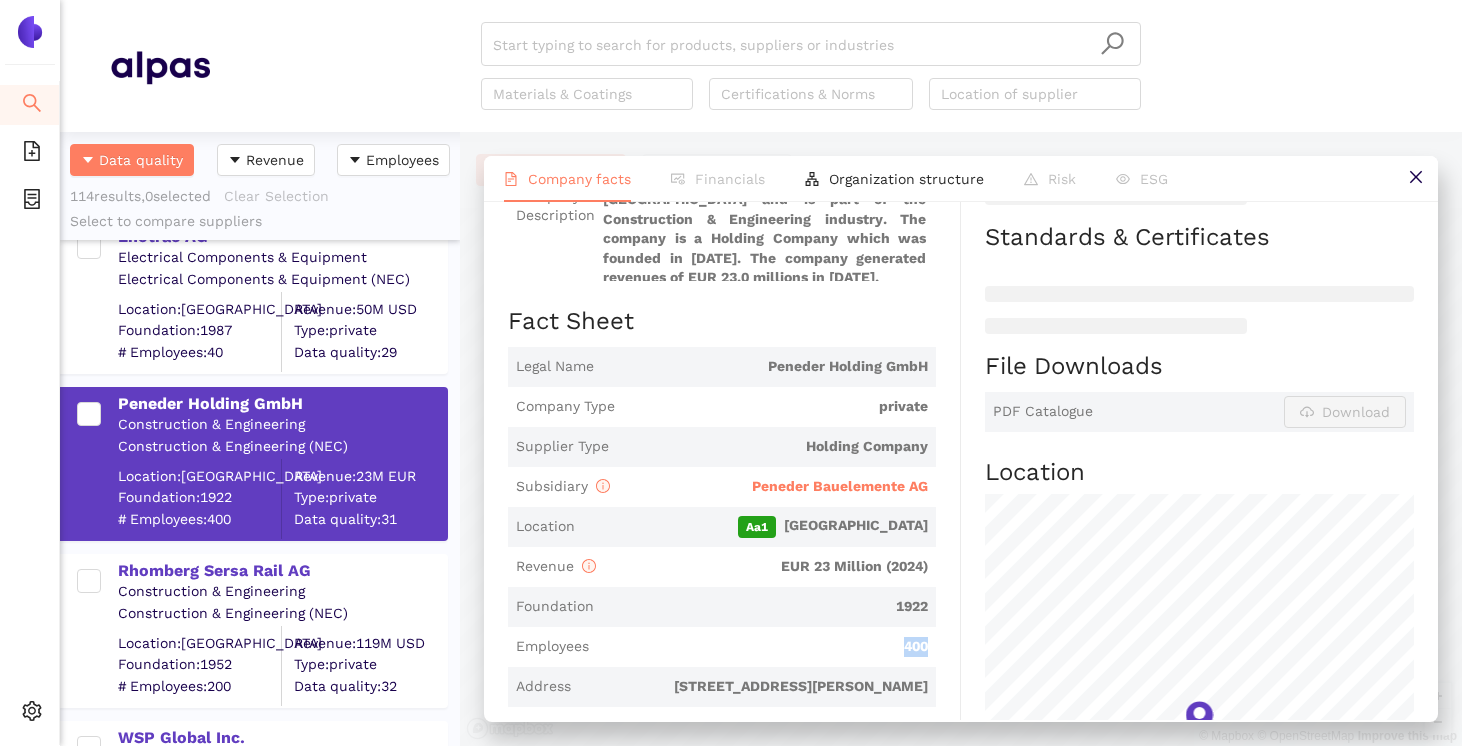 scroll, scrollTop: 273, scrollLeft: 0, axis: vertical 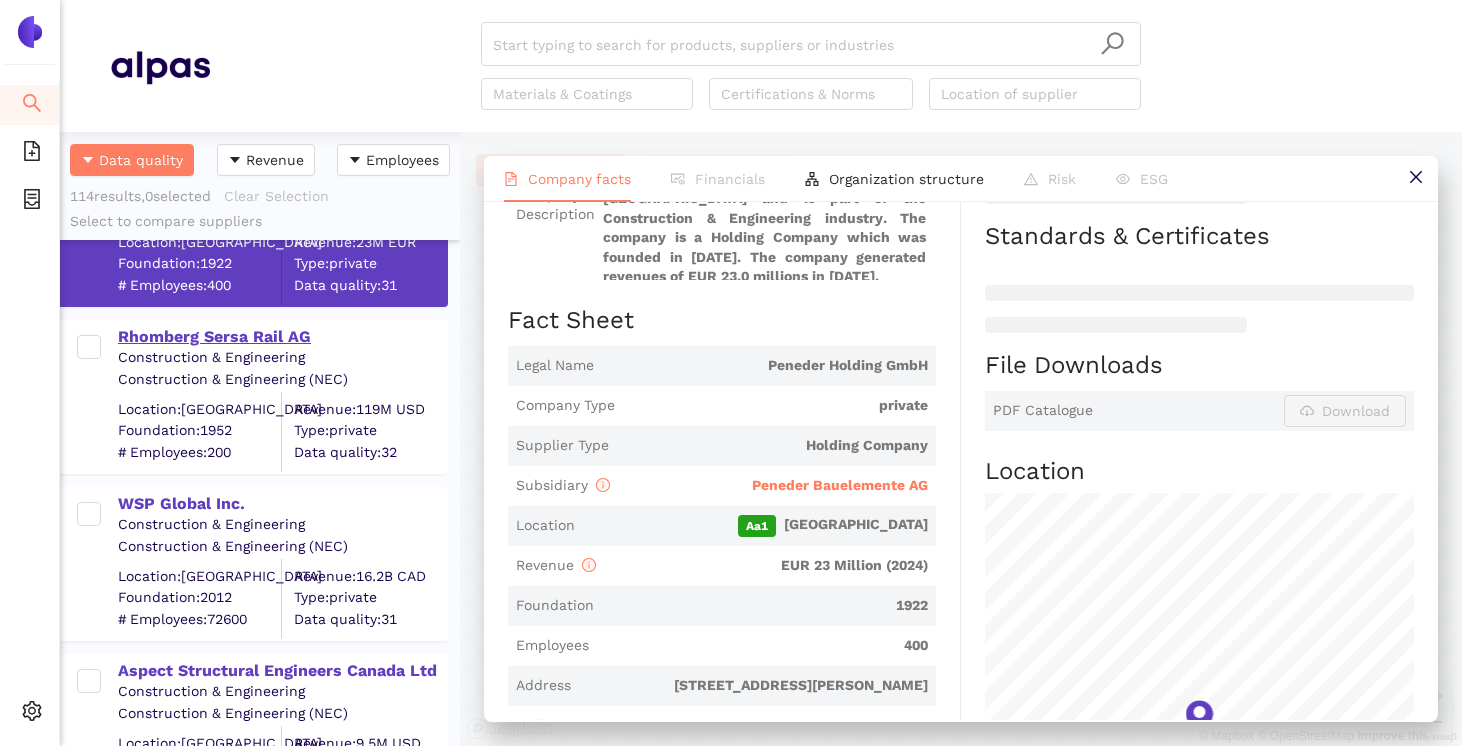 click on "Rhomberg Sersa Rail AG" at bounding box center [282, 337] 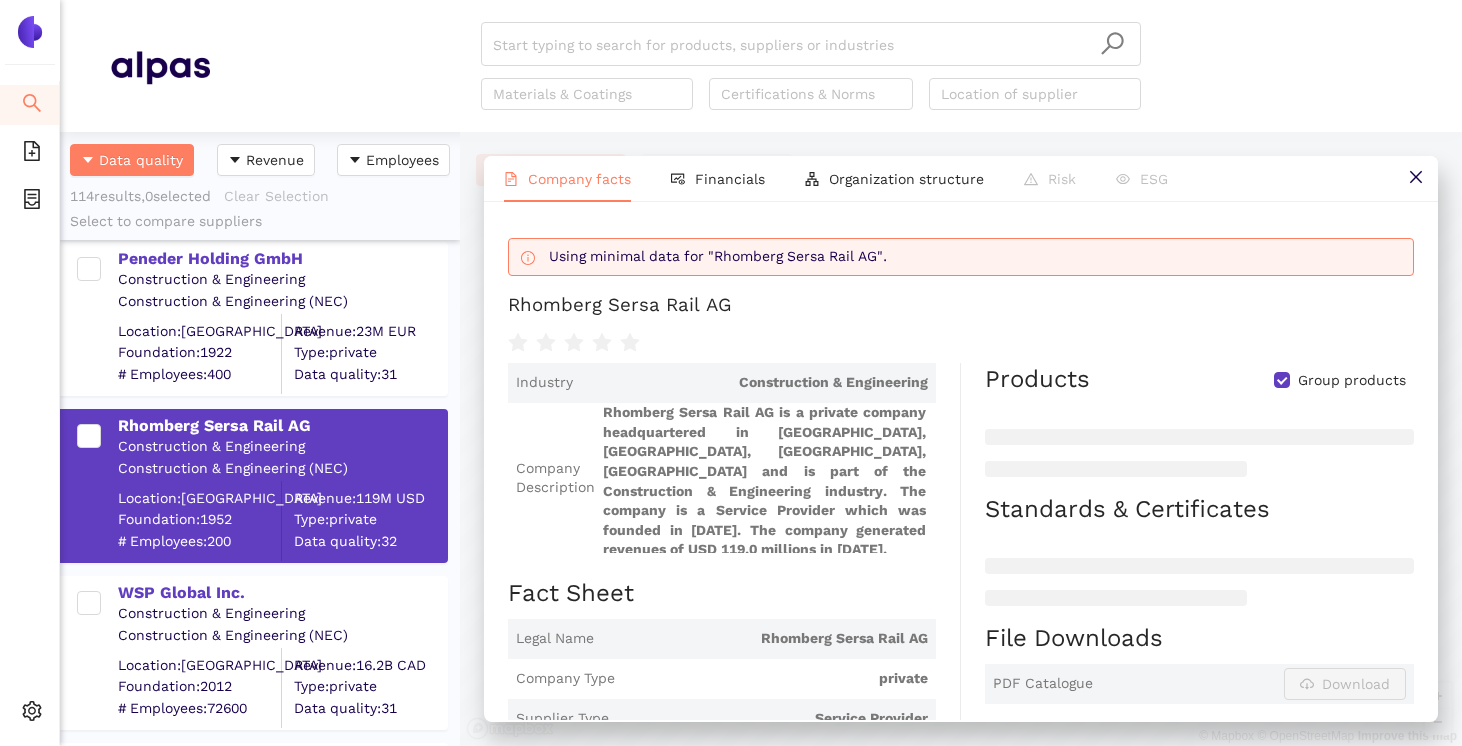 scroll, scrollTop: 1513, scrollLeft: 0, axis: vertical 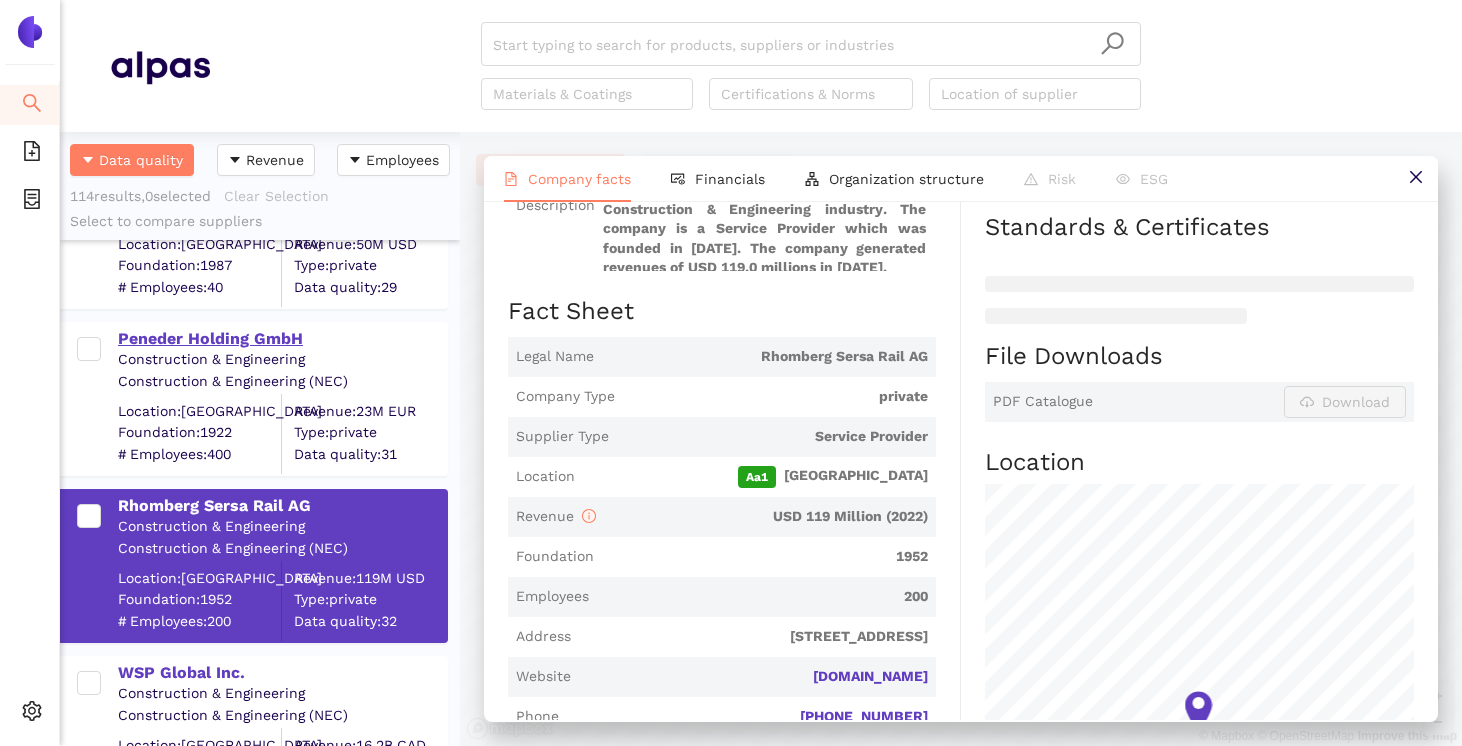 click on "Peneder Holding GmbH" at bounding box center (282, 339) 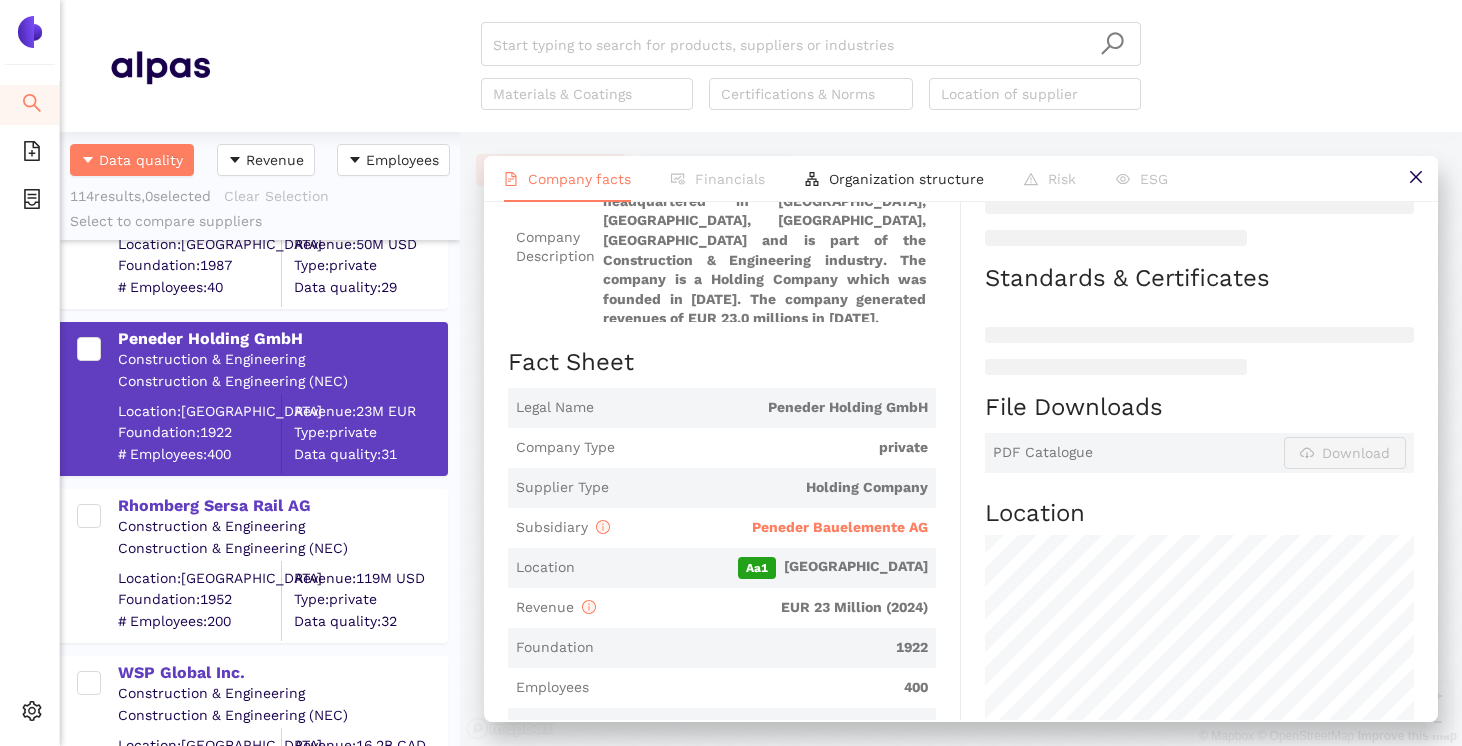 scroll, scrollTop: 233, scrollLeft: 0, axis: vertical 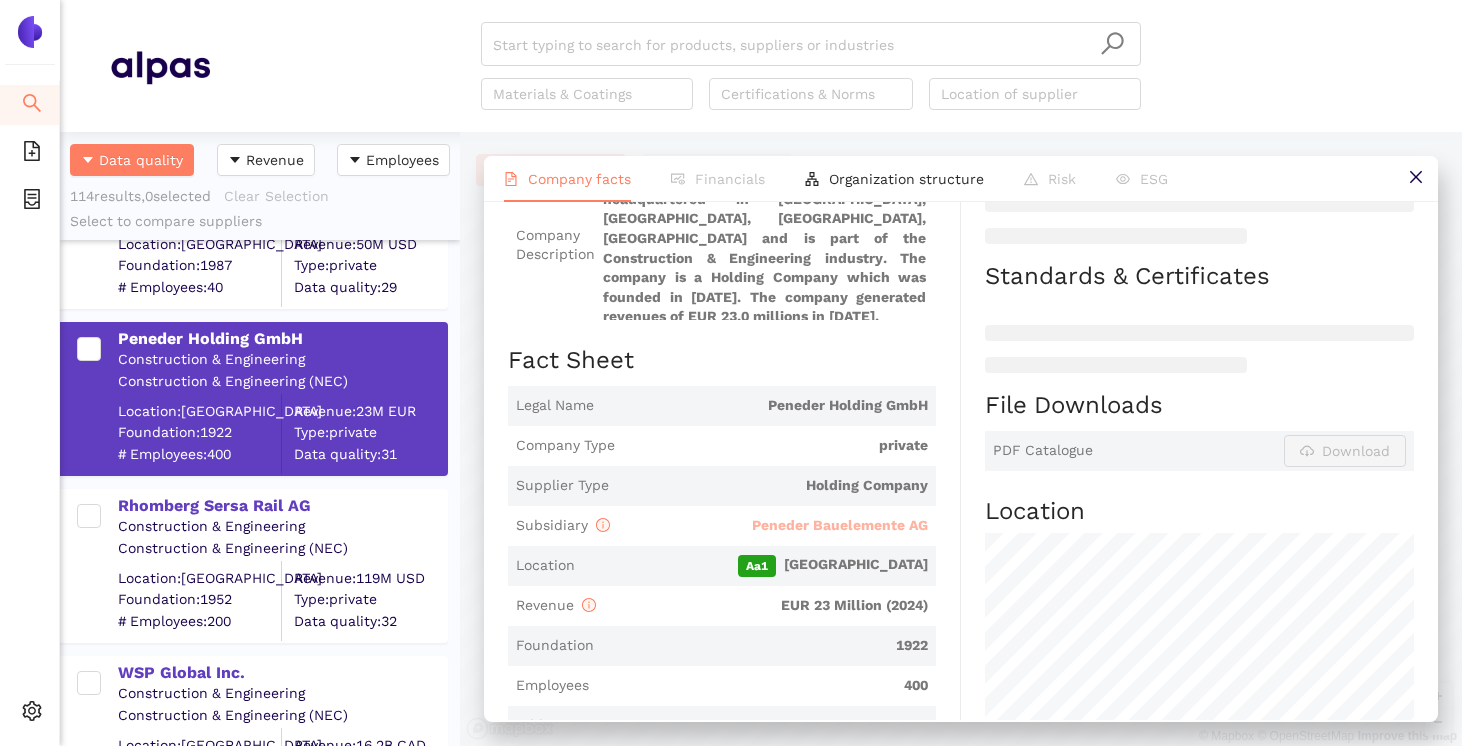 click on "Peneder Bauelemente AG" at bounding box center [840, 525] 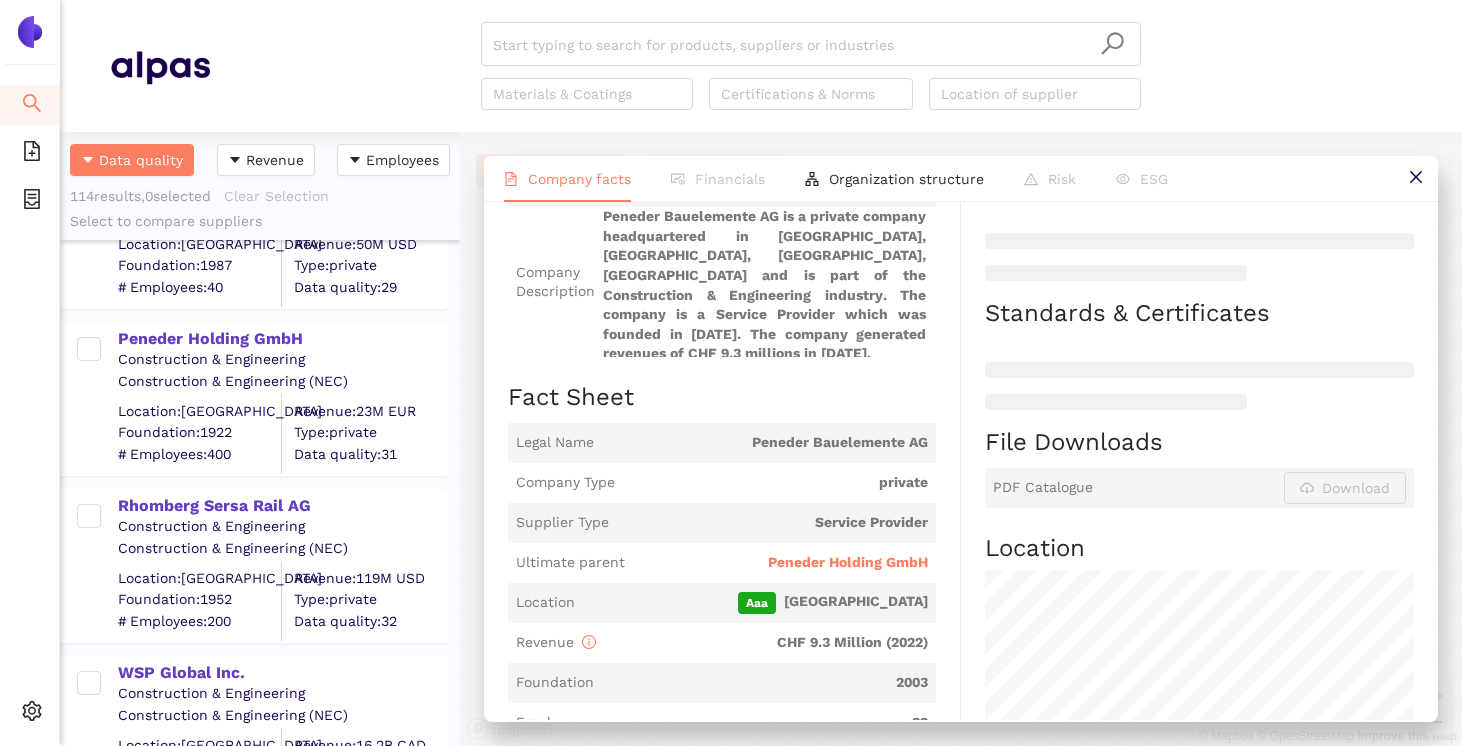 scroll, scrollTop: 0, scrollLeft: 0, axis: both 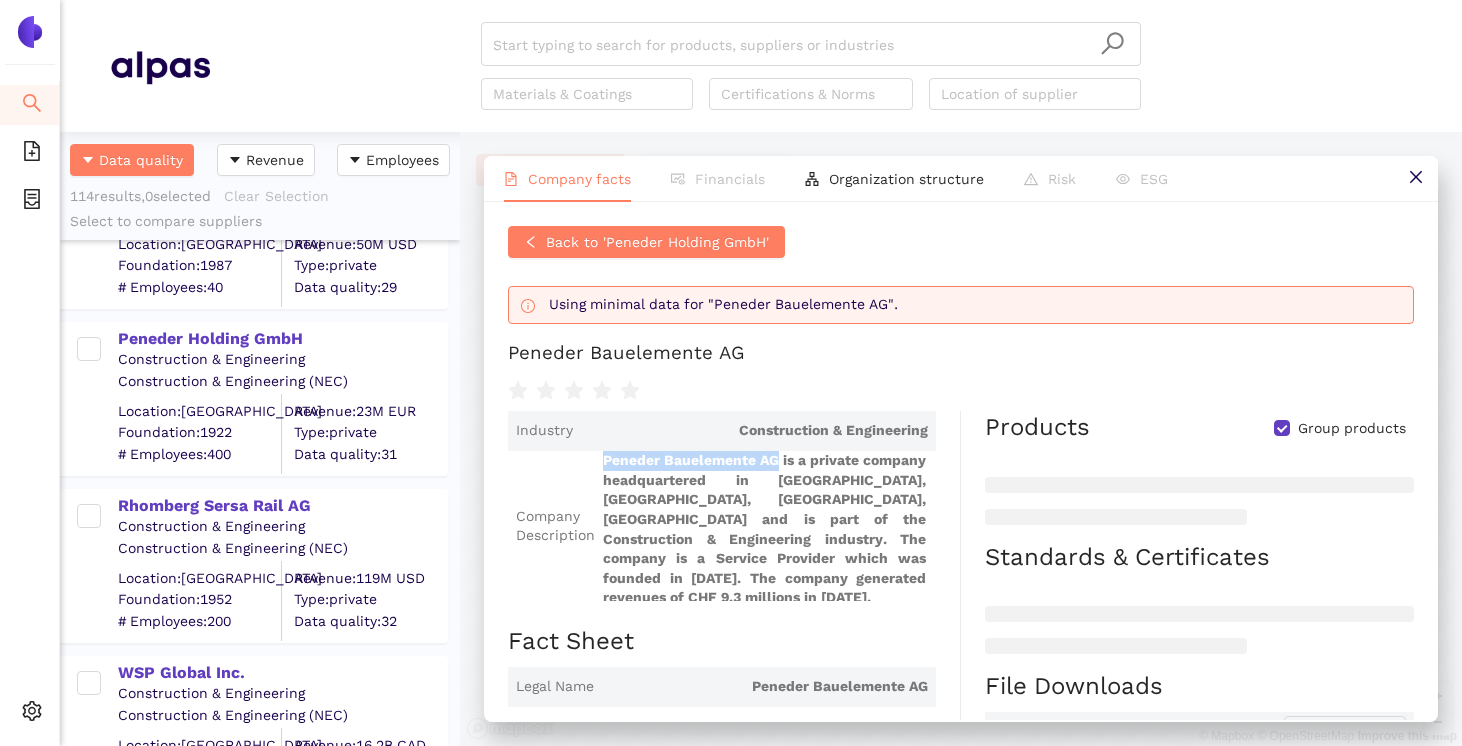 drag, startPoint x: 592, startPoint y: 455, endPoint x: 777, endPoint y: 461, distance: 185.09727 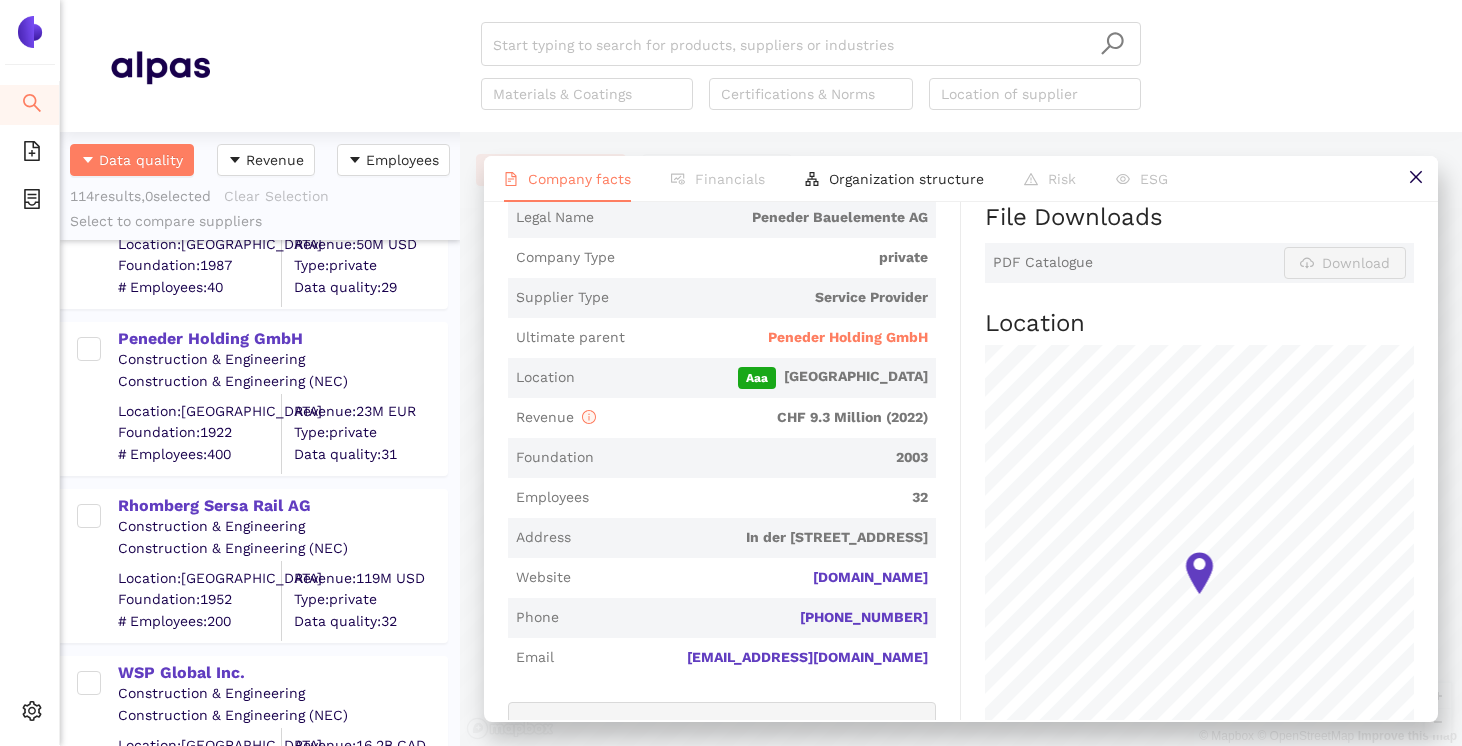 scroll, scrollTop: 458, scrollLeft: 0, axis: vertical 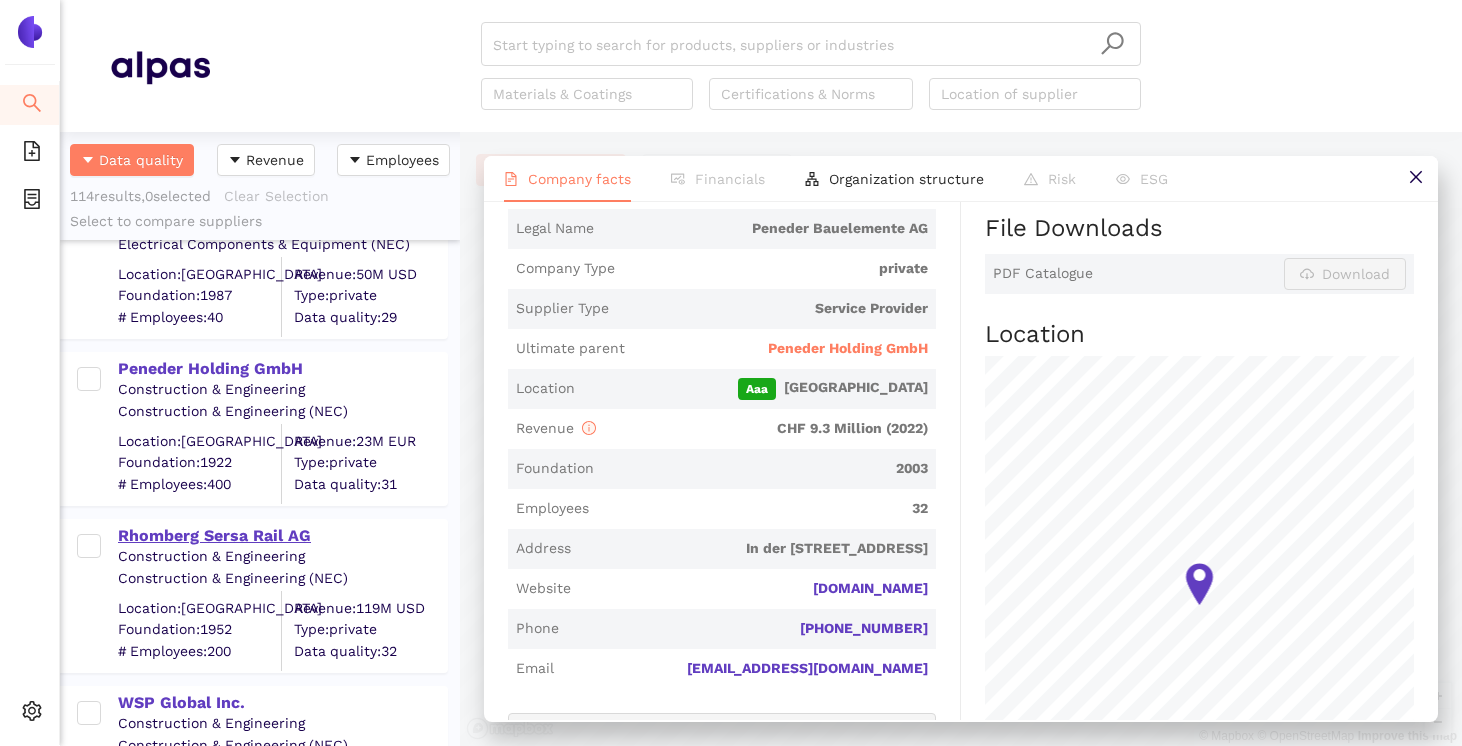 click on "Rhomberg Sersa Rail AG" at bounding box center (282, 536) 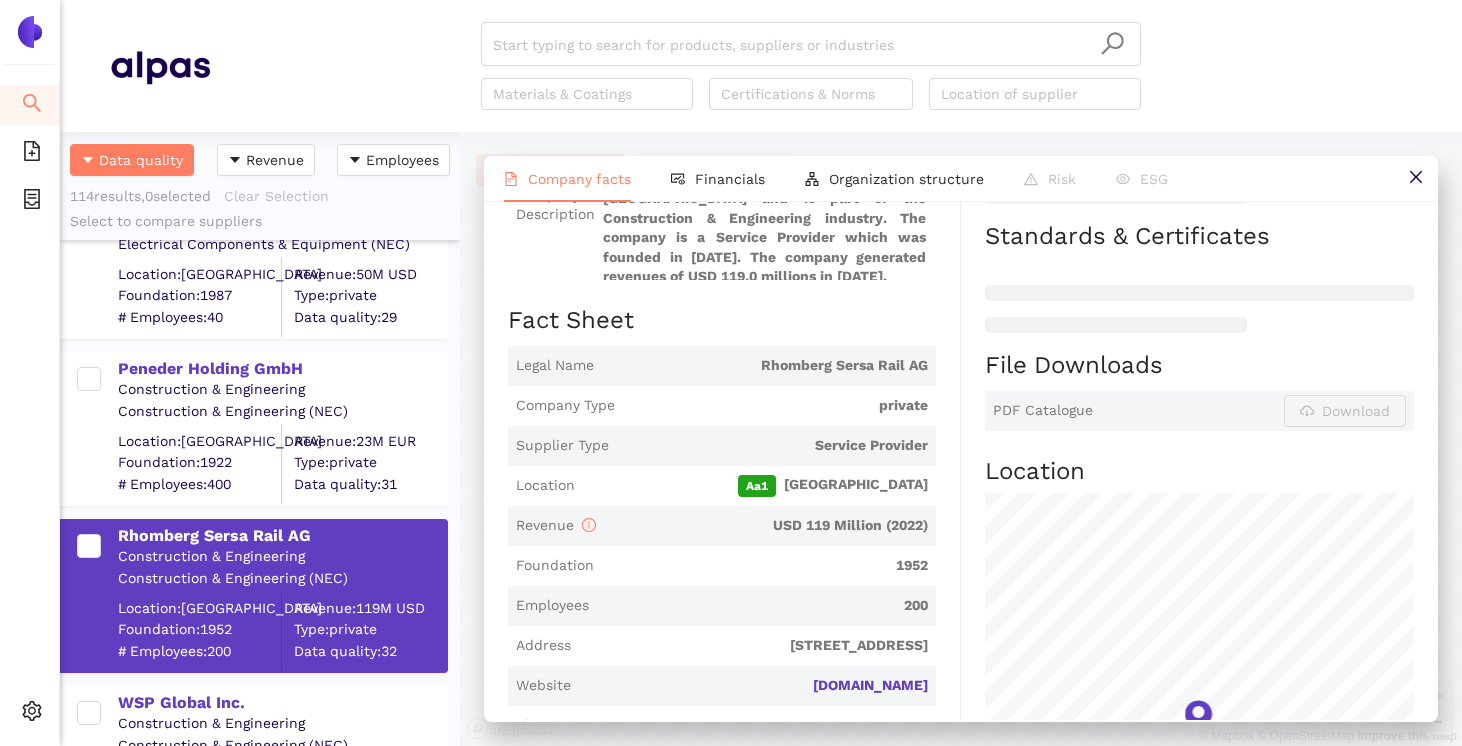 scroll, scrollTop: 274, scrollLeft: 0, axis: vertical 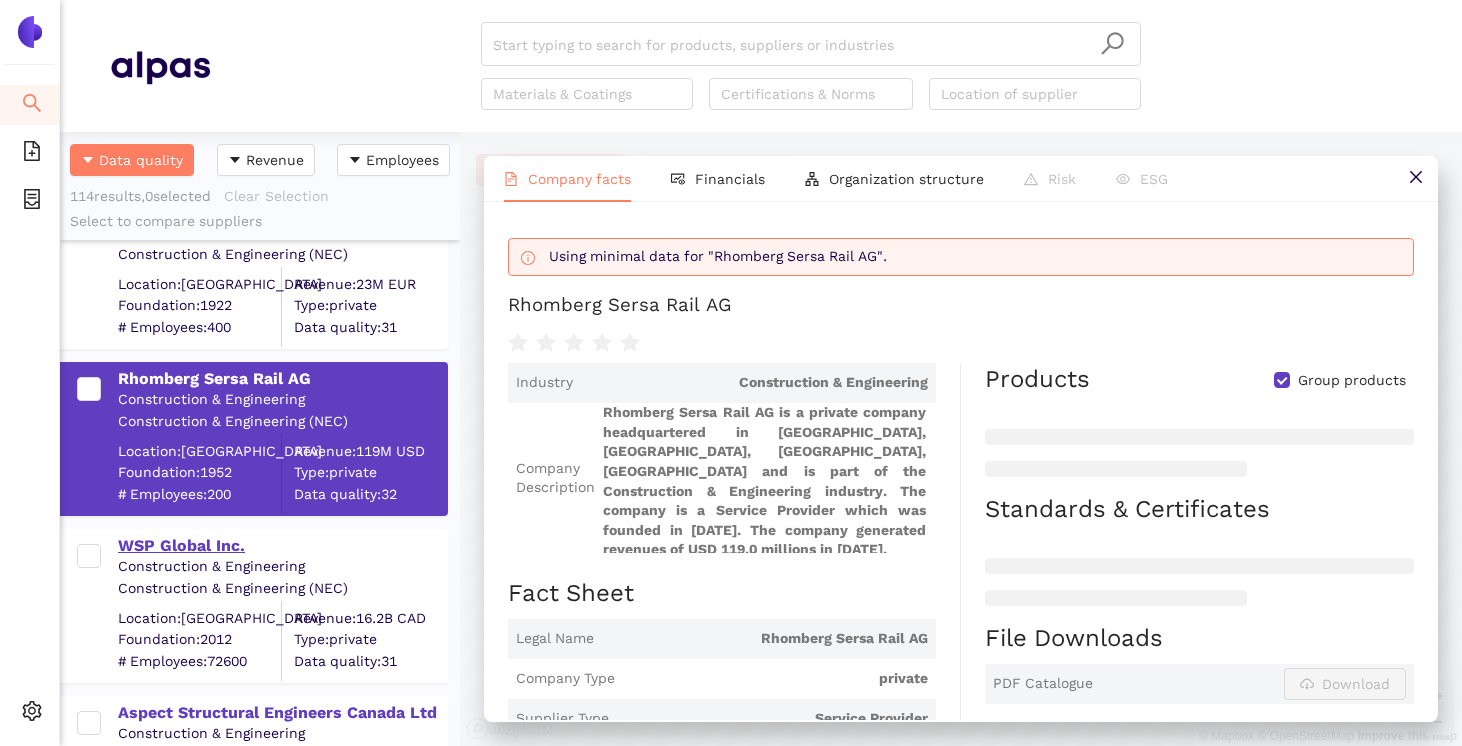 click on "WSP Global Inc." at bounding box center (282, 546) 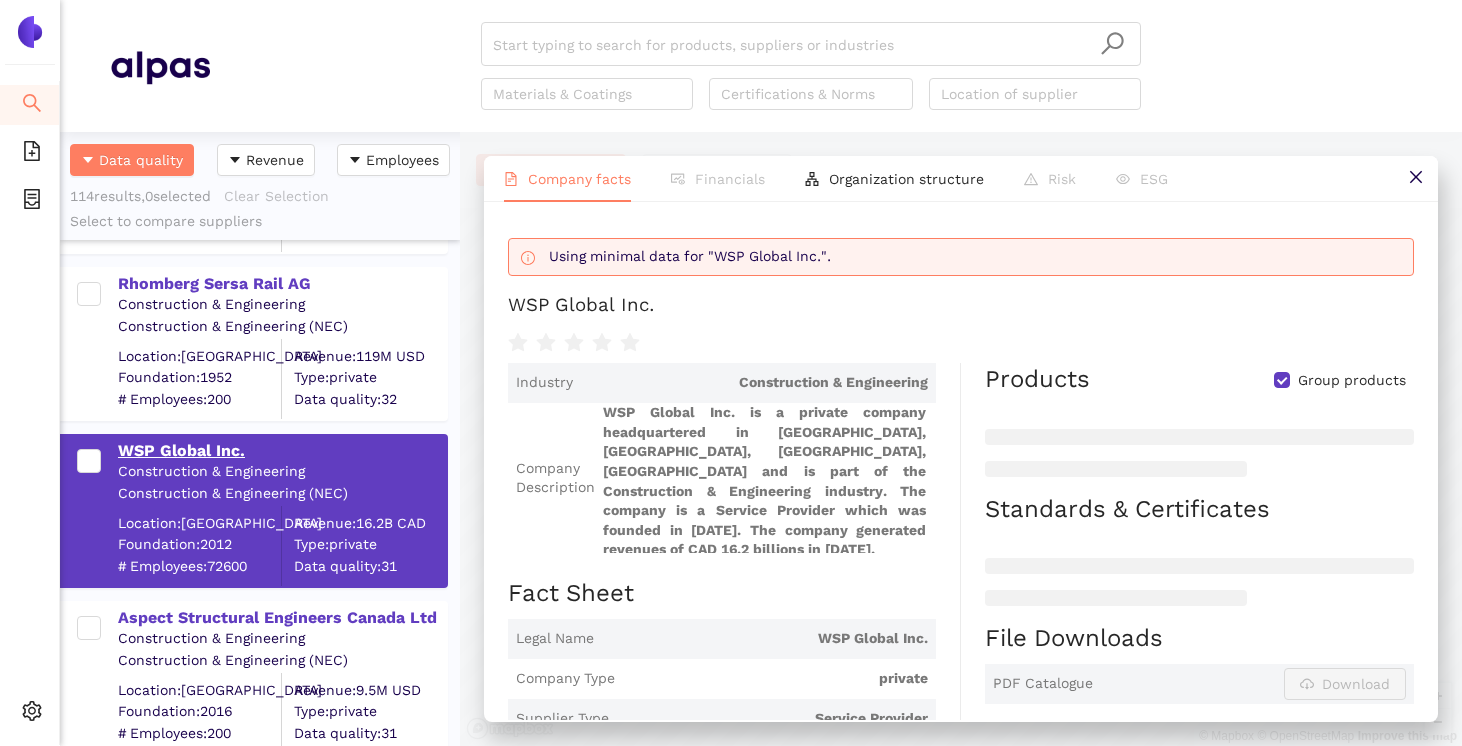 scroll, scrollTop: 1667, scrollLeft: 0, axis: vertical 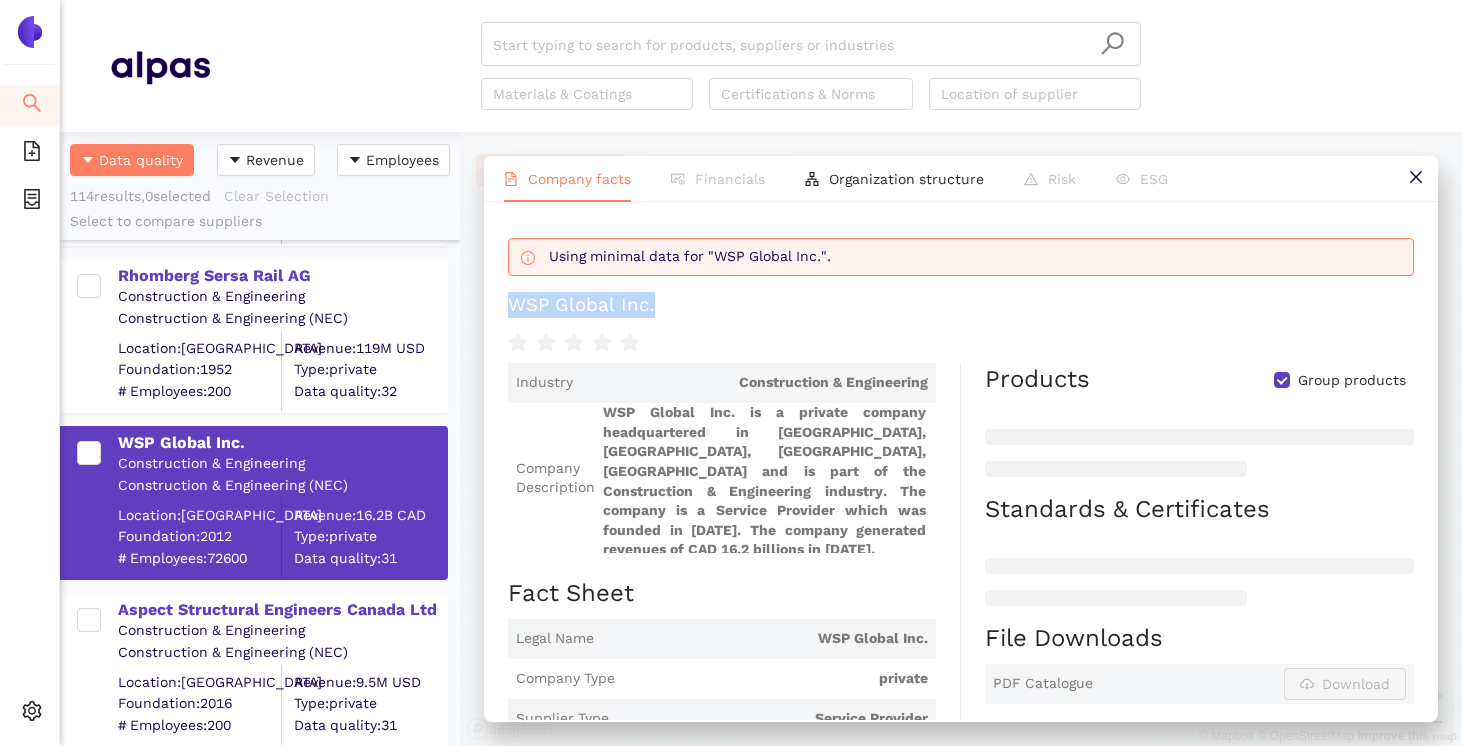 drag, startPoint x: 672, startPoint y: 310, endPoint x: 492, endPoint y: 311, distance: 180.00278 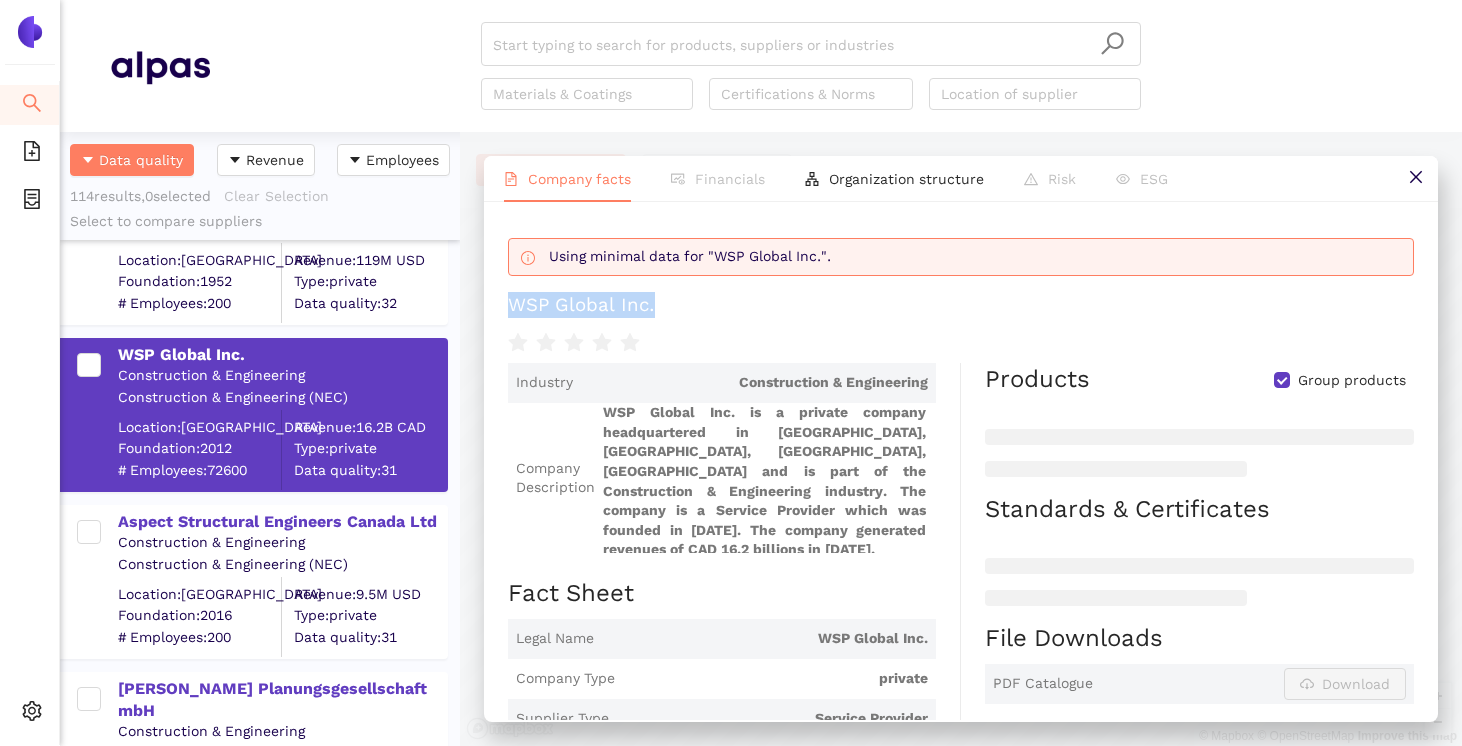 scroll, scrollTop: 1760, scrollLeft: 0, axis: vertical 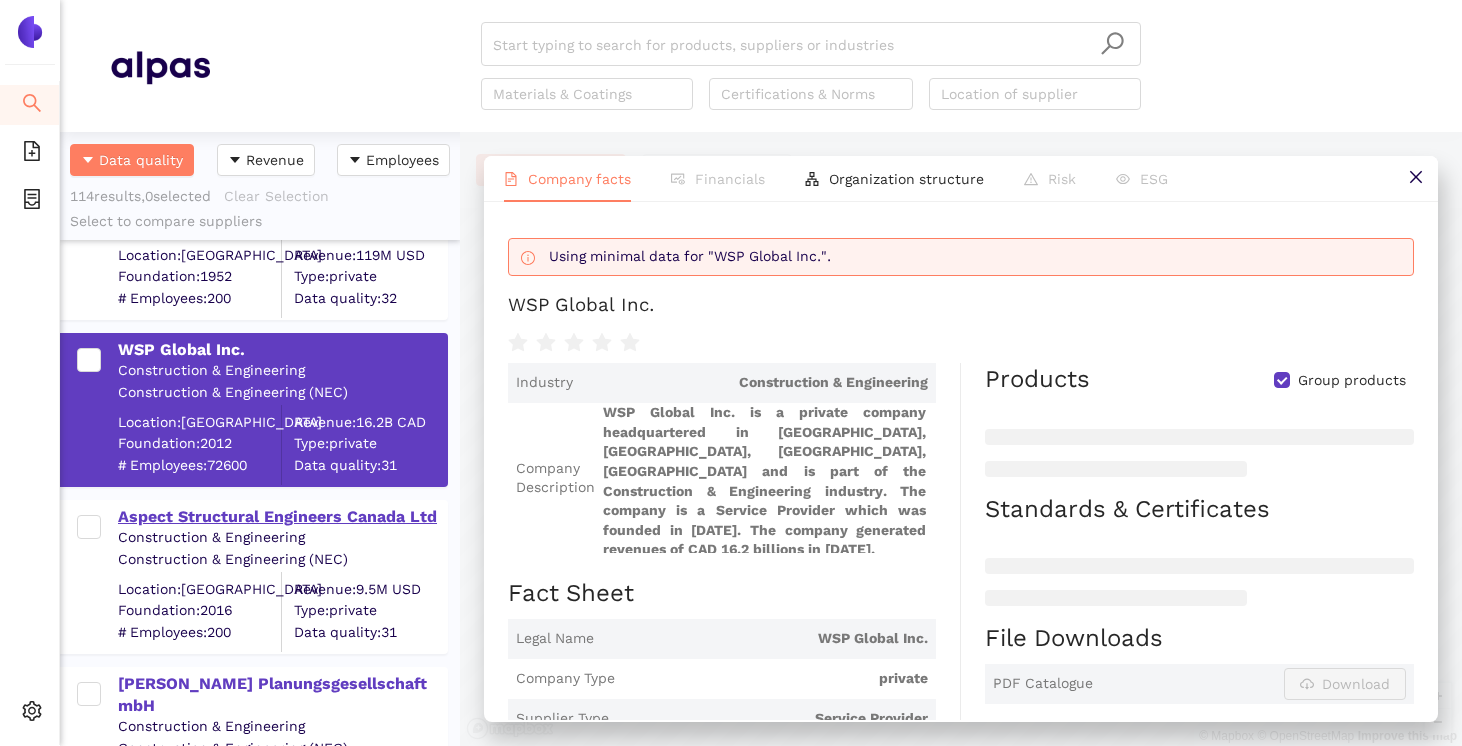 click on "Aspect Structural Engineers Canada Ltd" at bounding box center (282, 517) 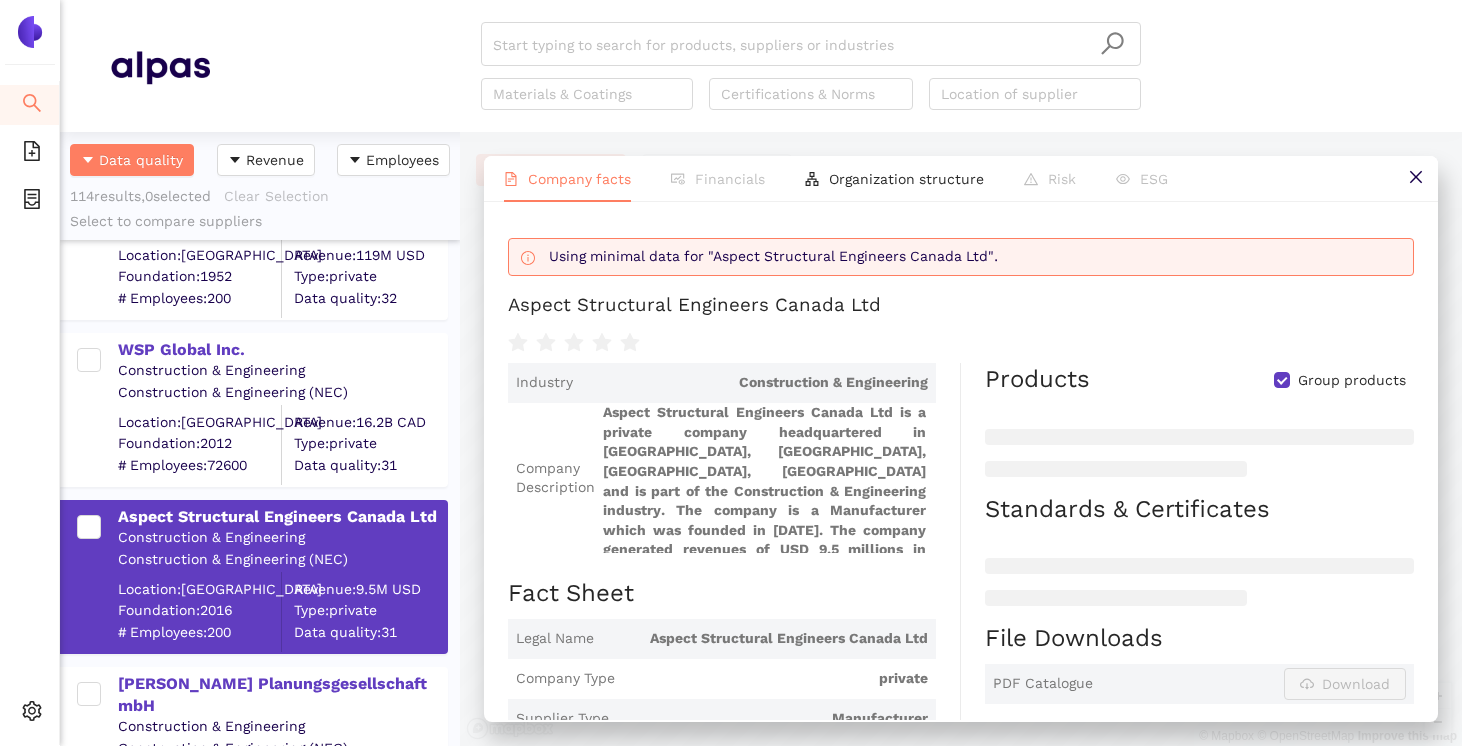 scroll, scrollTop: 7, scrollLeft: 0, axis: vertical 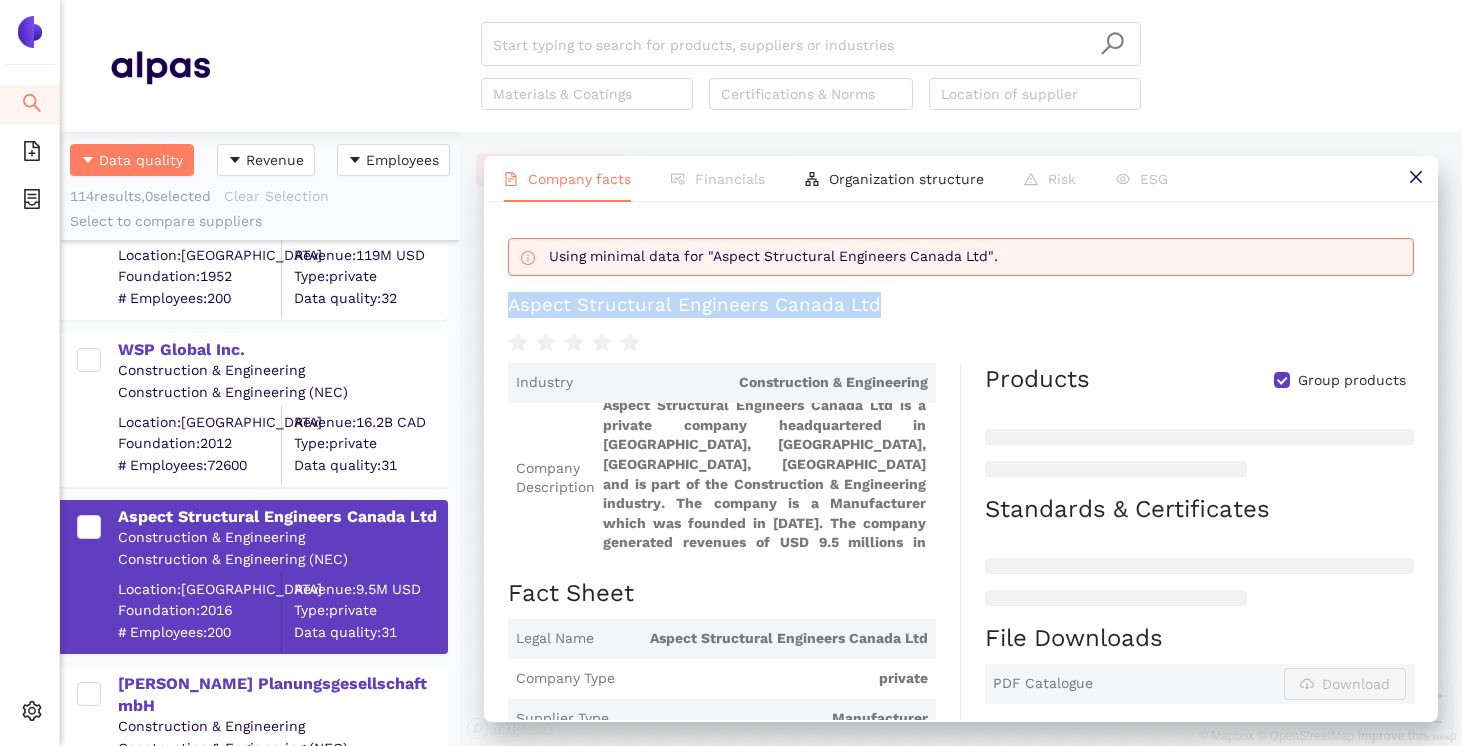 drag, startPoint x: 891, startPoint y: 301, endPoint x: 481, endPoint y: 304, distance: 410.011 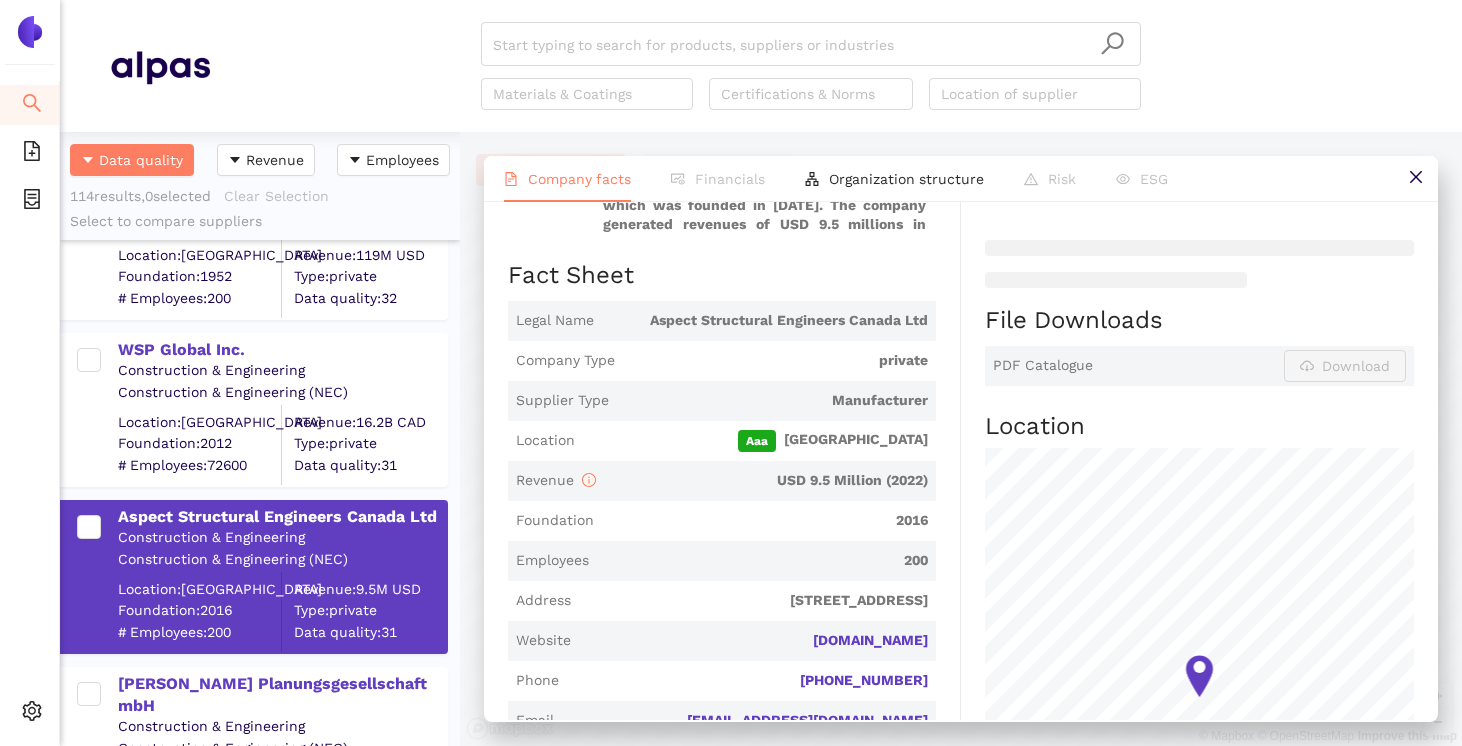 scroll, scrollTop: 323, scrollLeft: 0, axis: vertical 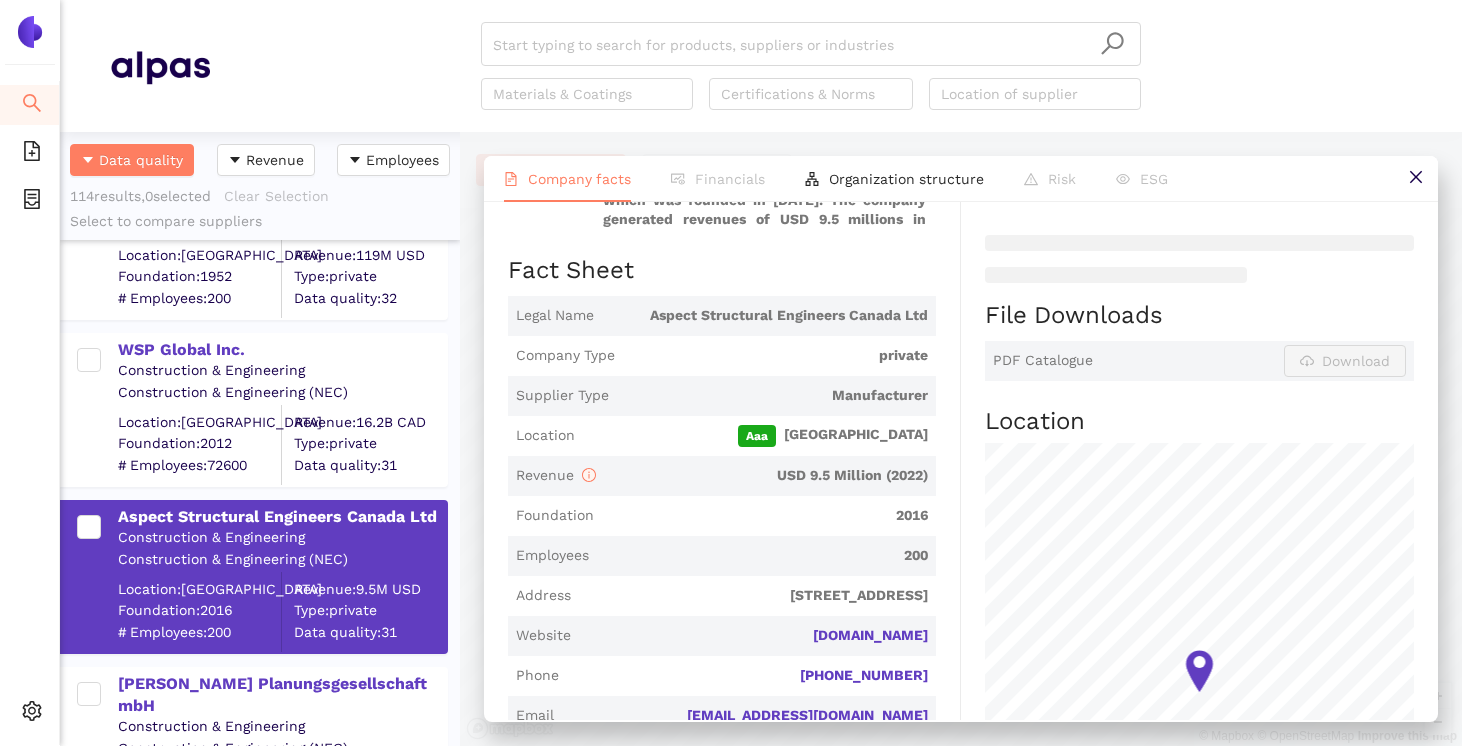 drag, startPoint x: 759, startPoint y: 634, endPoint x: 933, endPoint y: 643, distance: 174.2326 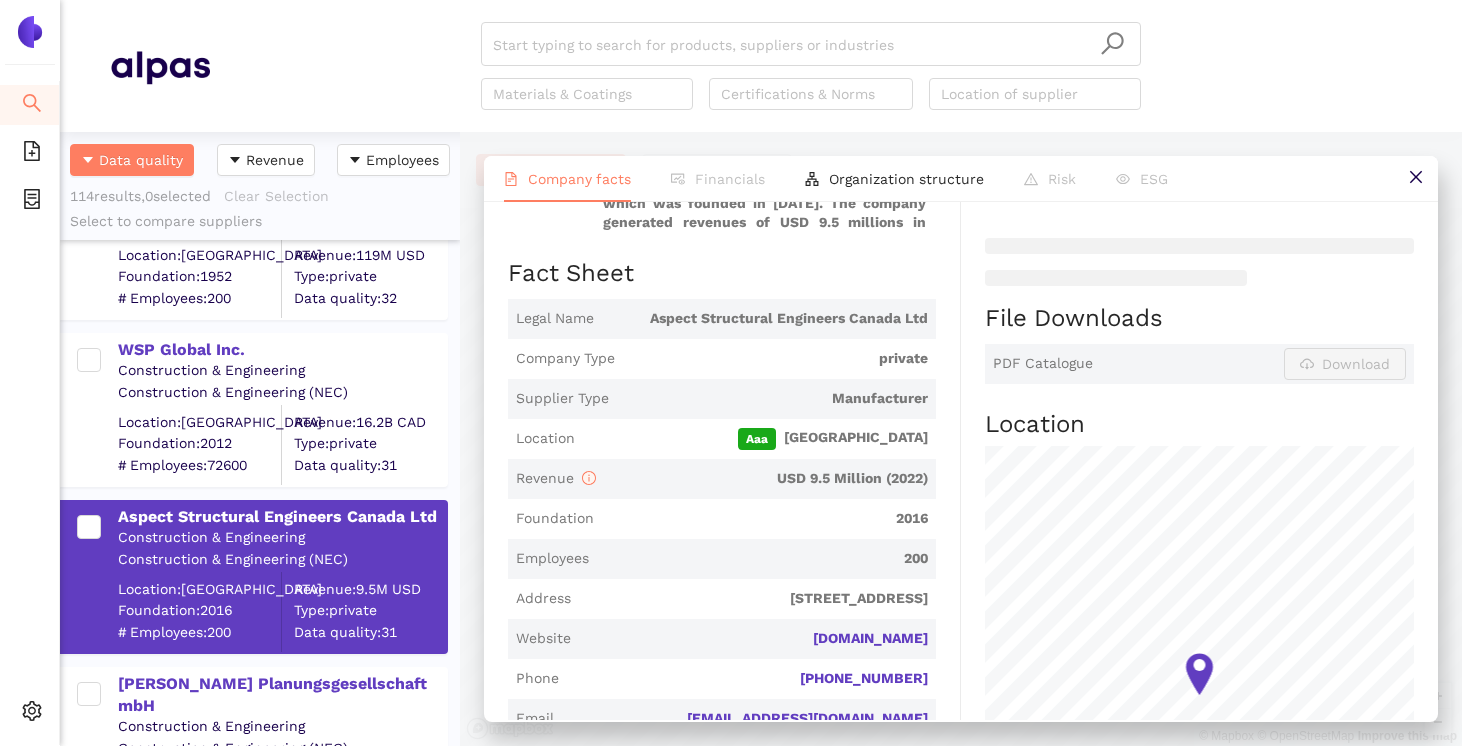 scroll, scrollTop: 270, scrollLeft: 0, axis: vertical 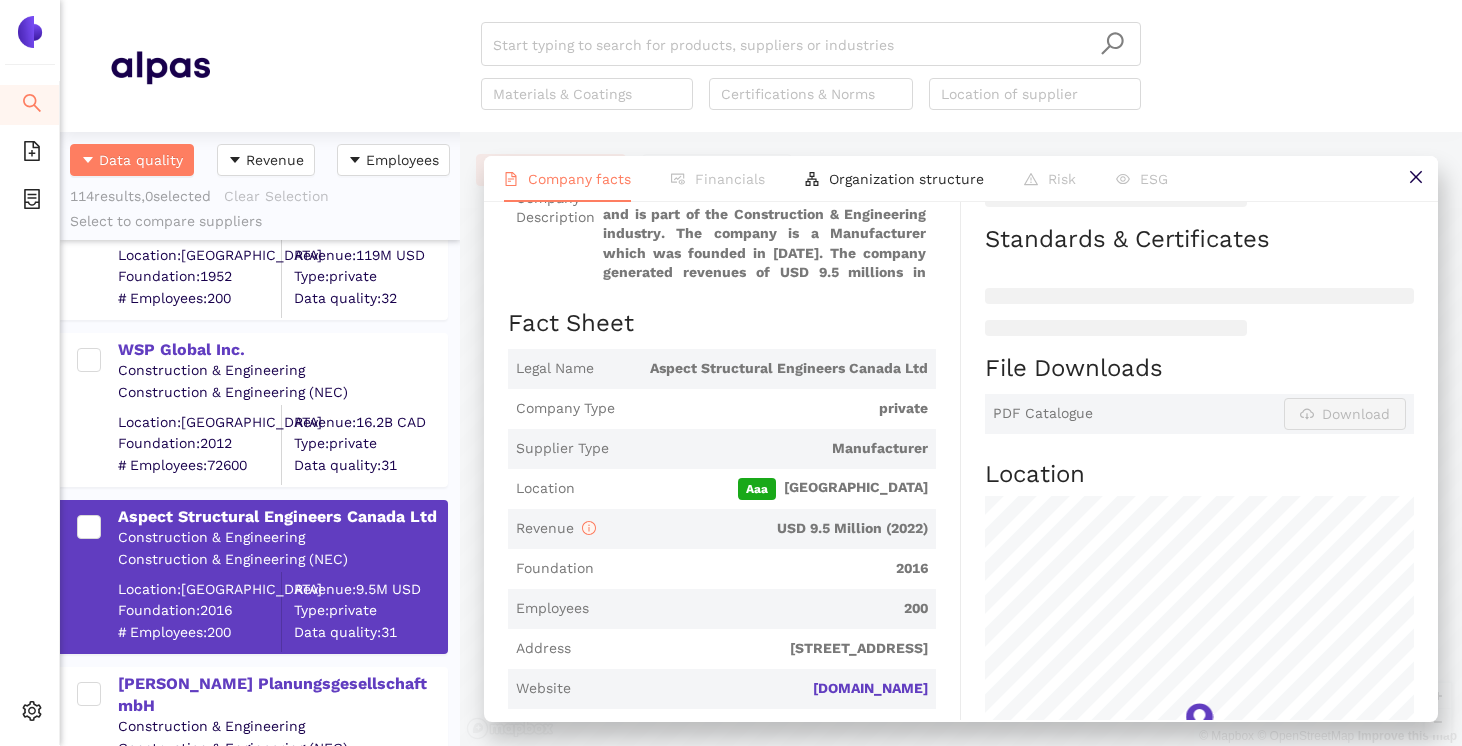 click on "Foundation 2016" at bounding box center (722, 569) 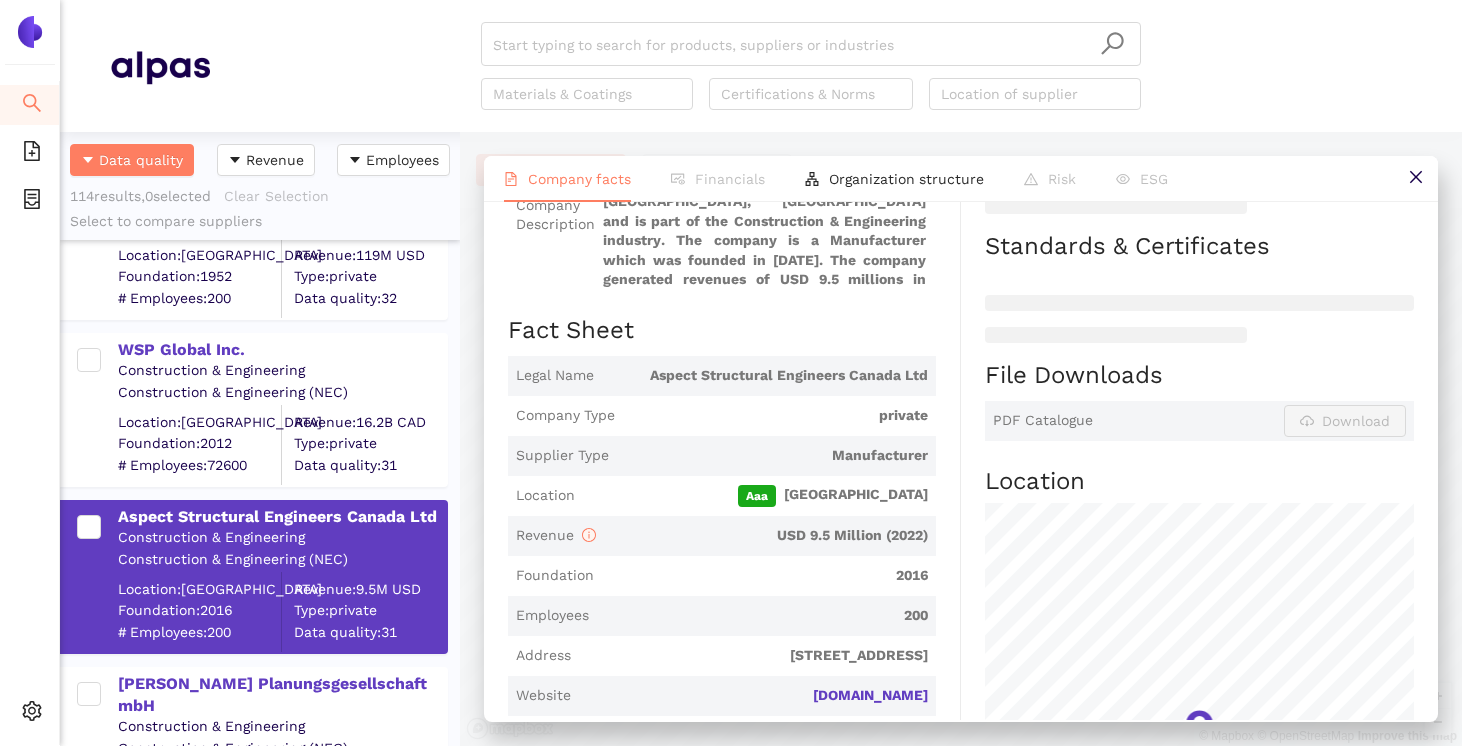 scroll, scrollTop: 221, scrollLeft: 0, axis: vertical 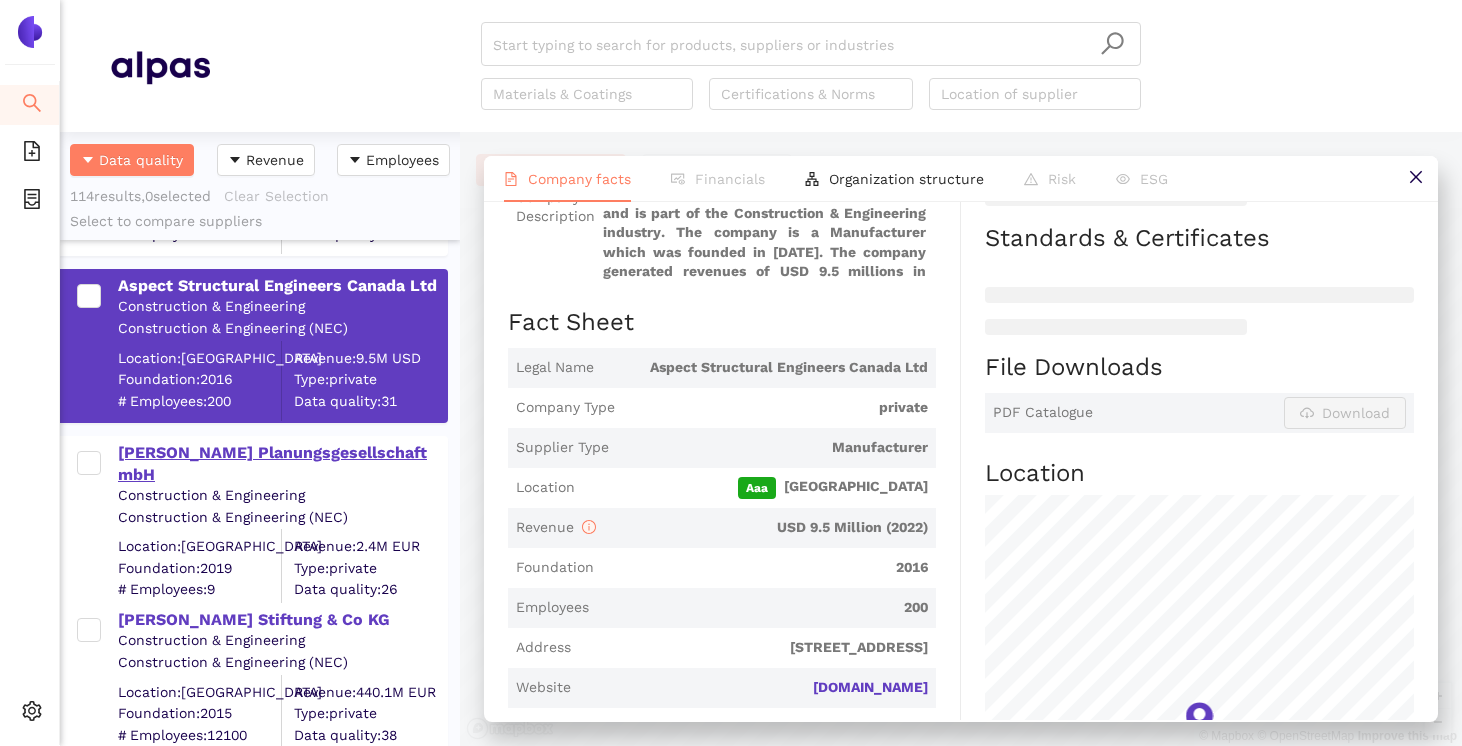 click on "[PERSON_NAME] Planungsgesellschaft mbH" at bounding box center [282, 464] 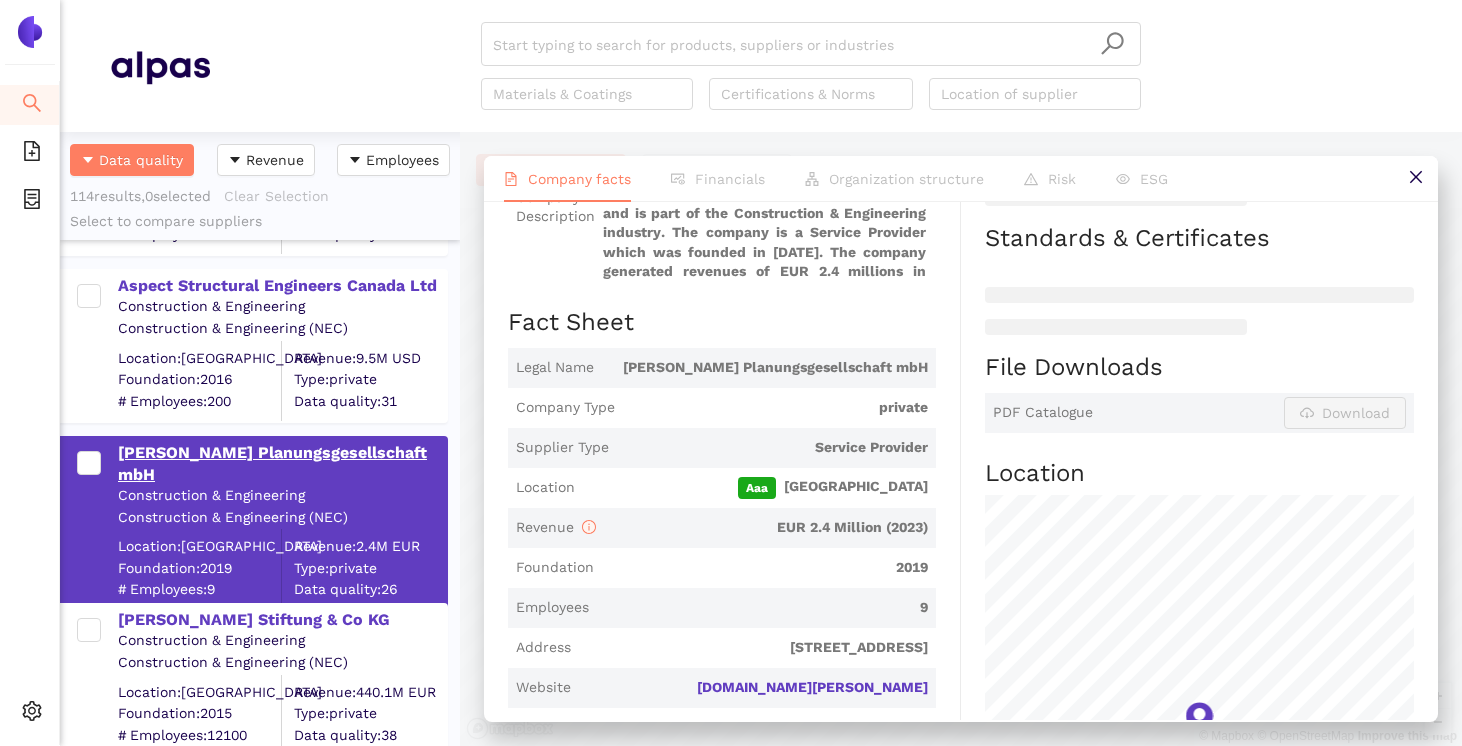 scroll, scrollTop: 0, scrollLeft: 0, axis: both 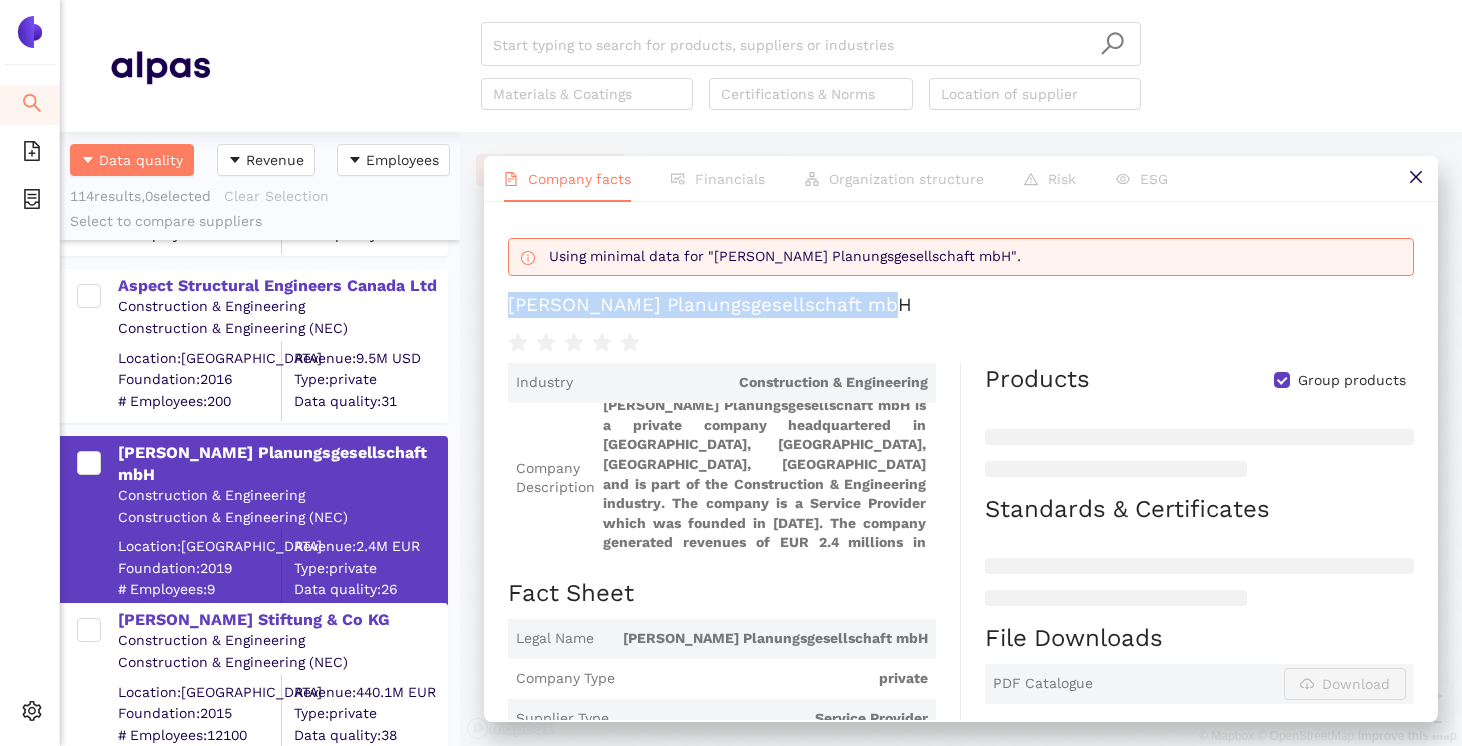 drag, startPoint x: 880, startPoint y: 312, endPoint x: 497, endPoint y: 305, distance: 383.06396 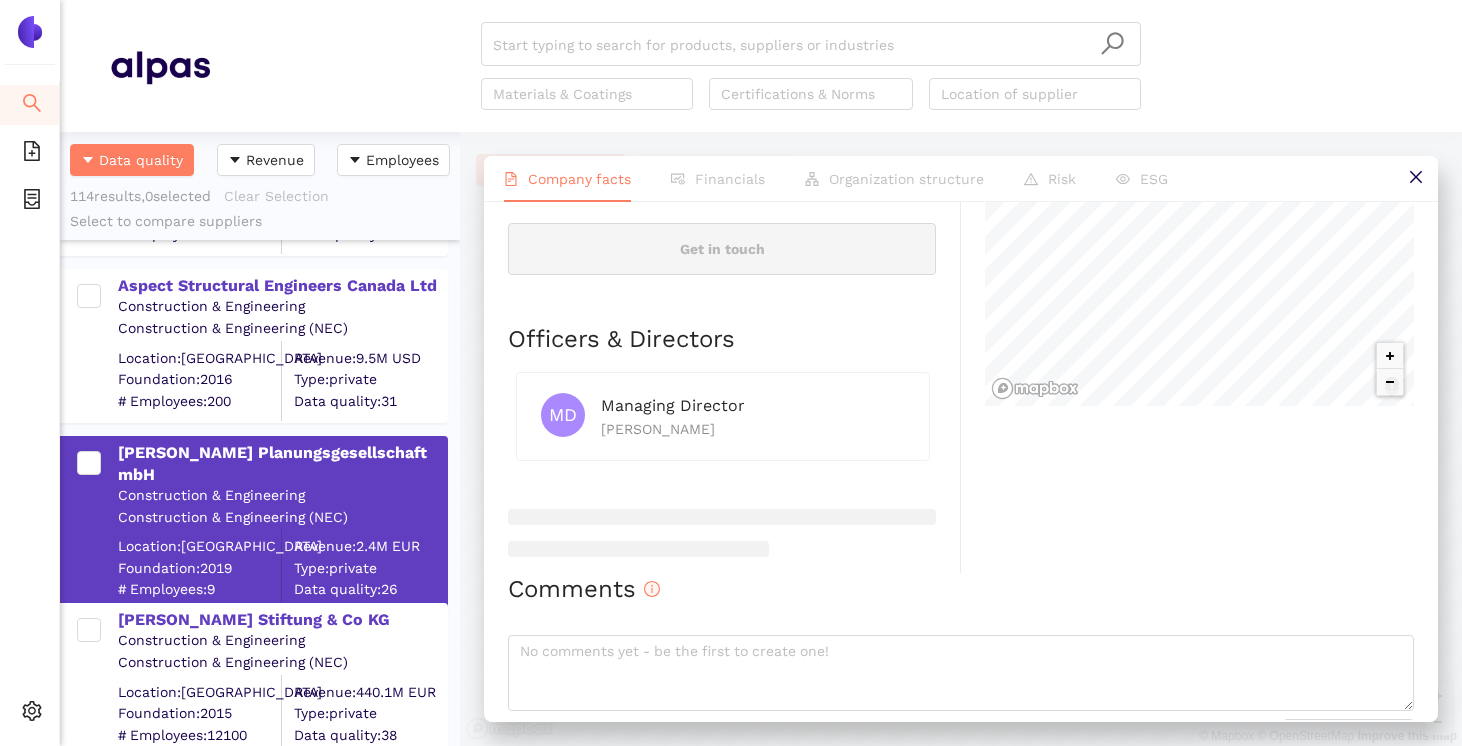 scroll, scrollTop: 863, scrollLeft: 0, axis: vertical 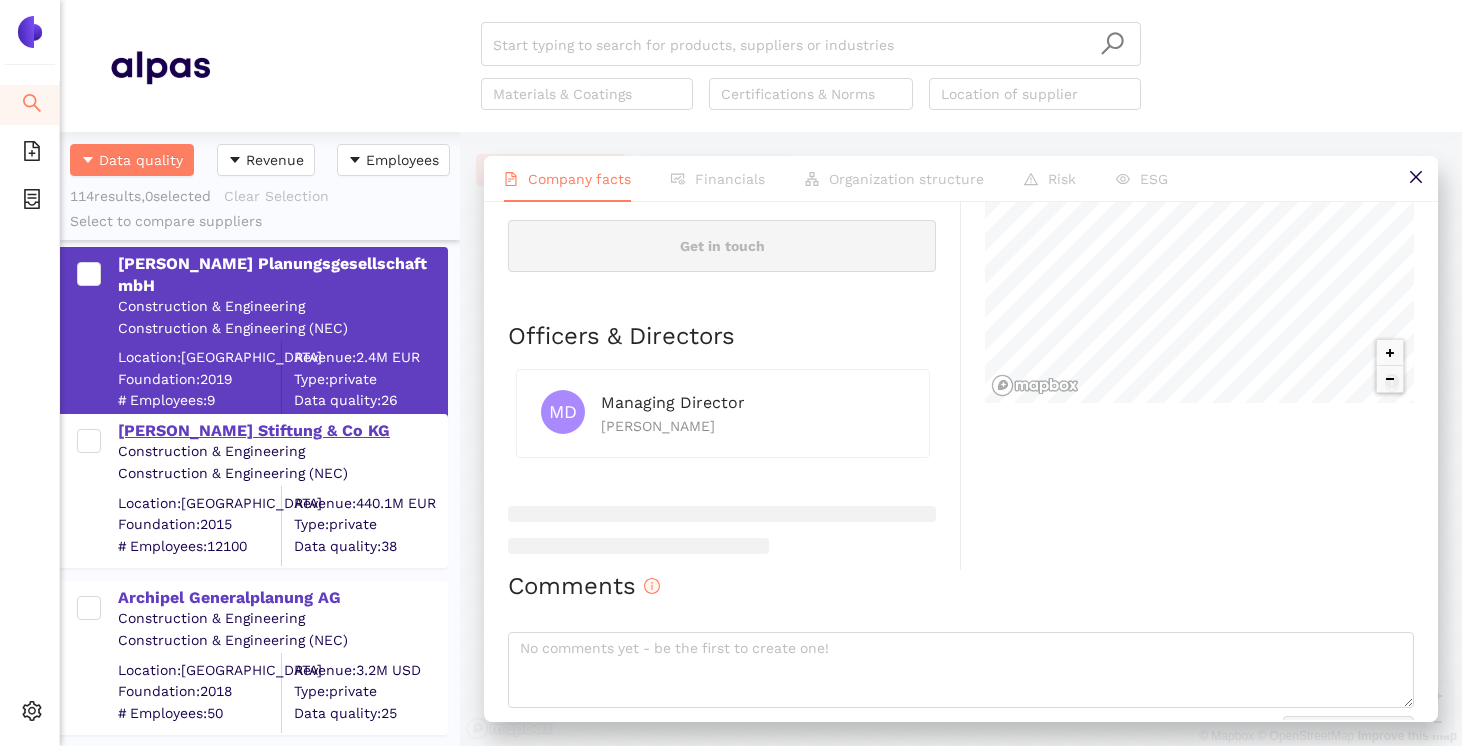 click on "[PERSON_NAME] Stiftung & Co KG" at bounding box center [282, 431] 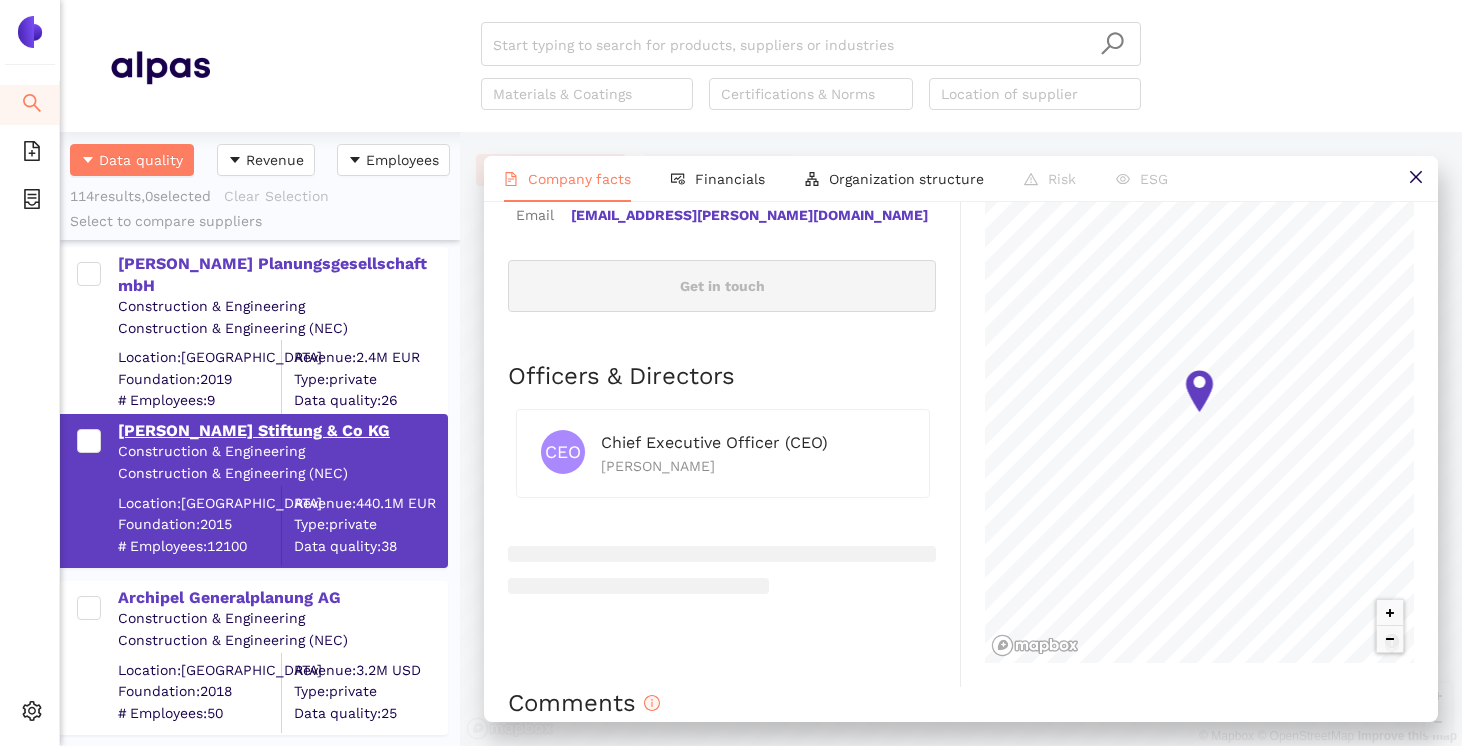 scroll, scrollTop: 0, scrollLeft: 0, axis: both 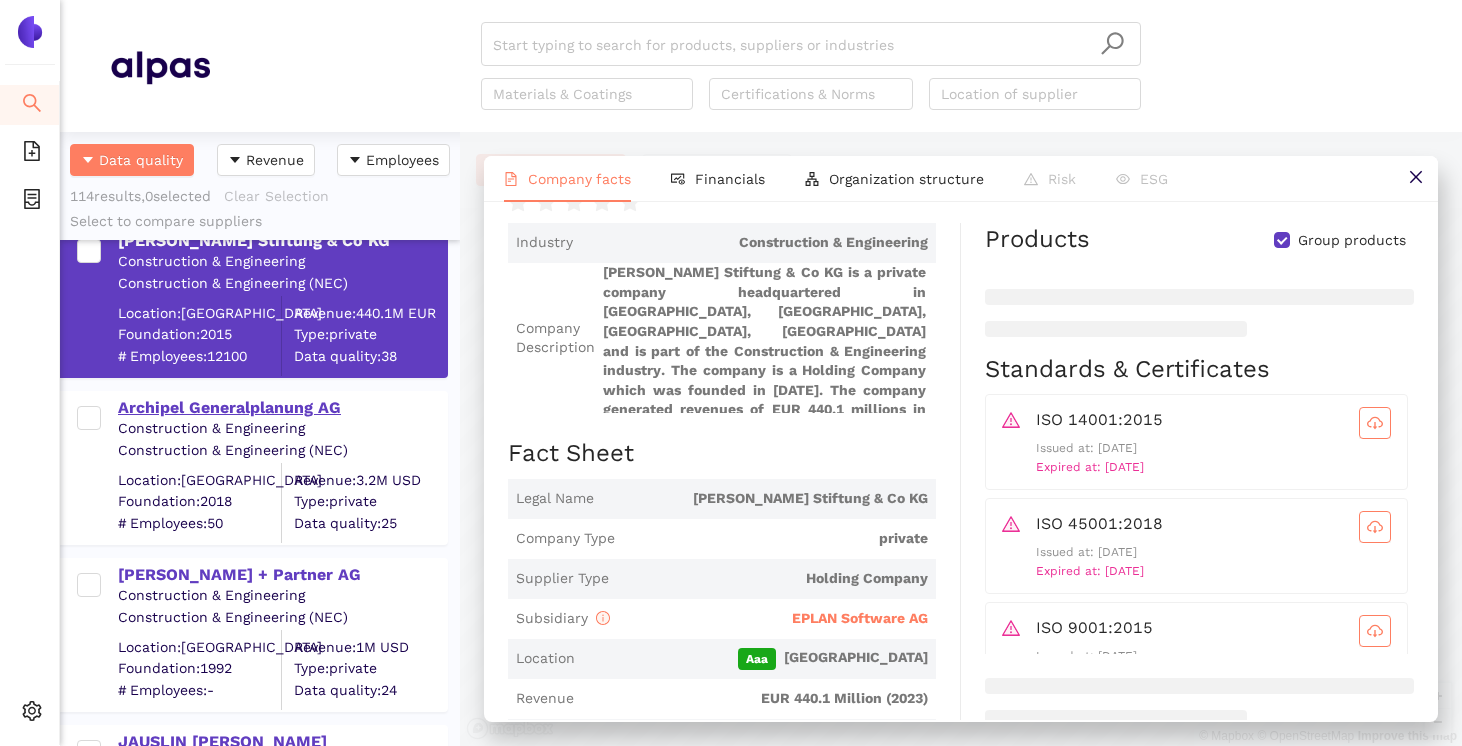click on "Archipel Generalplanung AG" at bounding box center [282, 408] 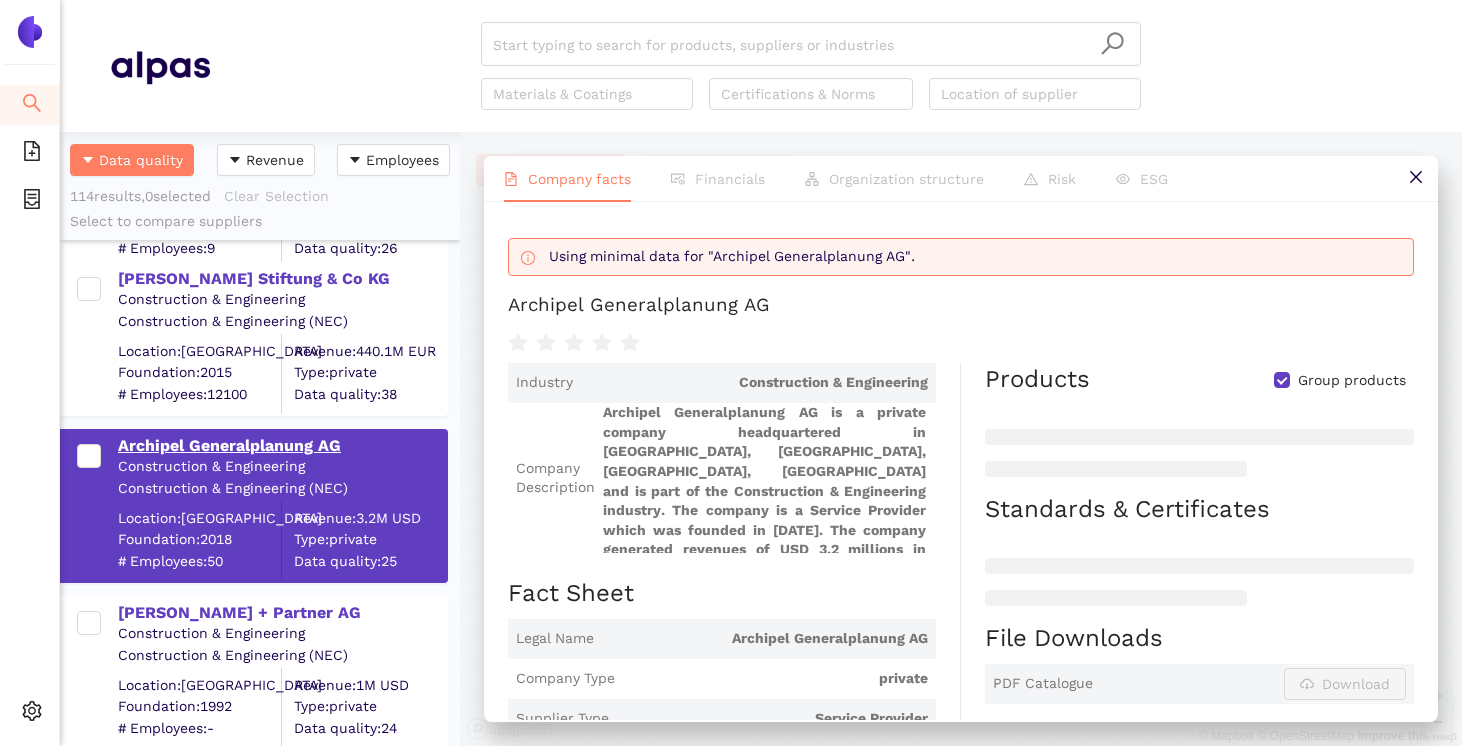 scroll, scrollTop: 2343, scrollLeft: 0, axis: vertical 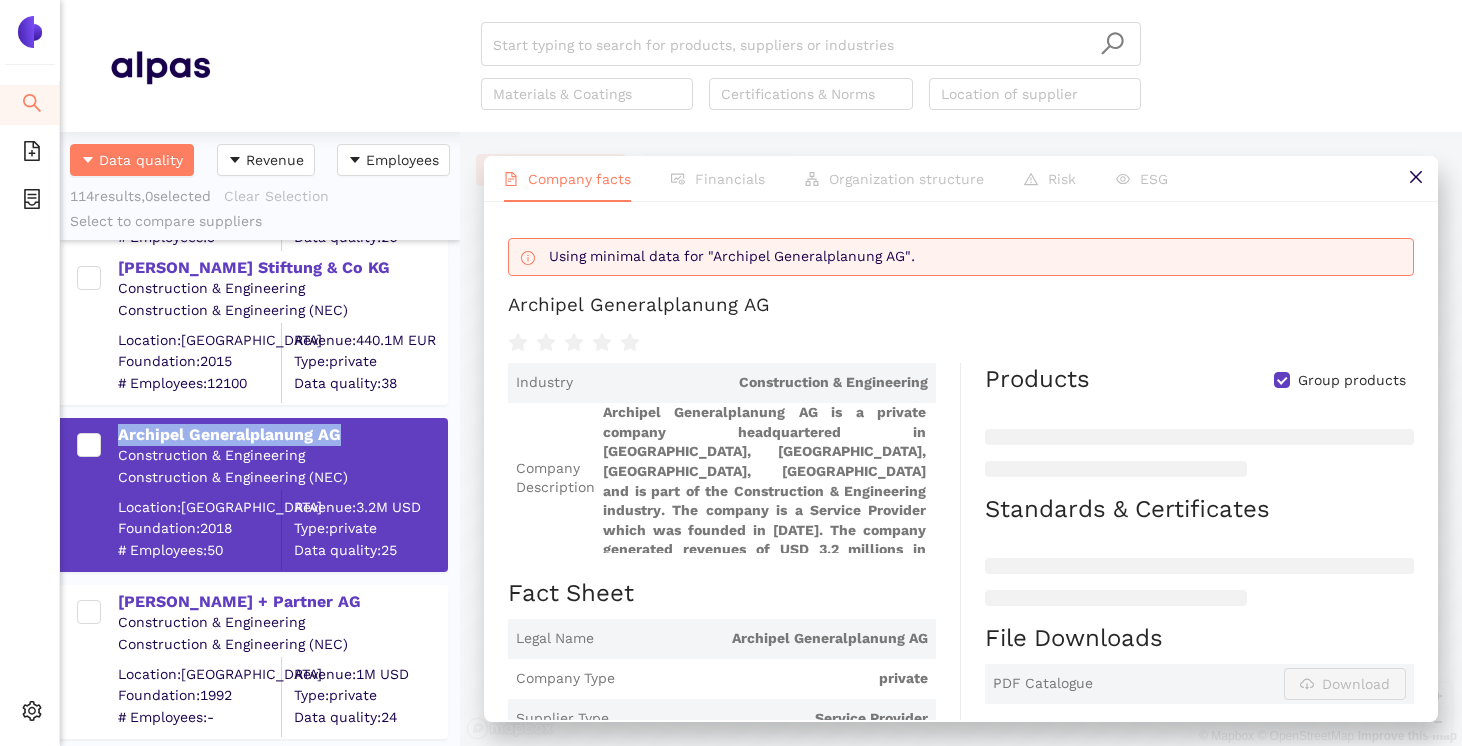 drag, startPoint x: 357, startPoint y: 427, endPoint x: 114, endPoint y: 437, distance: 243.20567 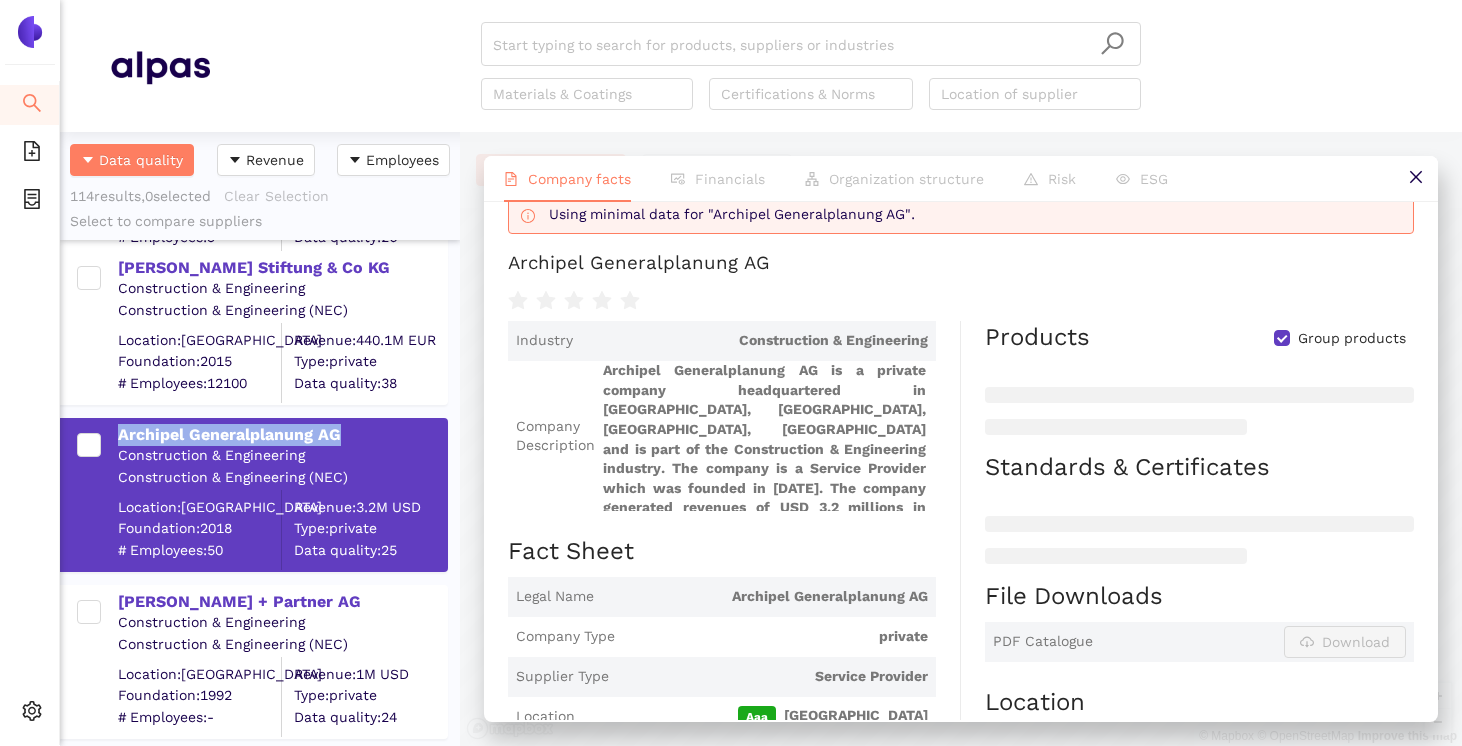 scroll, scrollTop: 0, scrollLeft: 0, axis: both 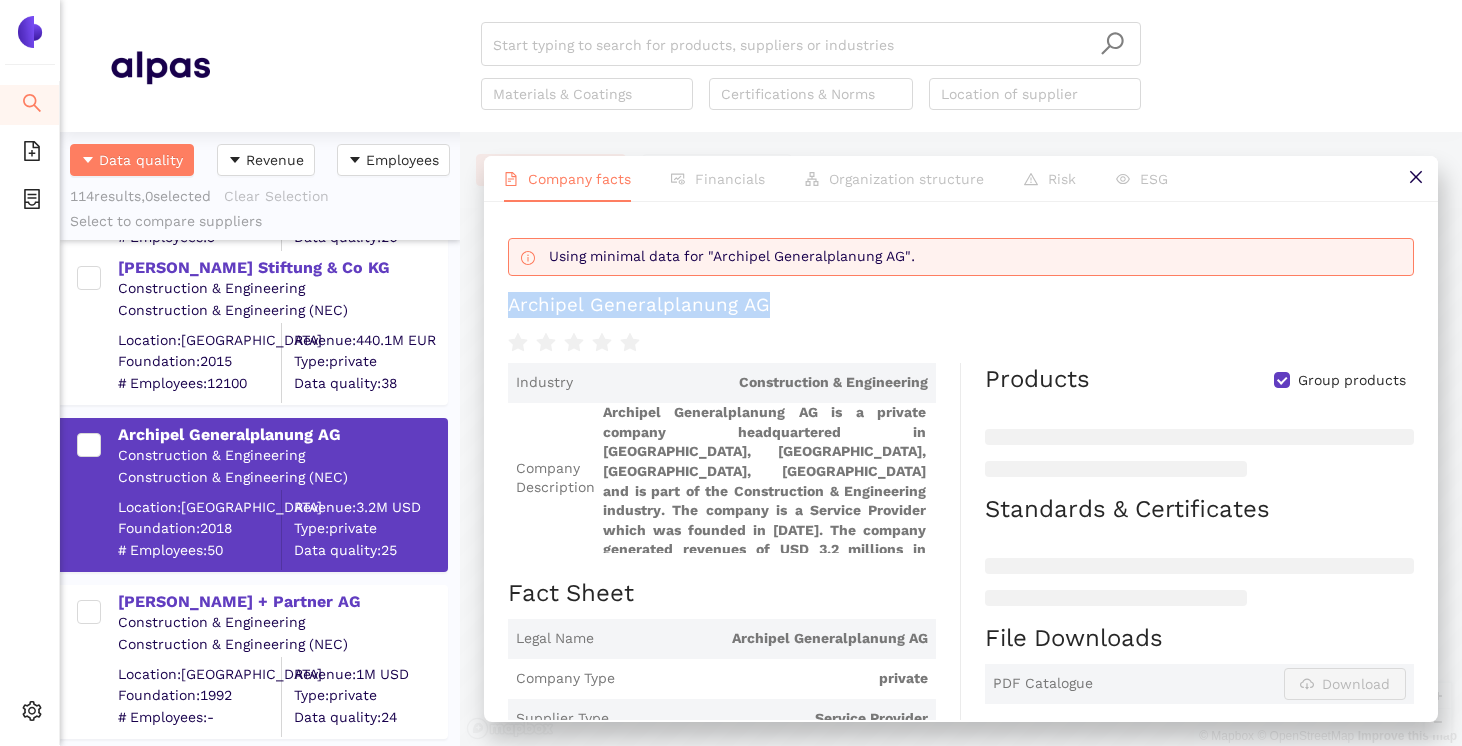 drag, startPoint x: 784, startPoint y: 313, endPoint x: 482, endPoint y: 302, distance: 302.20026 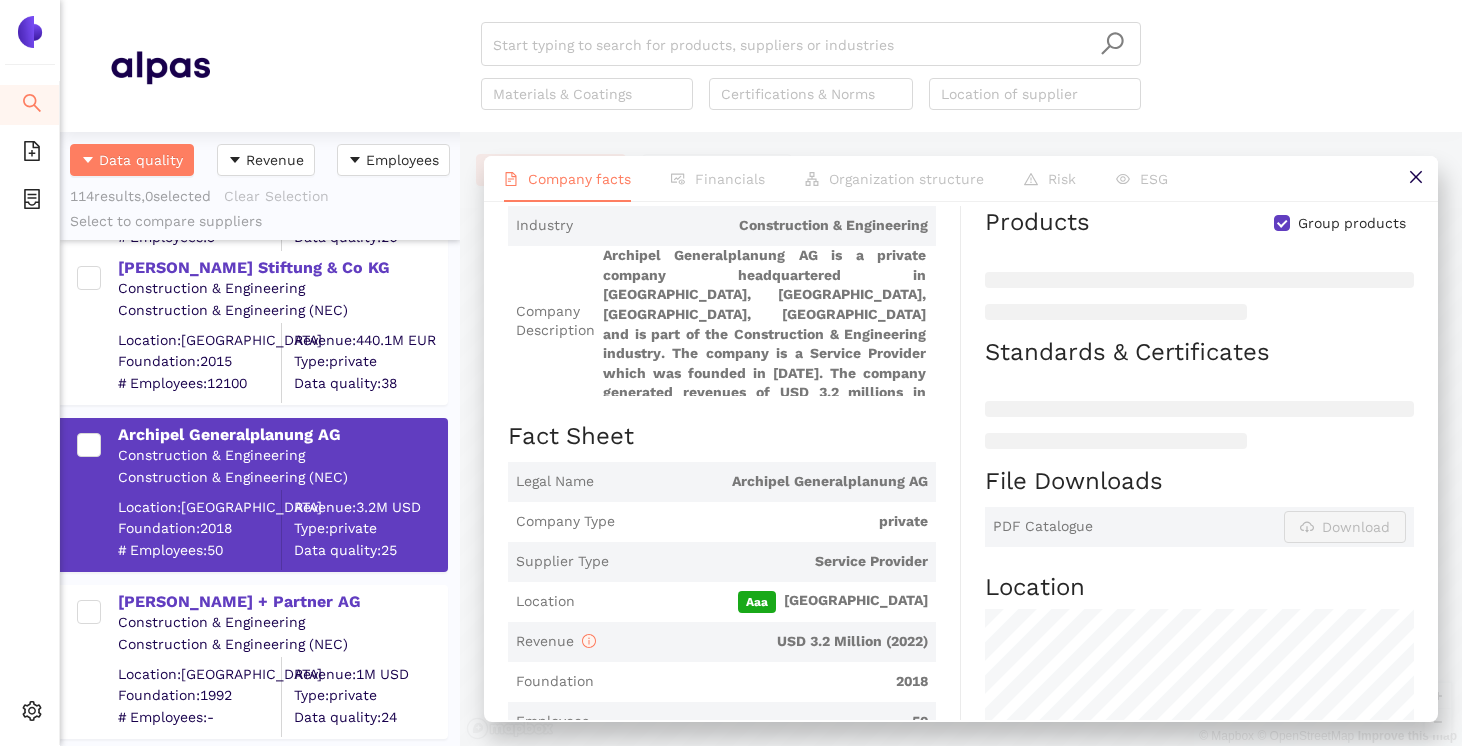 scroll, scrollTop: 0, scrollLeft: 0, axis: both 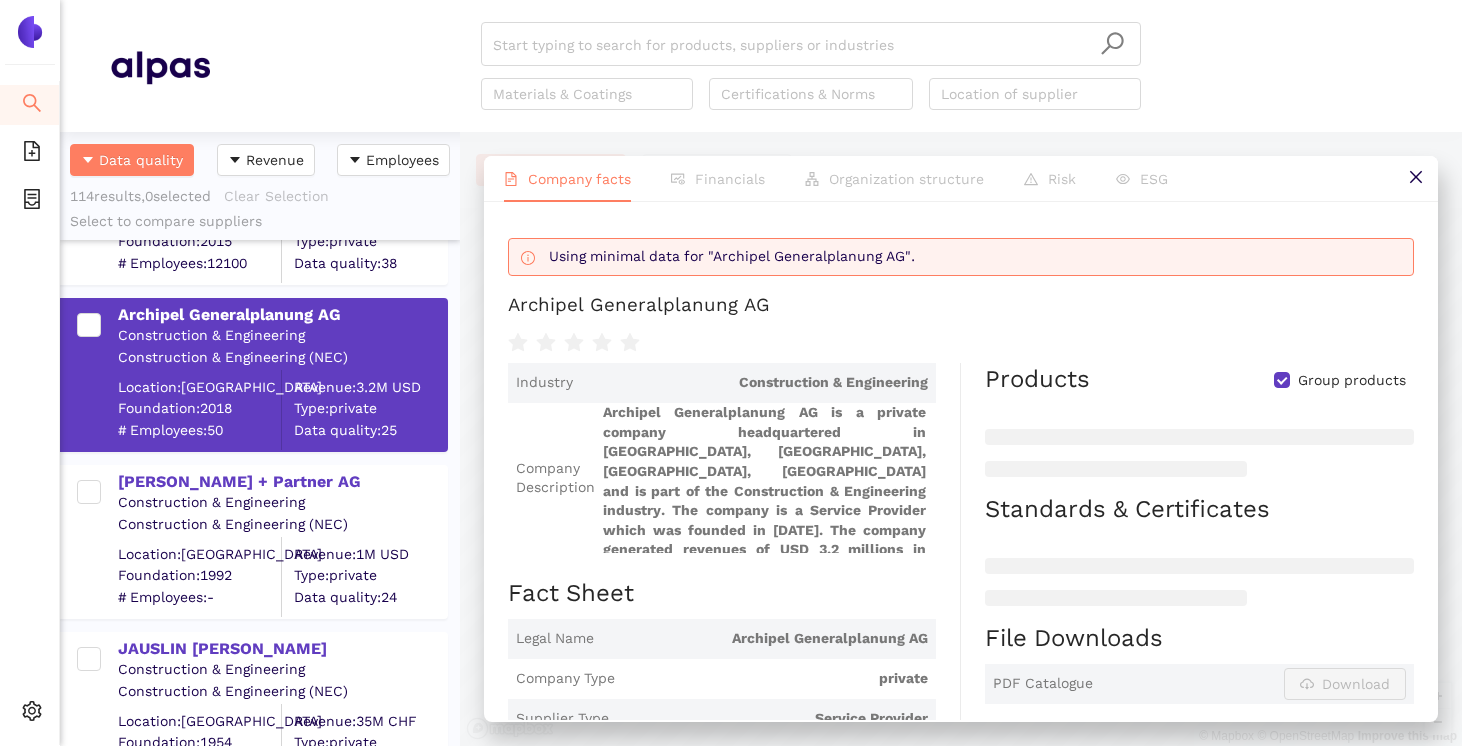 click on "[PERSON_NAME] + Partner AG" at bounding box center (282, 482) 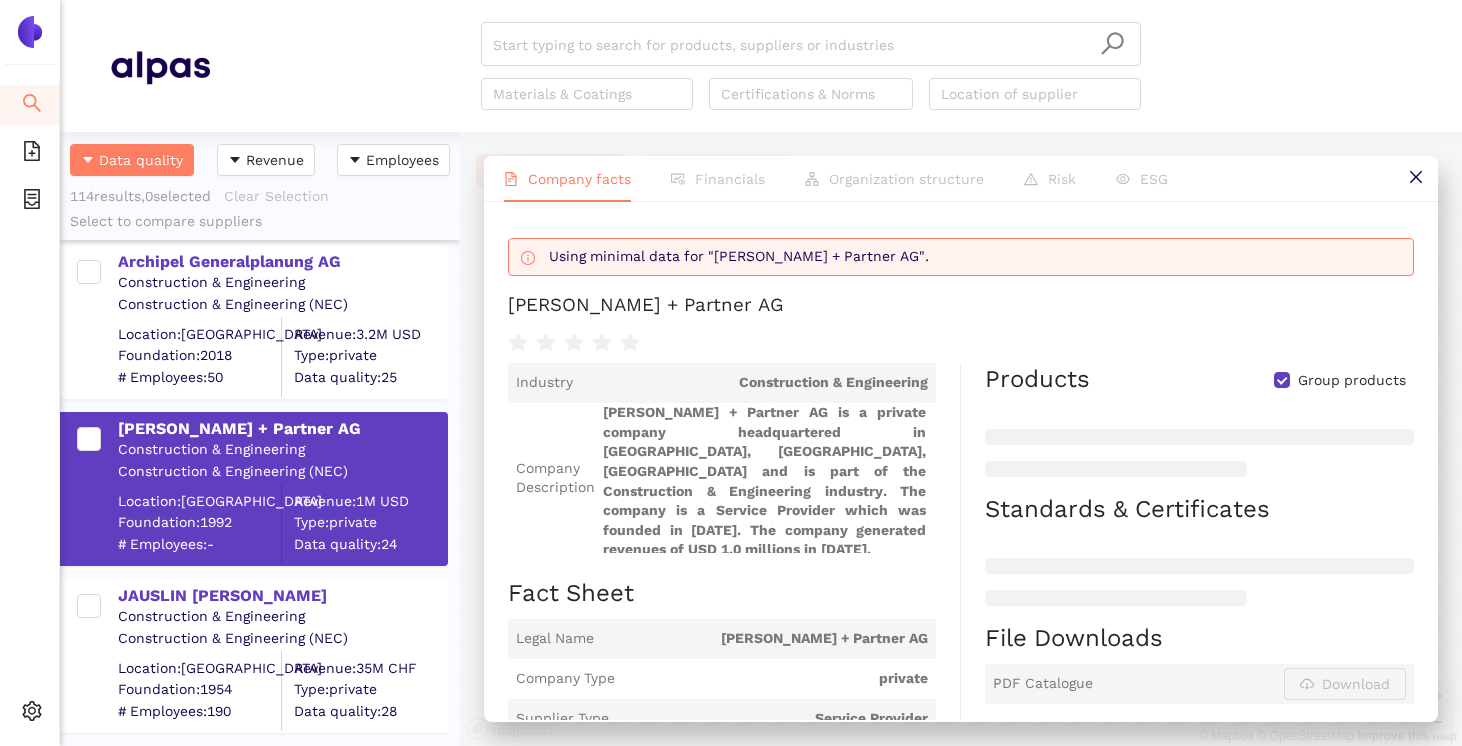 scroll, scrollTop: 2544, scrollLeft: 0, axis: vertical 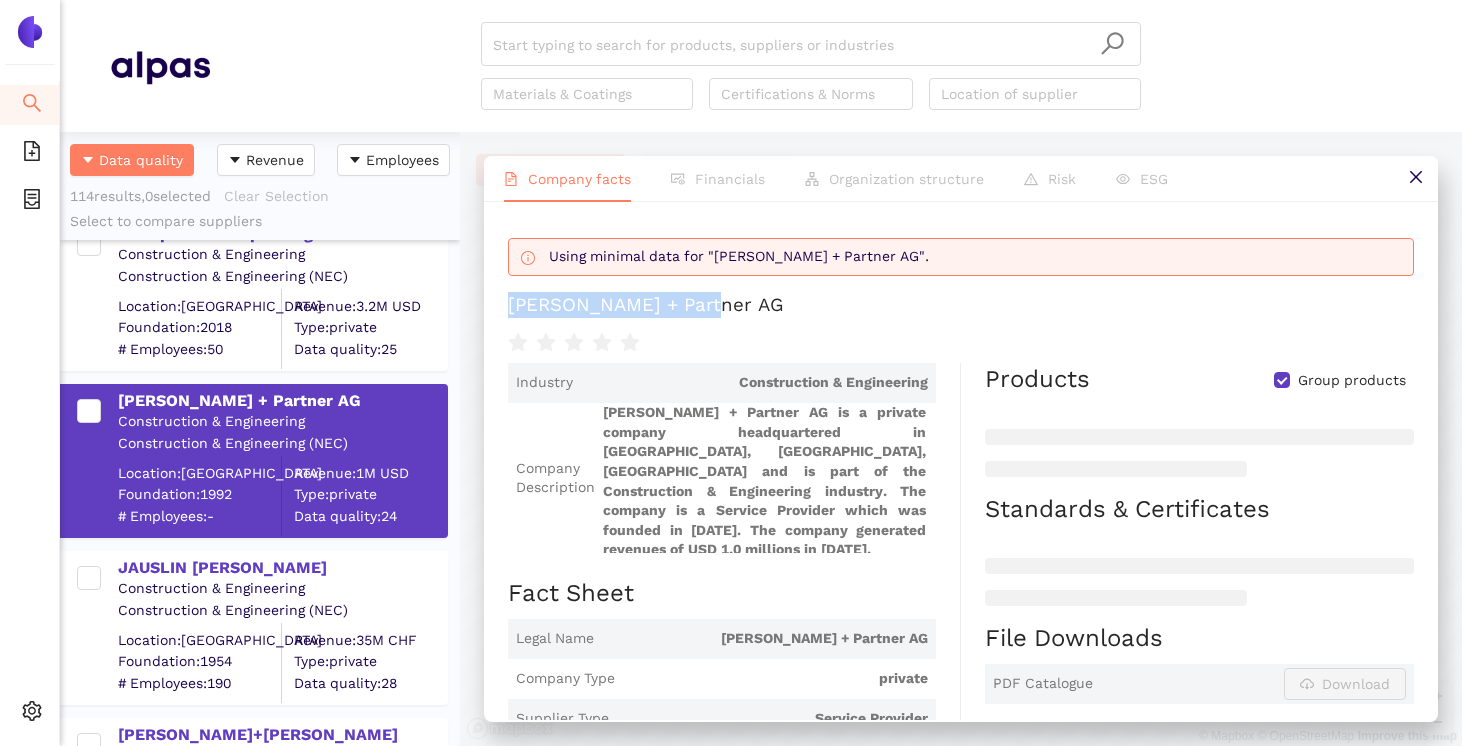 drag, startPoint x: 724, startPoint y: 310, endPoint x: 513, endPoint y: 304, distance: 211.0853 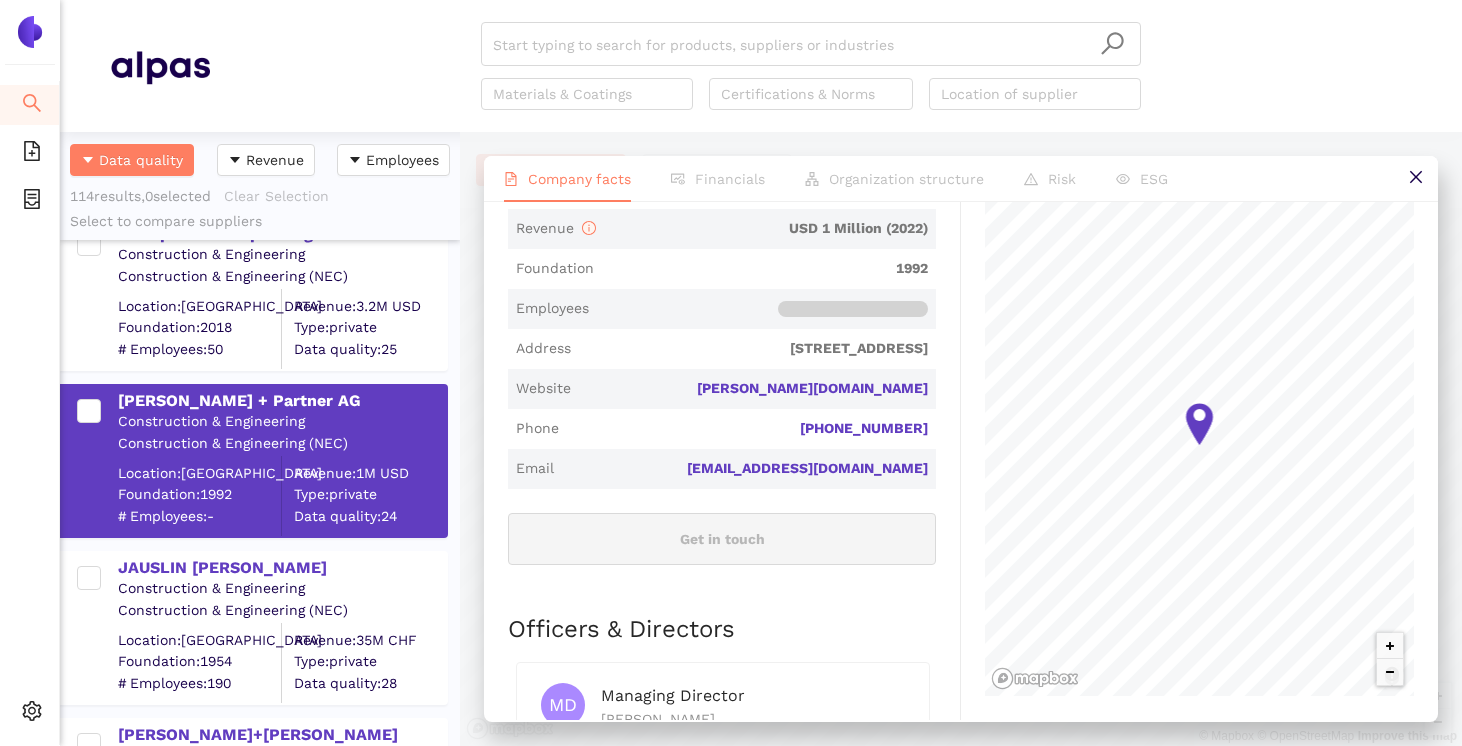 scroll, scrollTop: 620, scrollLeft: 0, axis: vertical 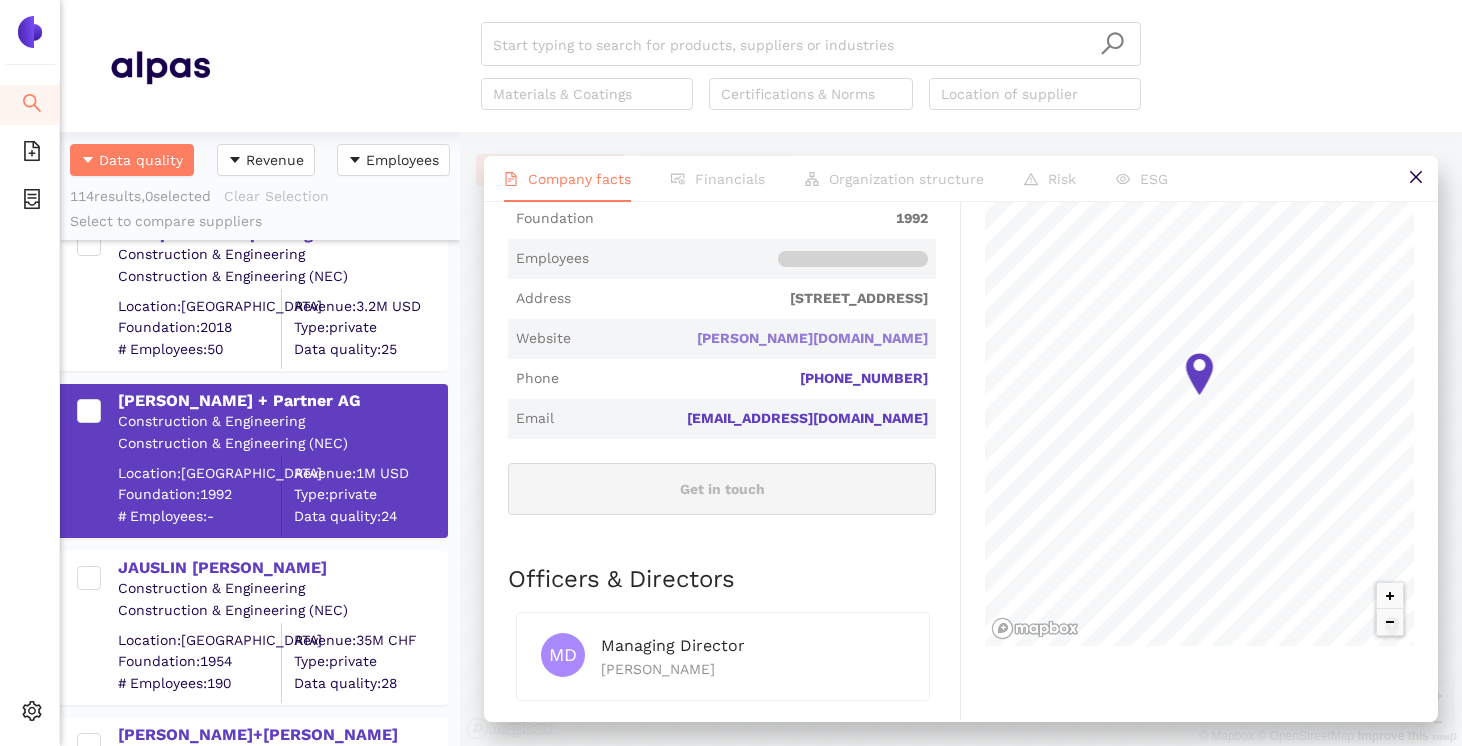 click on "[PERSON_NAME][DOMAIN_NAME]" at bounding box center [0, 0] 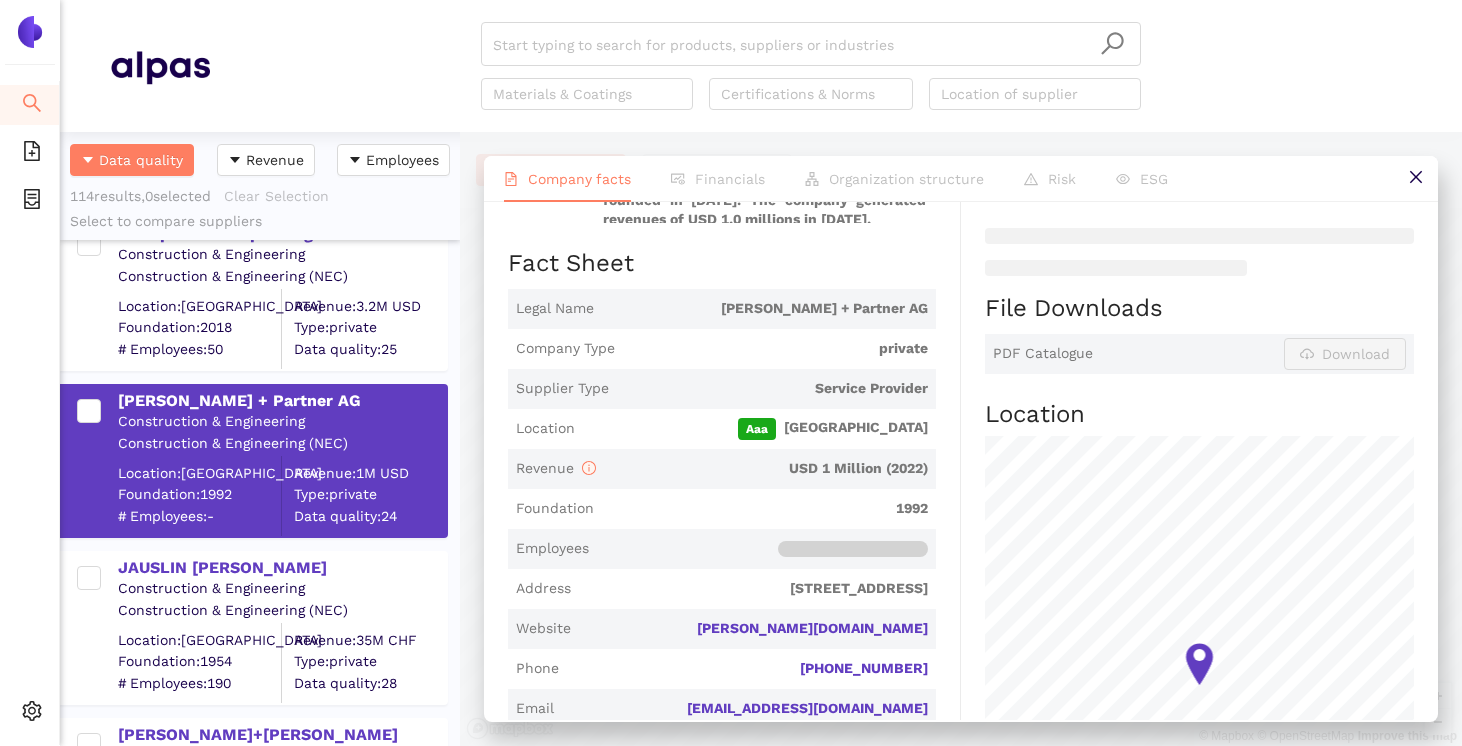 scroll, scrollTop: 0, scrollLeft: 0, axis: both 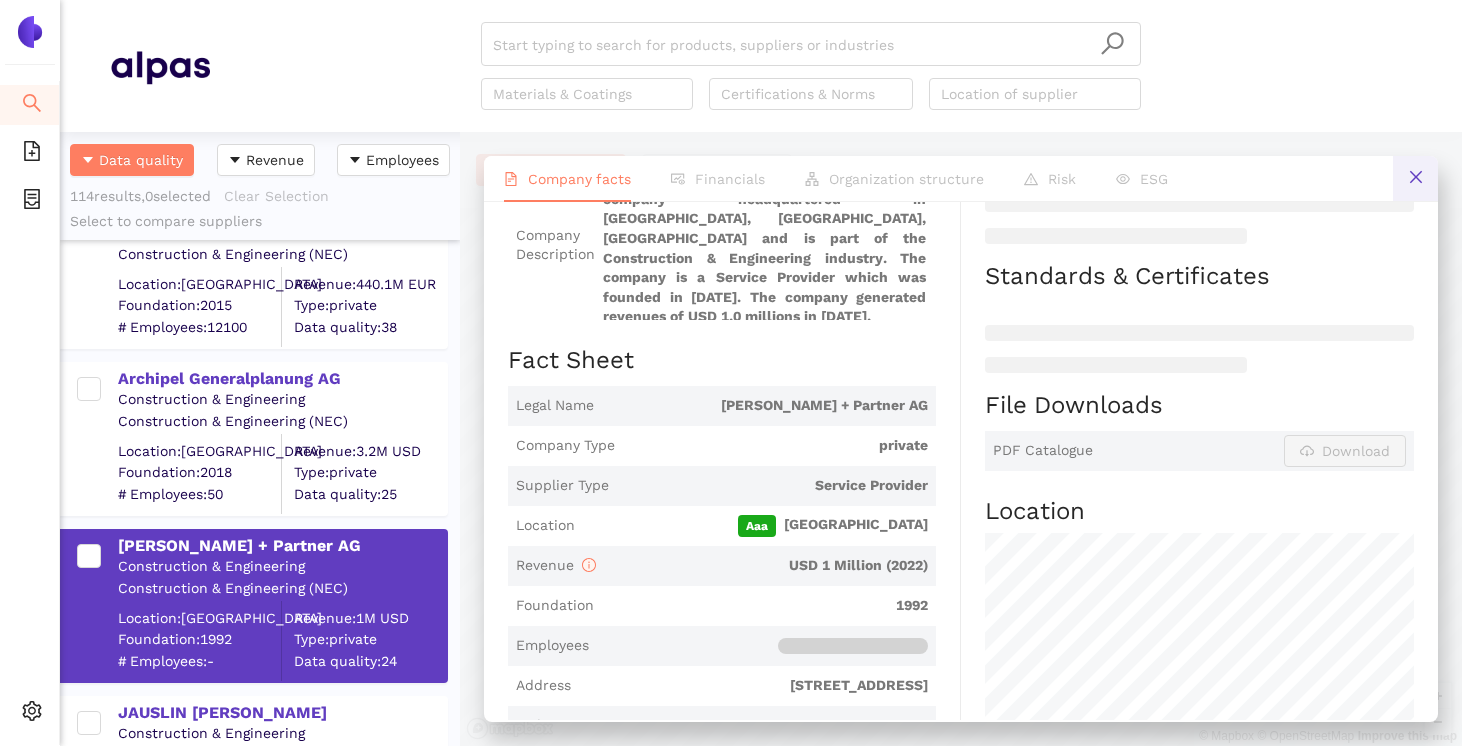 click 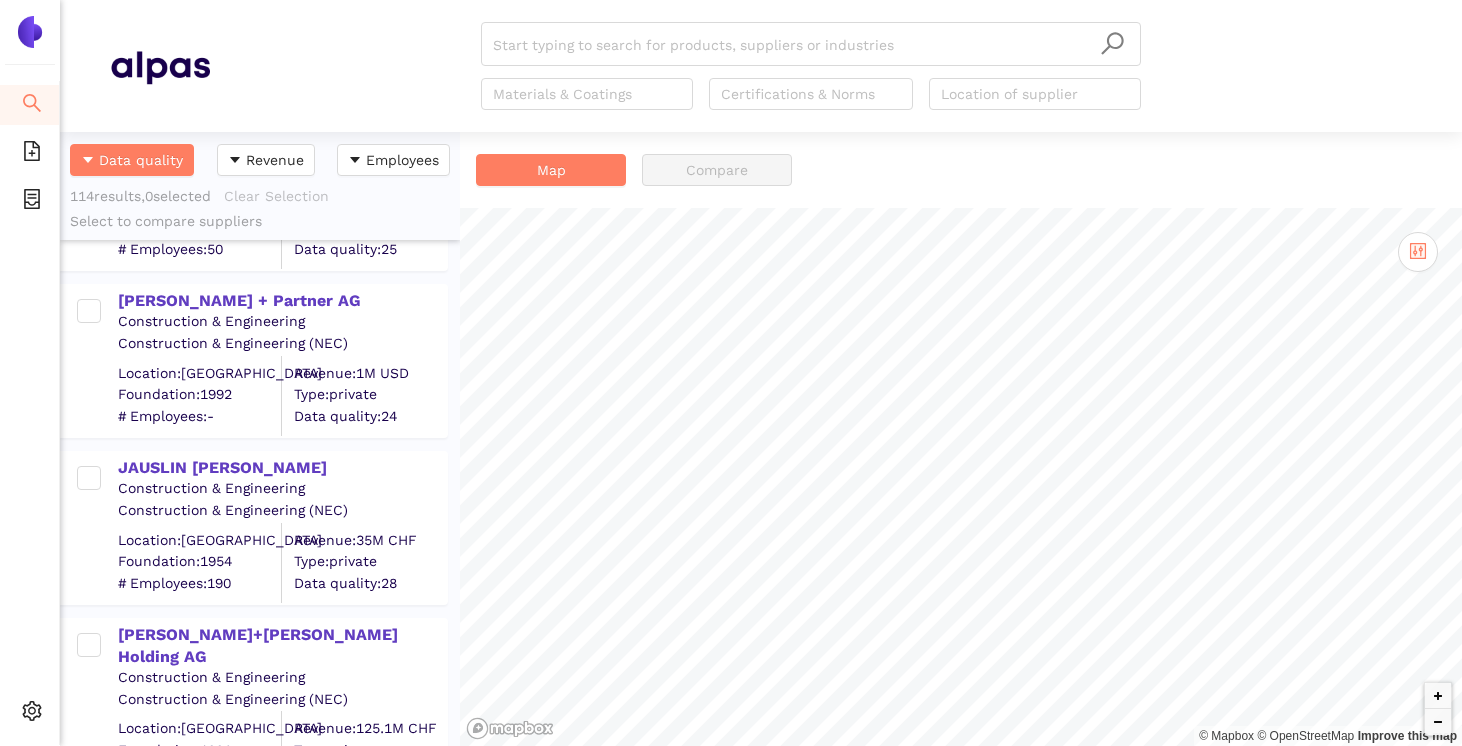 scroll, scrollTop: 2672, scrollLeft: 0, axis: vertical 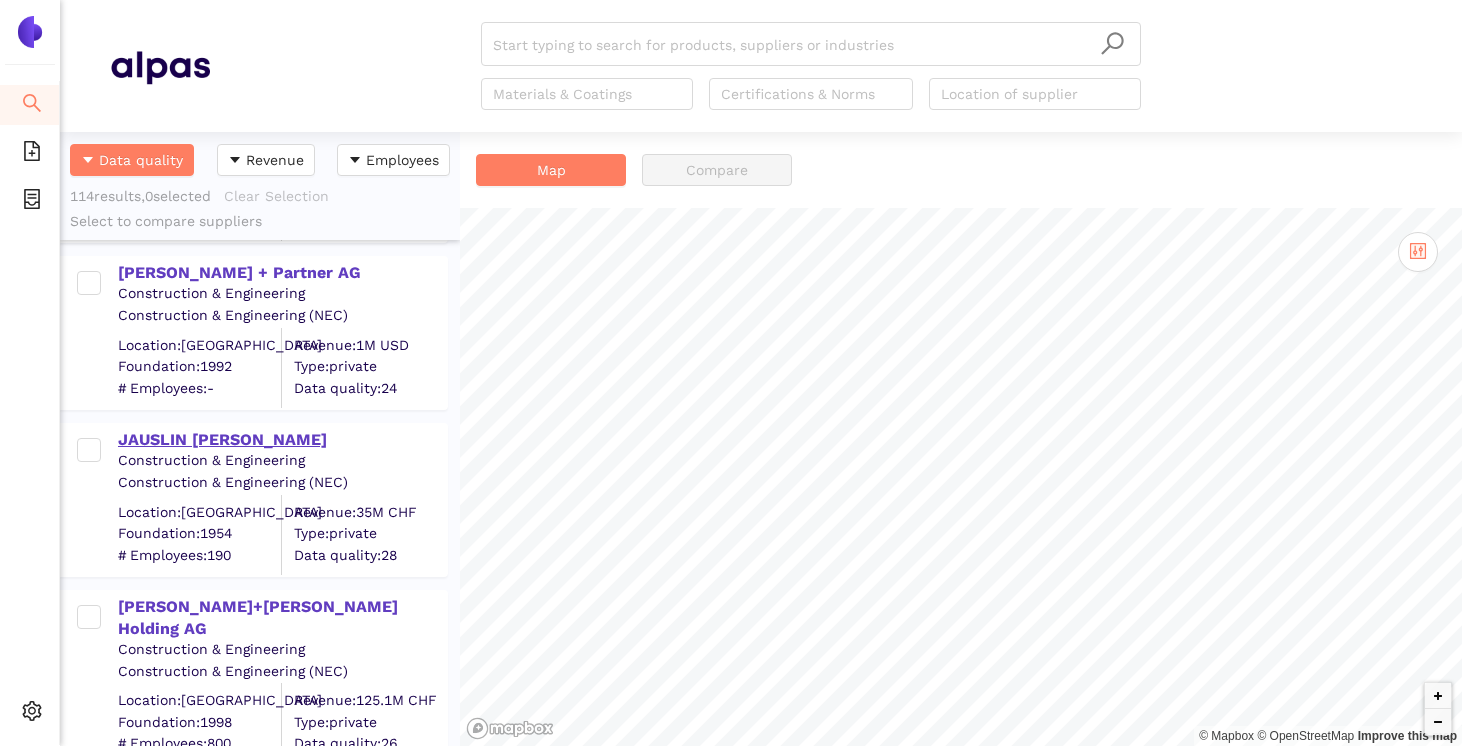 click on "JAUSLIN [PERSON_NAME]" at bounding box center (282, 440) 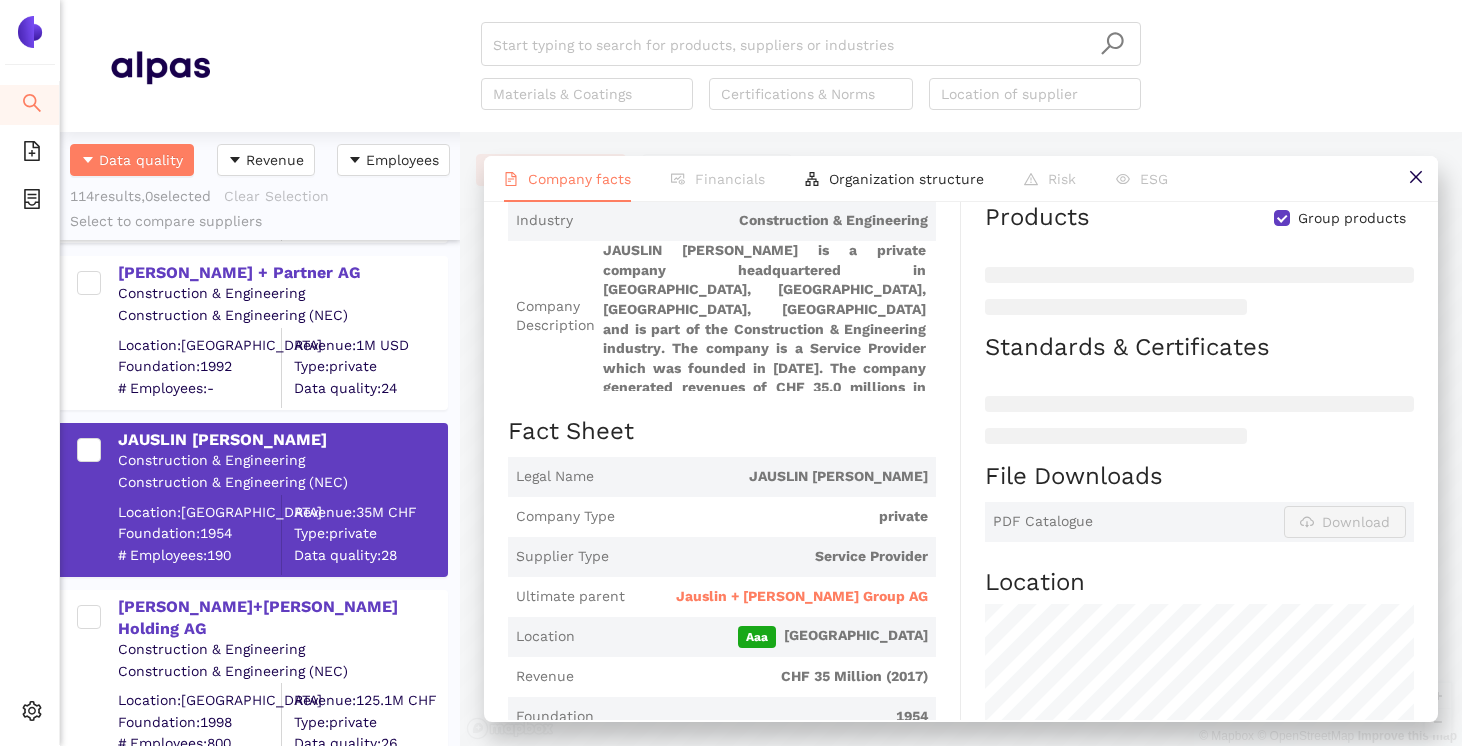 scroll, scrollTop: 0, scrollLeft: 0, axis: both 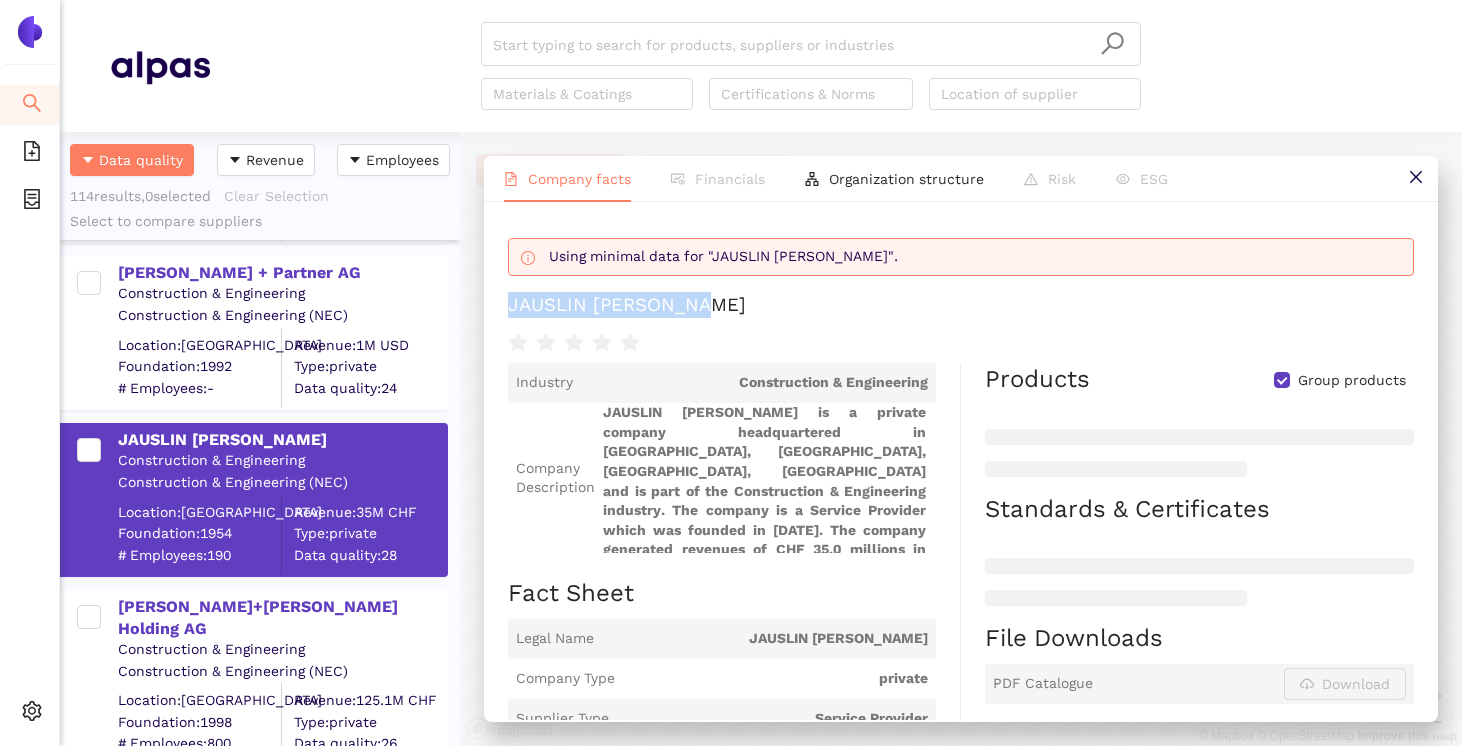 drag, startPoint x: 718, startPoint y: 306, endPoint x: 508, endPoint y: 309, distance: 210.02142 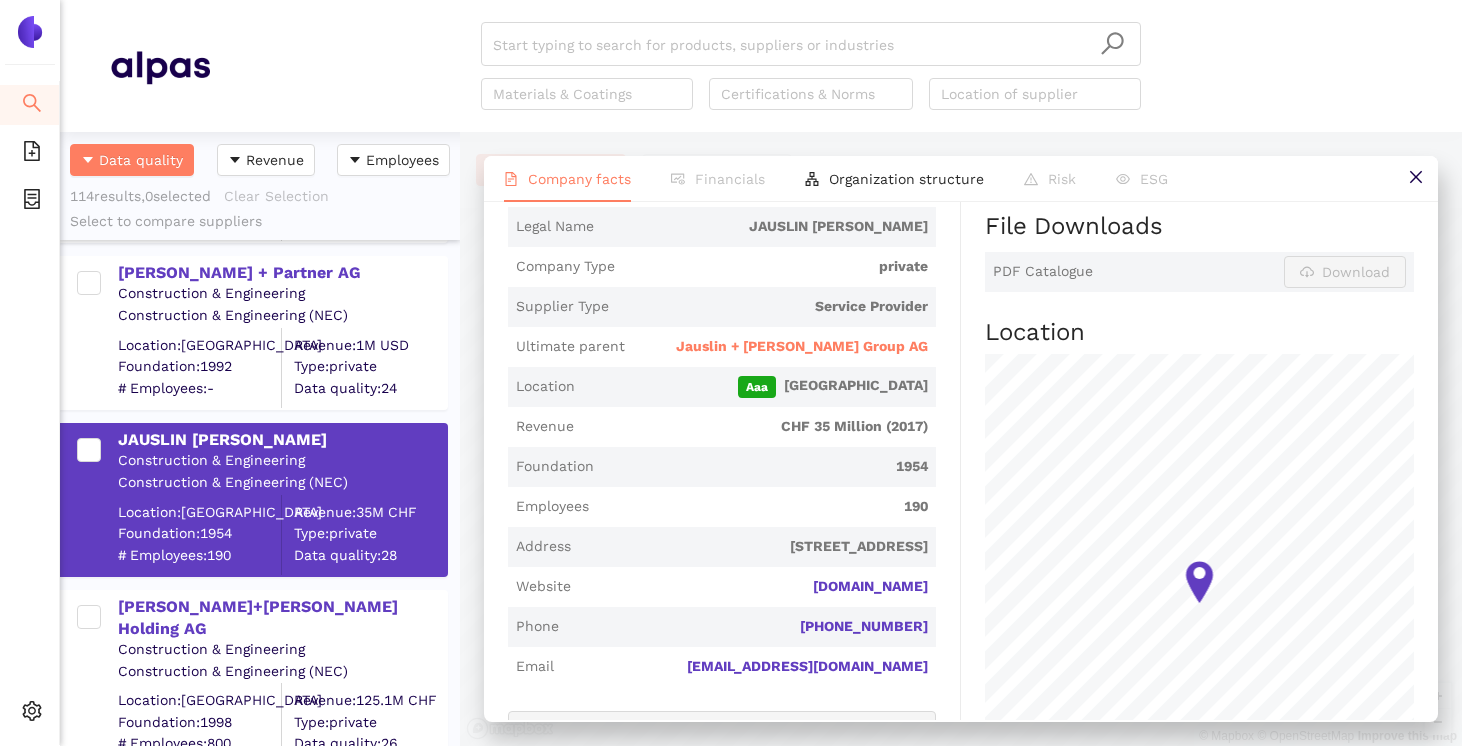 scroll, scrollTop: 445, scrollLeft: 0, axis: vertical 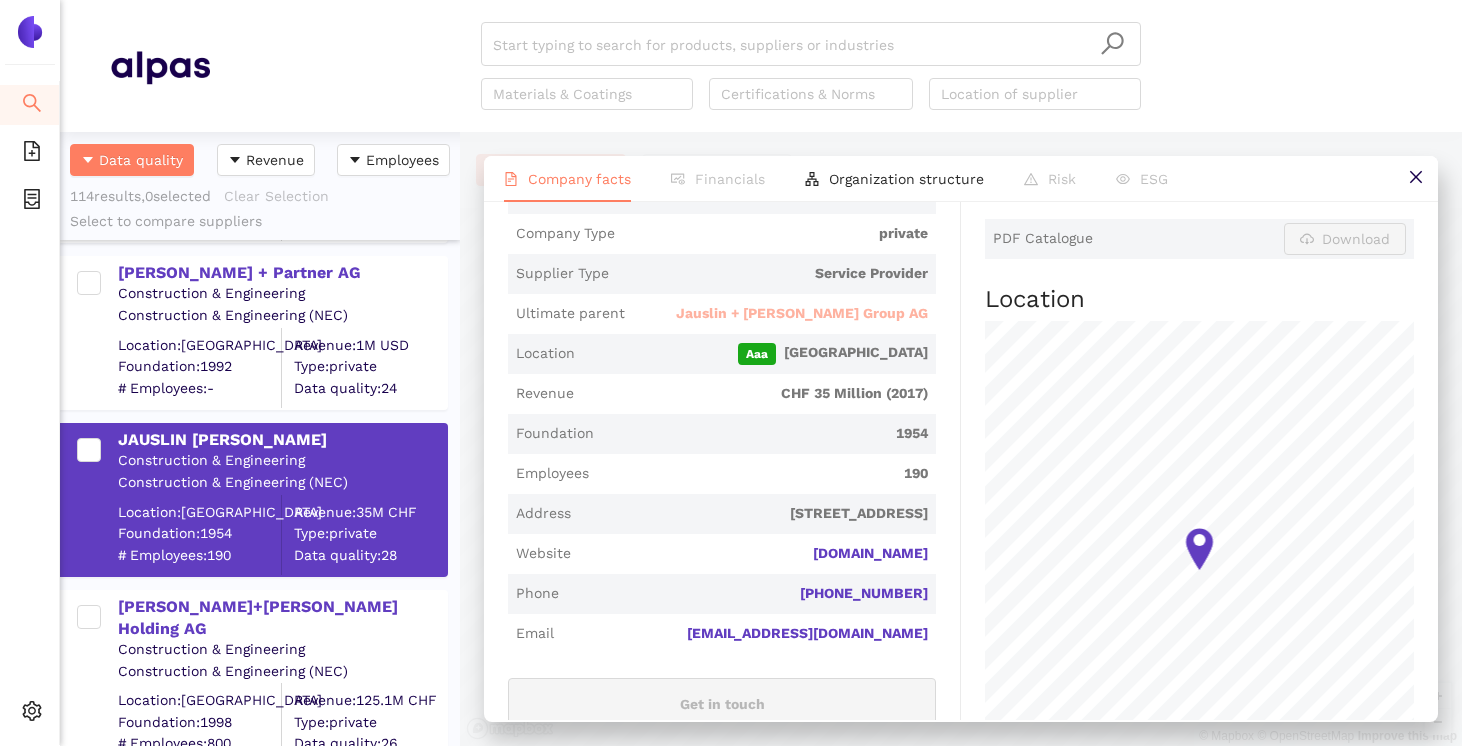 click on "Jauslin + [PERSON_NAME] Group AG" at bounding box center [802, 314] 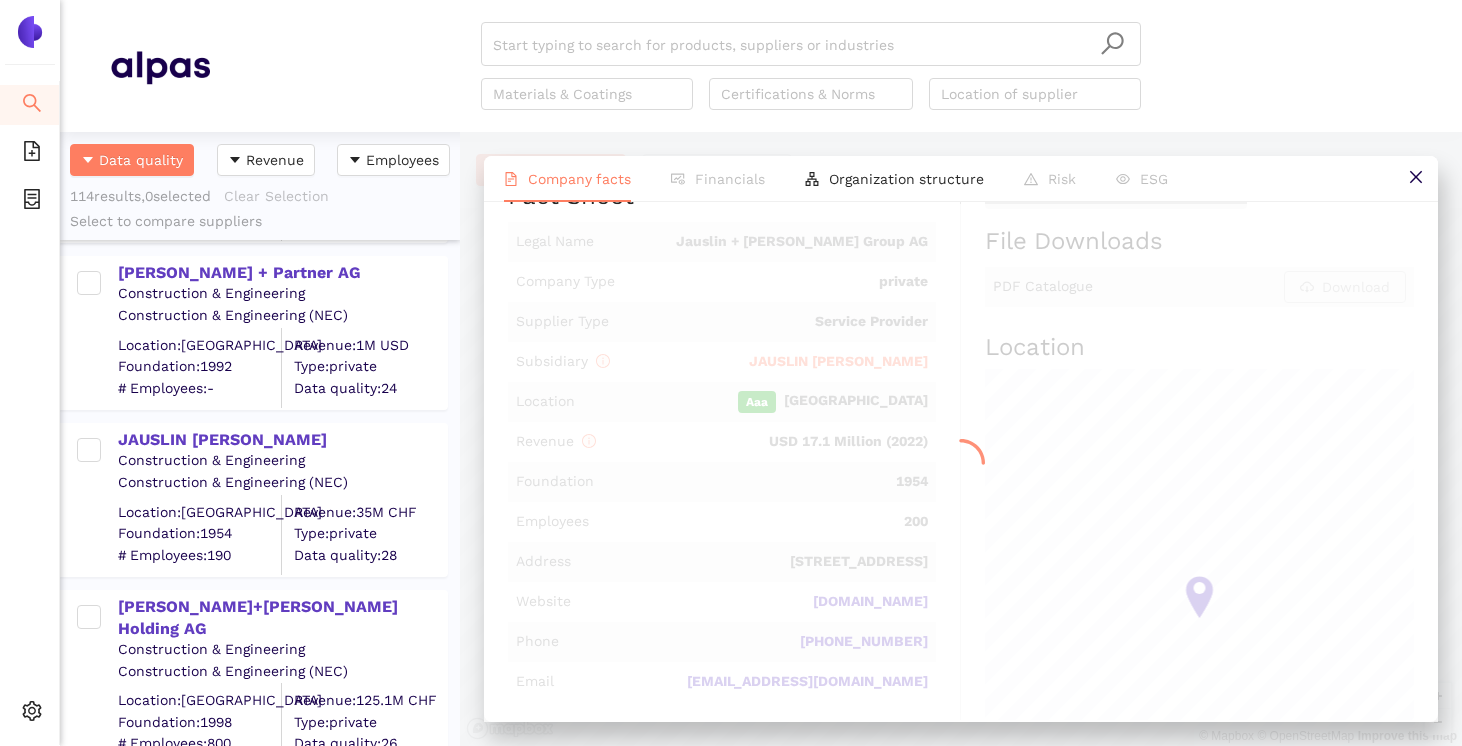 scroll, scrollTop: 0, scrollLeft: 0, axis: both 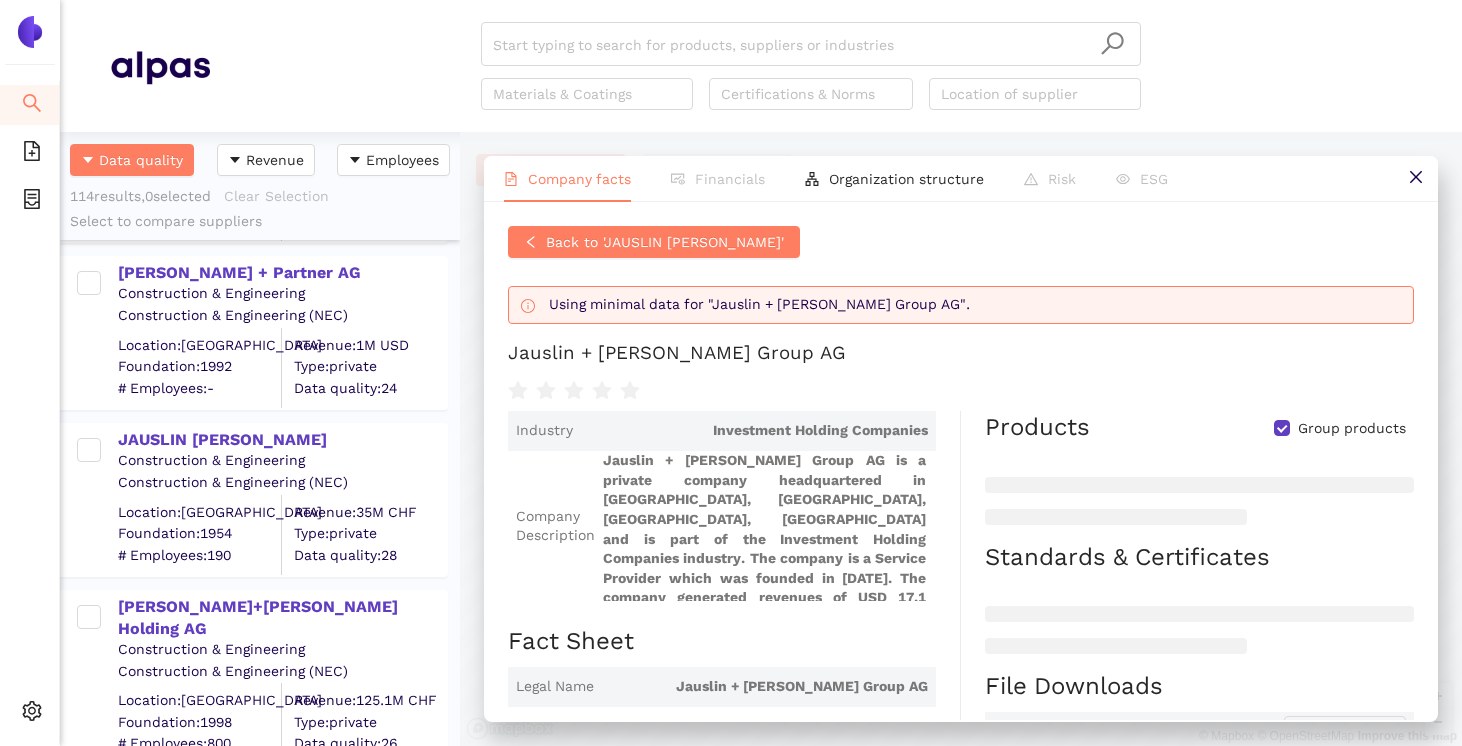 click on "Back to 'JAUSLIN [PERSON_NAME]' Using minimal data for "Jauslin + [PERSON_NAME] Group AG". Jauslin + [PERSON_NAME] Group AG" at bounding box center (961, 314) 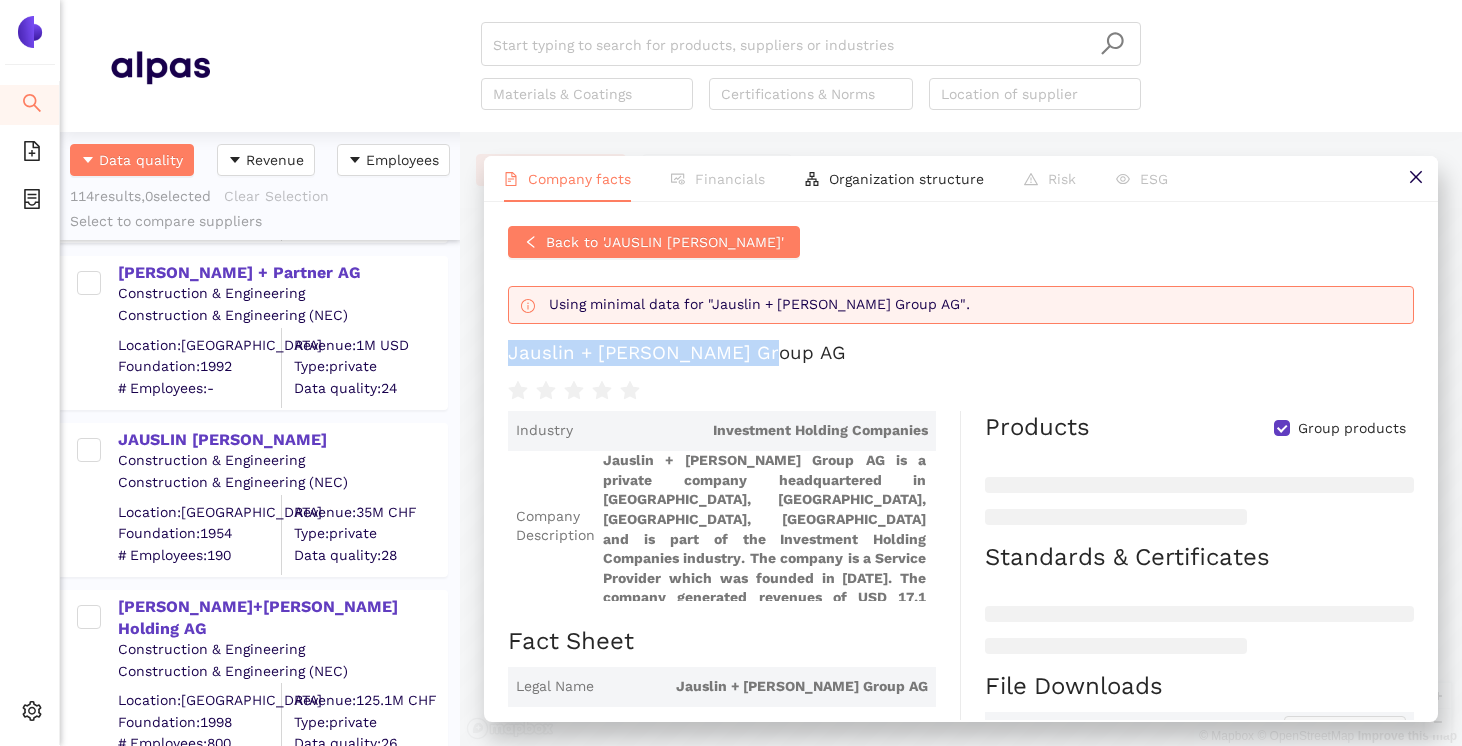 drag, startPoint x: 770, startPoint y: 353, endPoint x: 500, endPoint y: 338, distance: 270.41635 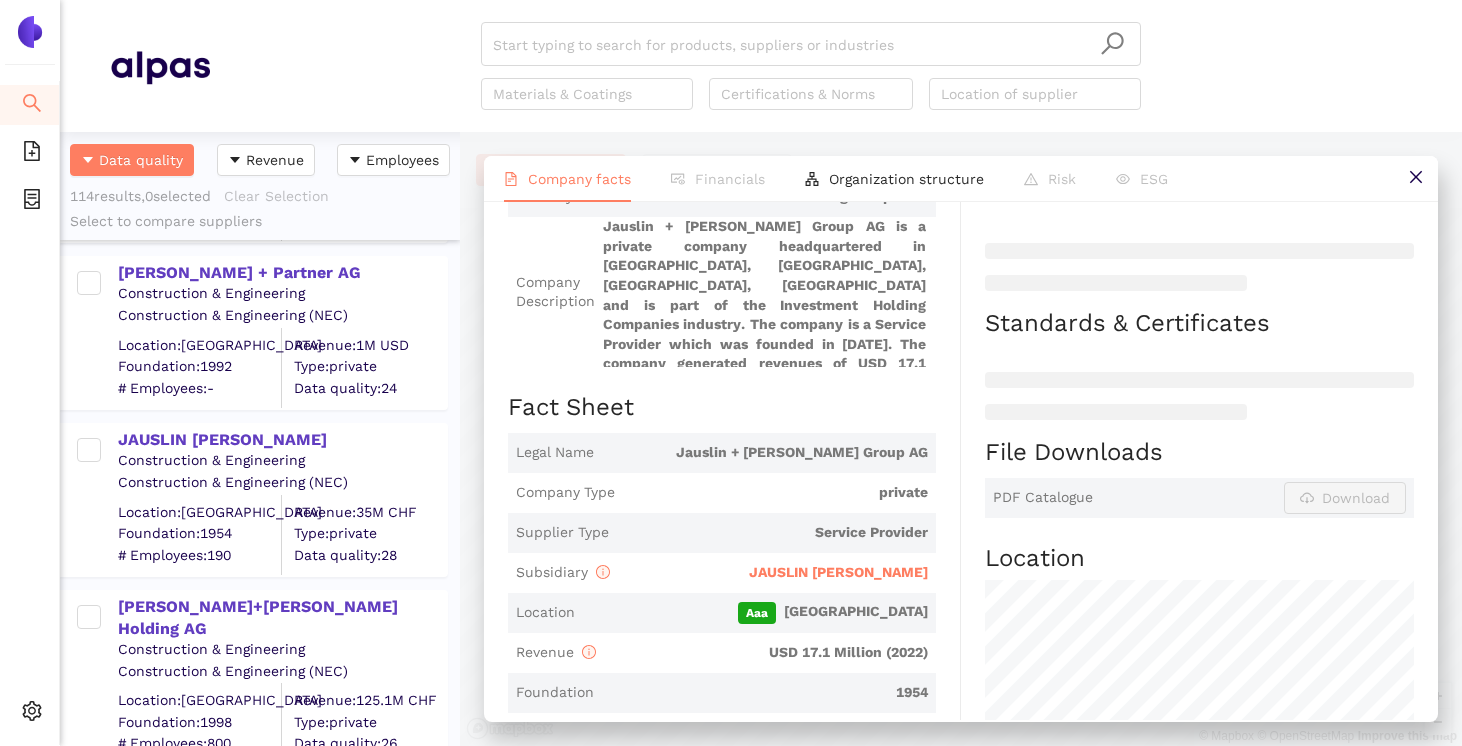 scroll, scrollTop: 204, scrollLeft: 0, axis: vertical 